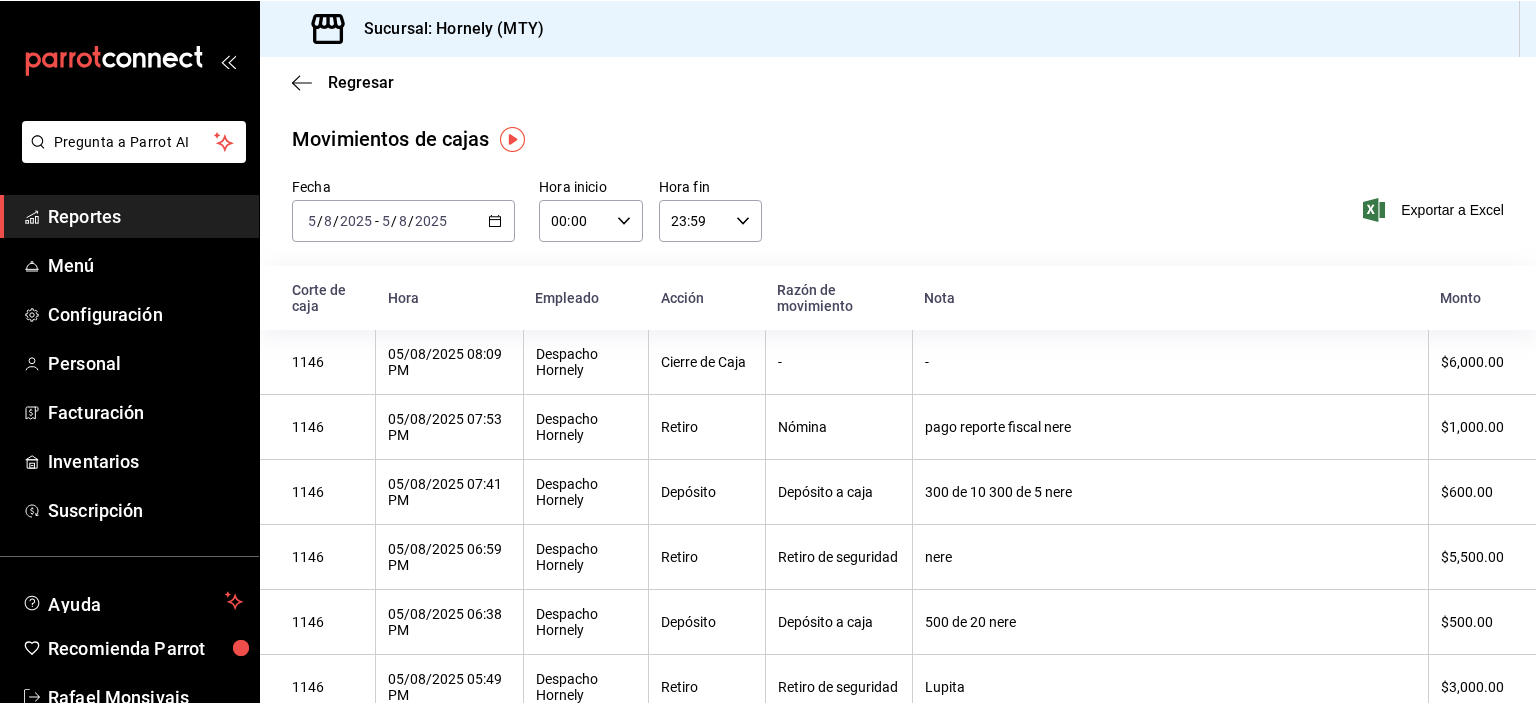 scroll, scrollTop: 0, scrollLeft: 0, axis: both 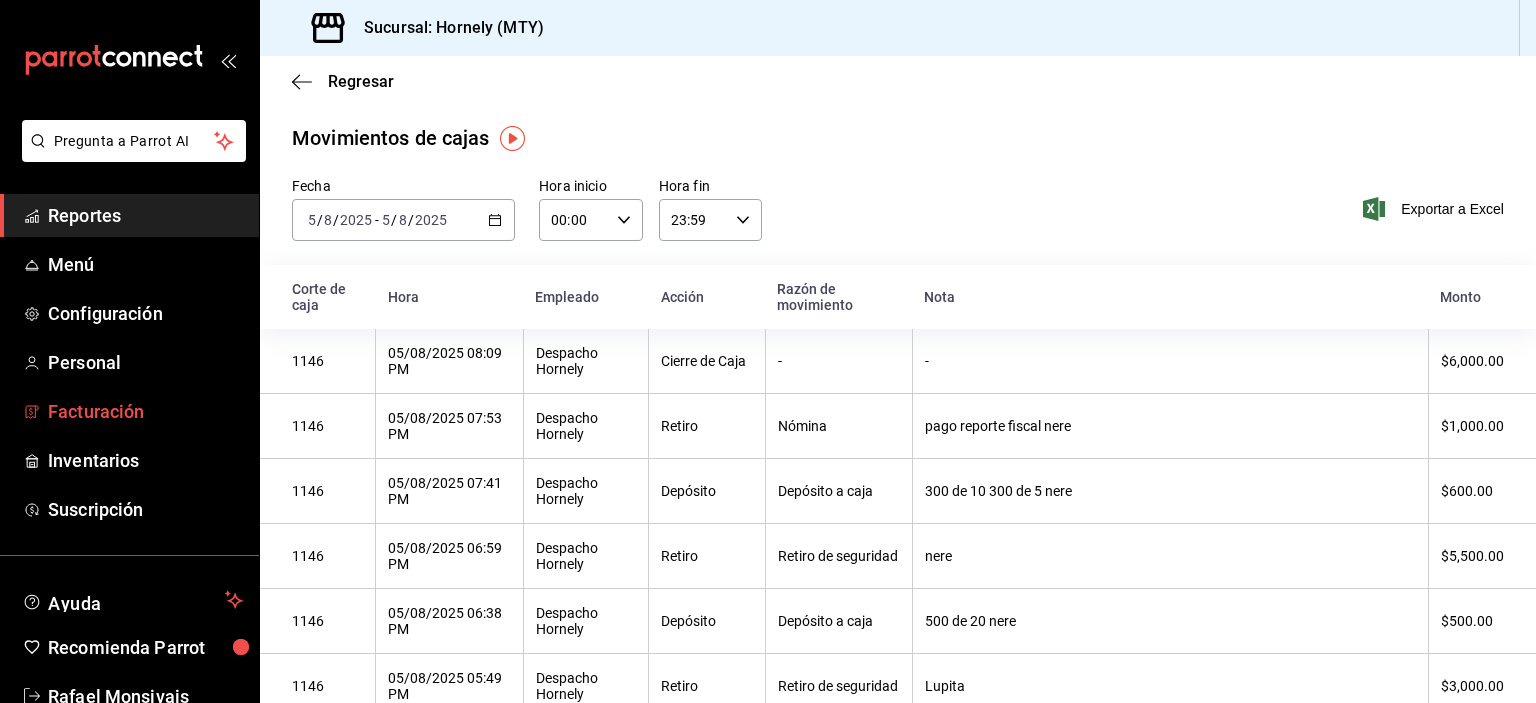 click on "Facturación" at bounding box center [145, 411] 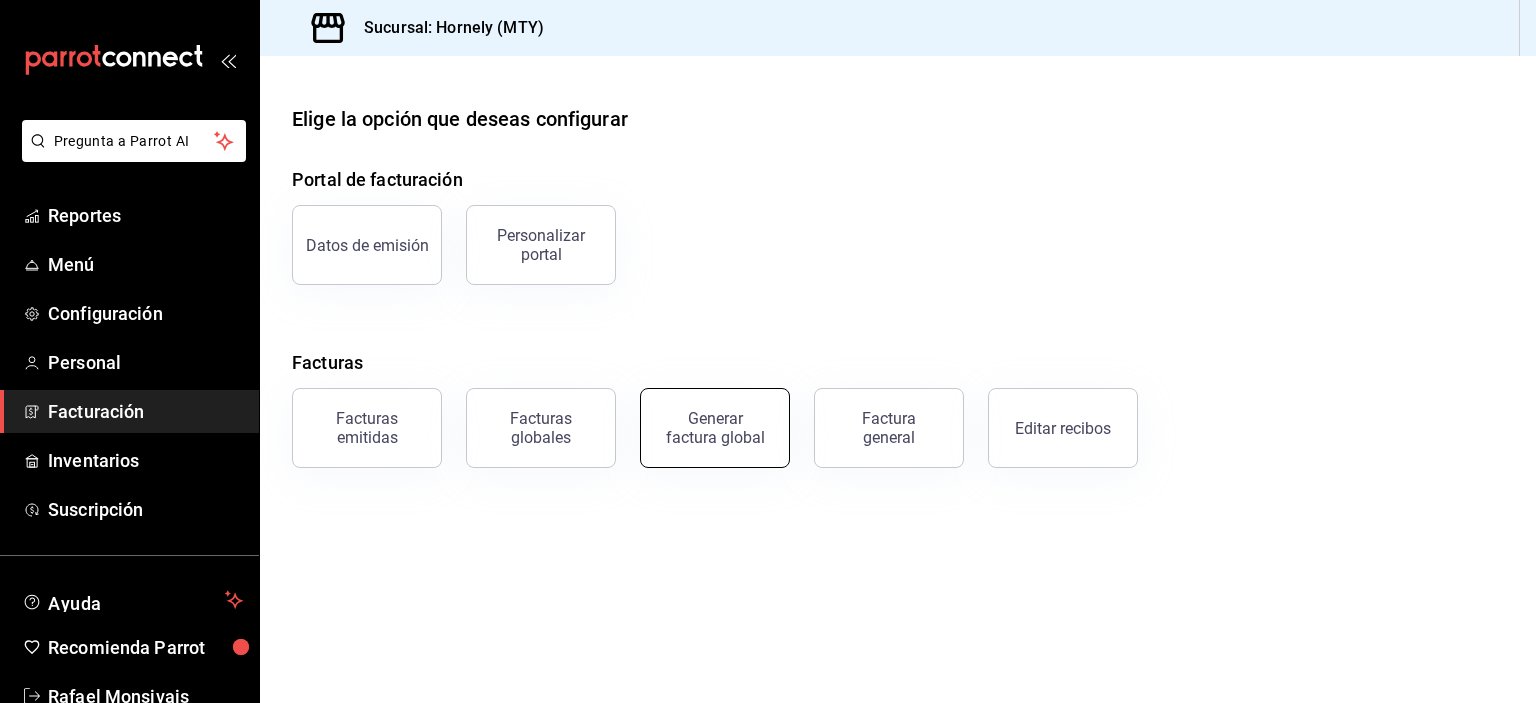 click on "Generar factura global" at bounding box center [715, 428] 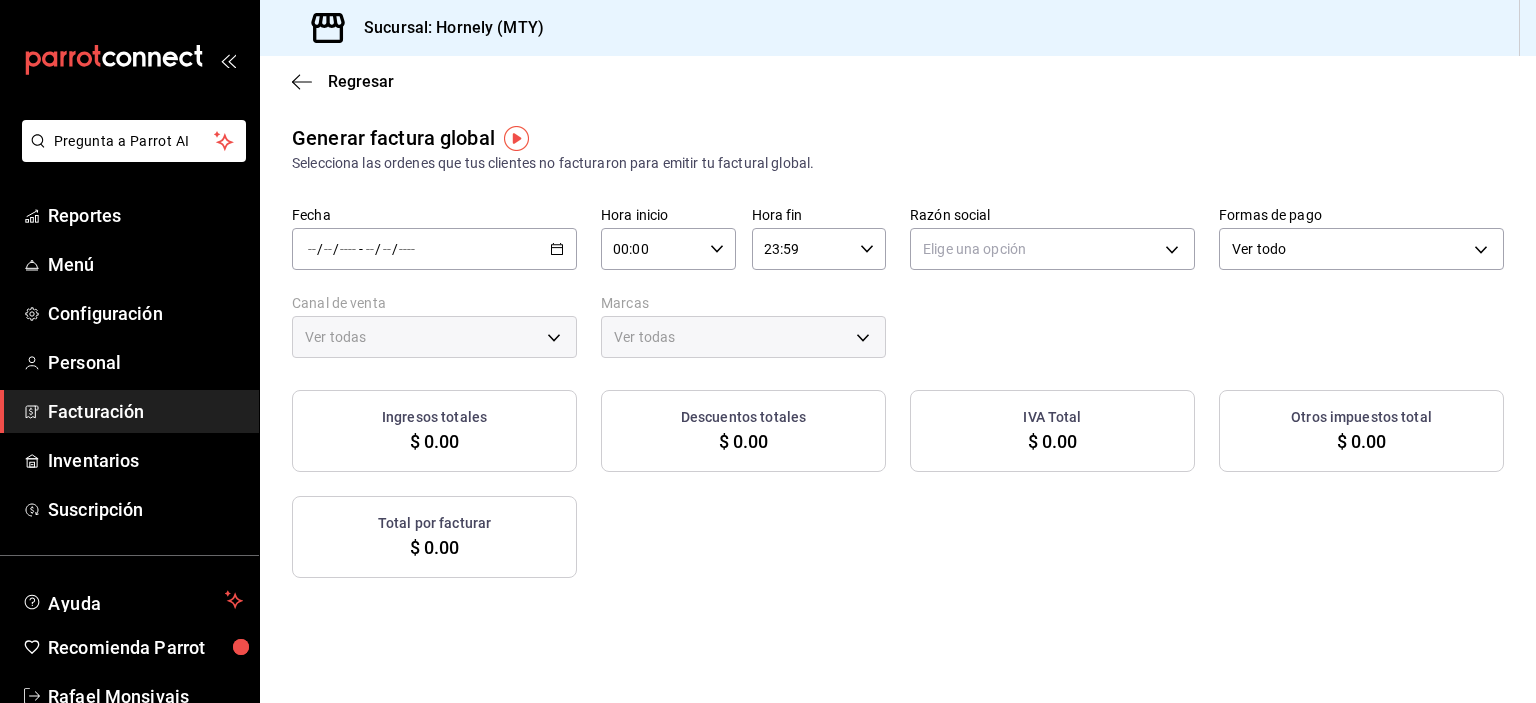 type on "PARROT,UBER_EATS,RAPPI,DIDI_FOOD,ONLINE" 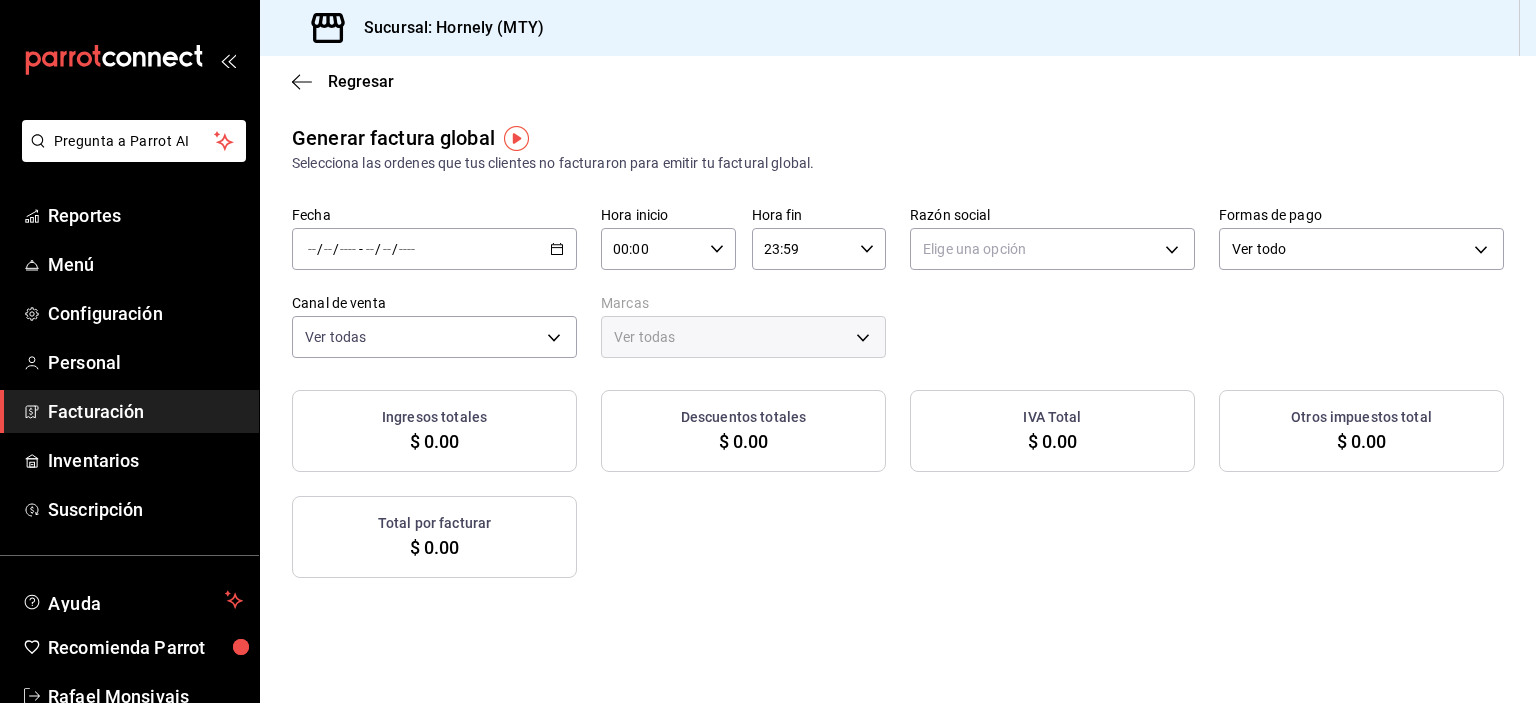 click 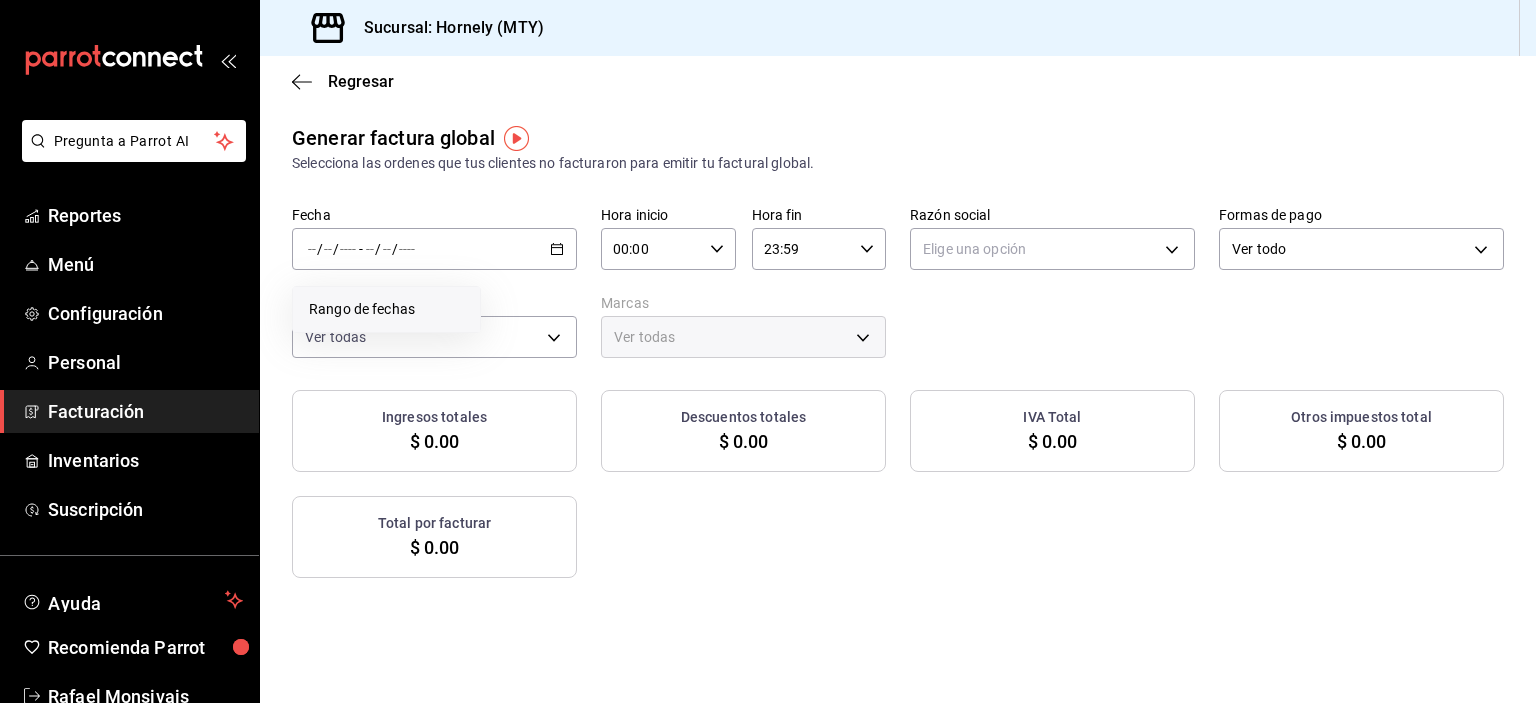 click on "Rango de fechas" at bounding box center [386, 309] 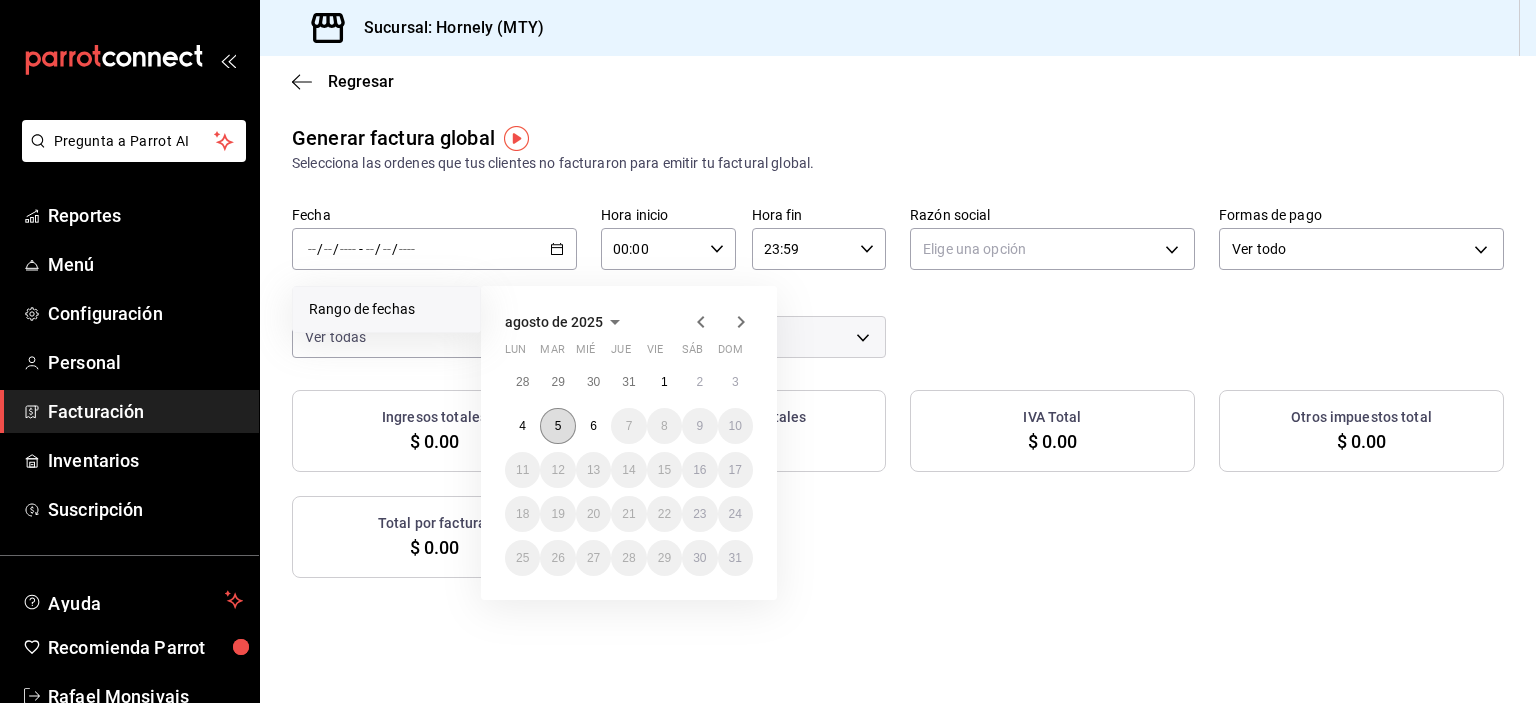 click on "5" at bounding box center (557, 426) 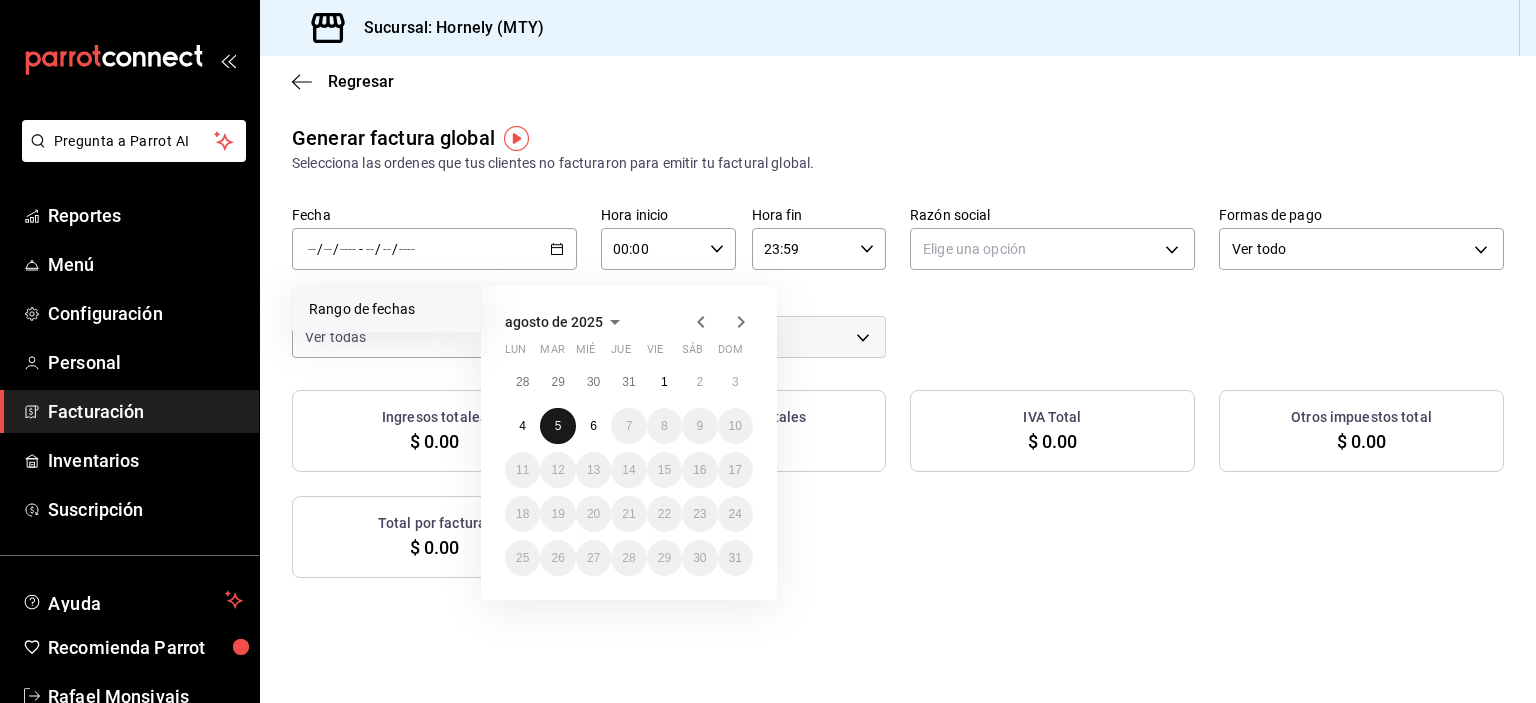 click on "5" at bounding box center (557, 426) 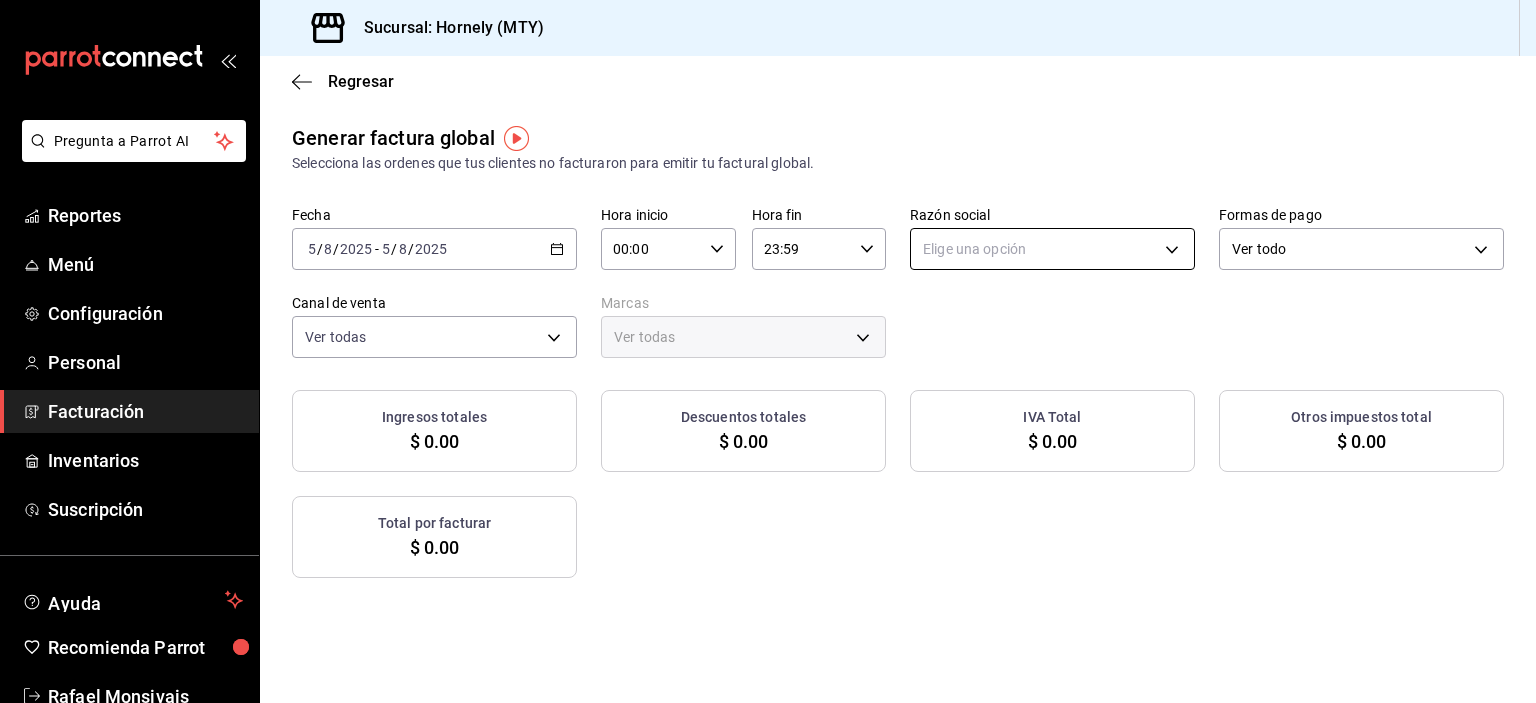 click on "Pregunta a Parrot AI Reportes   Menú   Configuración   Personal   Facturación   Inventarios   Suscripción   Ayuda Recomienda Parrot   [FIRST] [LAST]   Sugerir nueva función   Sucursal: Hornely (MTY) Regresar Generar factura global Selecciona las ordenes que tus clientes no facturaron para emitir tu factural global. Fecha 2025-08-05 5 / 8 / 2025 - 2025-08-05 5 / 8 / 2025 Hora inicio 00:00 Hora inicio Hora fin 23:59 Hora fin Razón social Elige una opción Formas de pago Ver todo ALL Canal de venta Ver todas PARROT,UBER_EATS,RAPPI,DIDI_FOOD,ONLINE Marcas Ver todas Ingresos totales $ 0.00 Descuentos totales $ 0.00 IVA Total $ 0.00 Otros impuestos total $ 0.00 Total por facturar $ 0.00 No hay información que mostrar GANA 1 MES GRATIS EN TU SUSCRIPCIÓN AQUÍ Ver video tutorial Ir a video Pregunta a Parrot AI Reportes   Menú   Configuración   Personal   Facturación   Inventarios   Suscripción   Ayuda Recomienda Parrot   [FIRST] [LAST]   Sugerir nueva función   Visitar centro de ayuda (555) 555-5555" at bounding box center [768, 351] 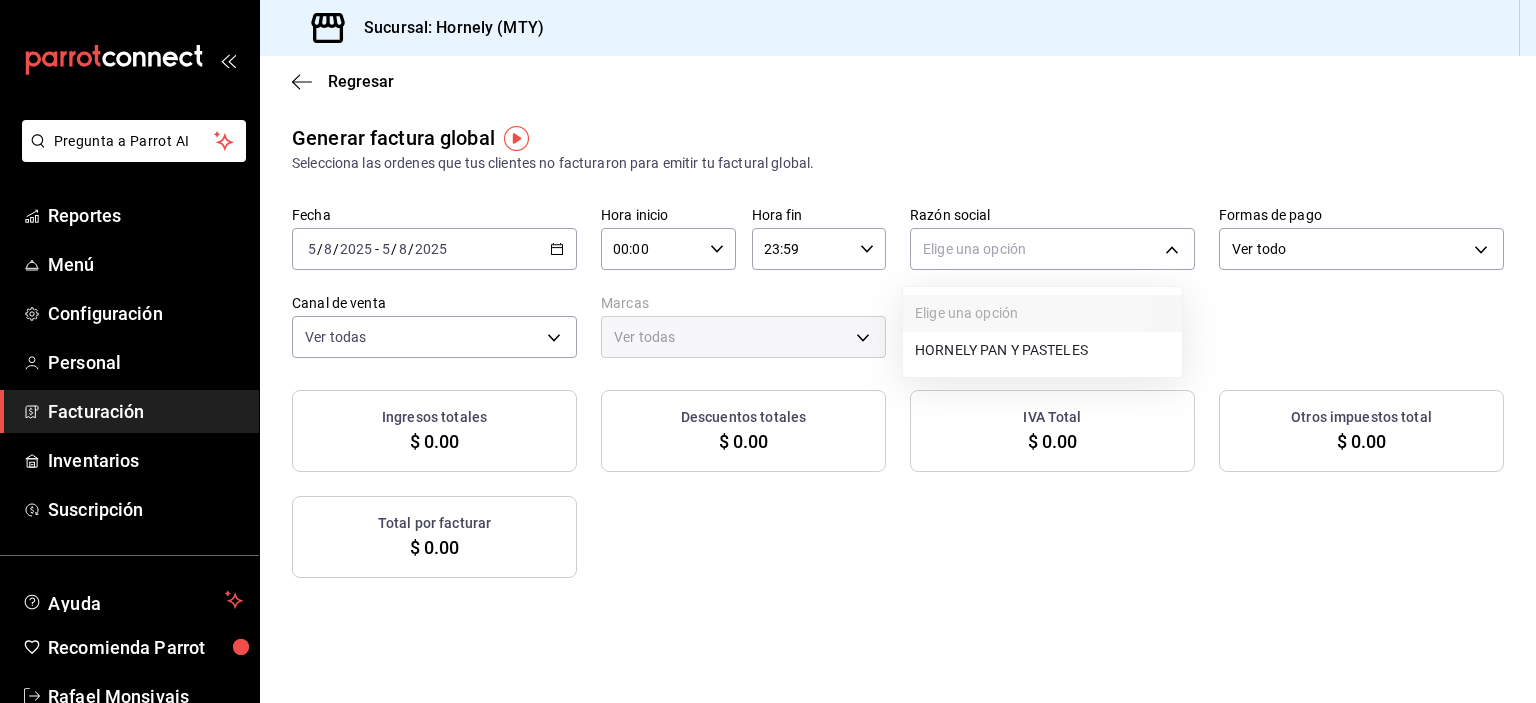 click on "HORNELY PAN Y PASTELES" at bounding box center [1042, 350] 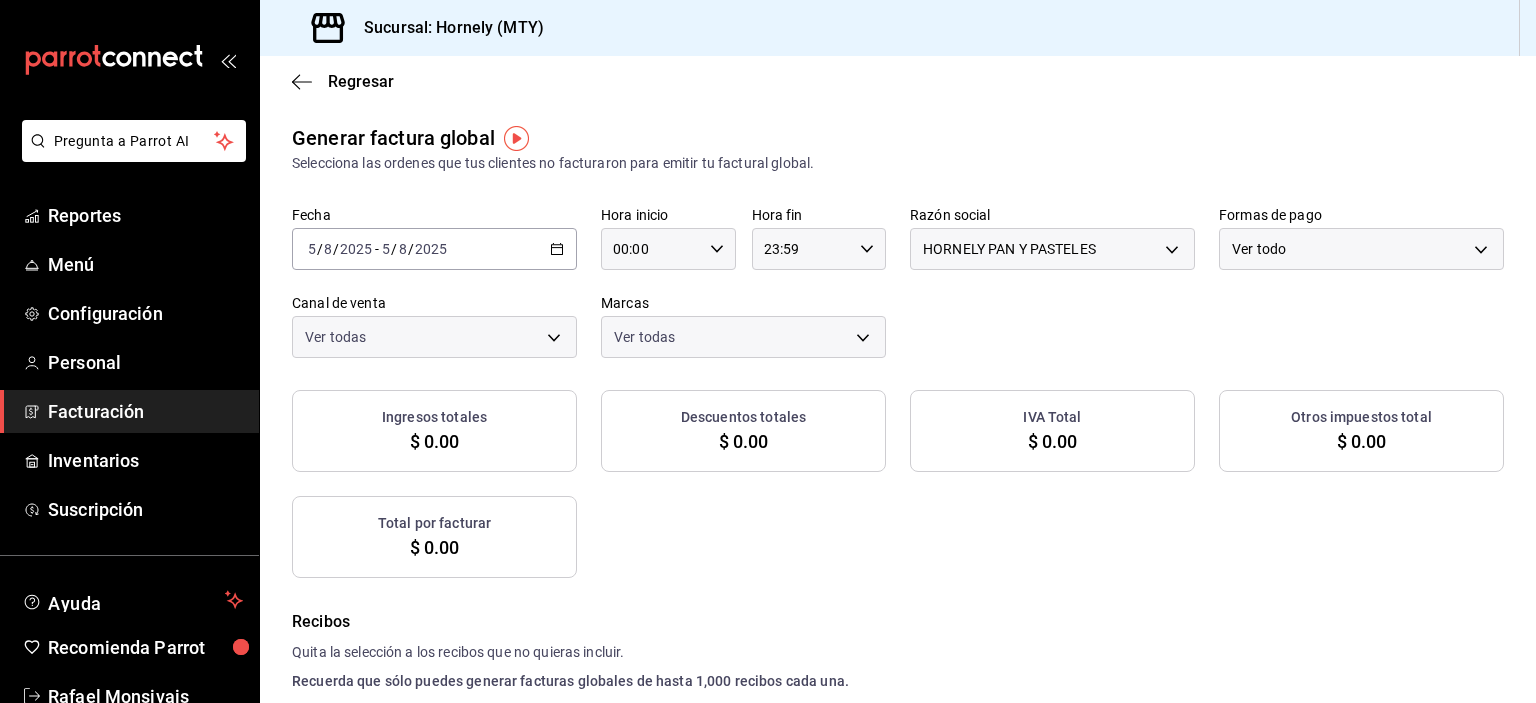 click on "Pregunta a Parrot AI Reportes   Menú   Configuración   Personal   Facturación   Inventarios   Suscripción   Ayuda Recomienda Parrot   [PERSON]   Sugerir nueva función   Sucursal: Hornely (MTY) Regresar Generar factura global Selecciona las ordenes que tus clientes no facturaron para emitir tu factural global. Fecha 2025-[MM]-[DD] [MM]/[DD]/[YYYY] - 2025-[MM]-[DD] [MM]/[DD]/[YYYY] Hora inicio 00:00 Hora inicio Hora fin 23:59 Hora fin Razón social HORNELY PAN Y PASTELES b2cd780a-b572-4f60-9a57-482b6a6c9eaf Formas de pago Ver todo ALL Canal de venta Ver todas PARROT,UBER_EATS,RAPPI,DIDI_FOOD,ONLINE Marcas Ver todas f940d65f-f315-40ad-96cd-36aca2dc56c6 Ingresos totales $[PRICE] Descuentos totales $[PRICE] IVA Total $[PRICE] Otros impuestos total $[PRICE] Total por facturar $[PRICE] Recibos Quita la selección a los recibos que no quieras incluir. Recuerda que sólo puedes generar facturas globales de hasta 1,000 recibos cada una. Fecha # de recibo Tipo de pago Subtotal Descuentos Cargos por servicio IVA Otros impuestos Total" at bounding box center (768, 351) 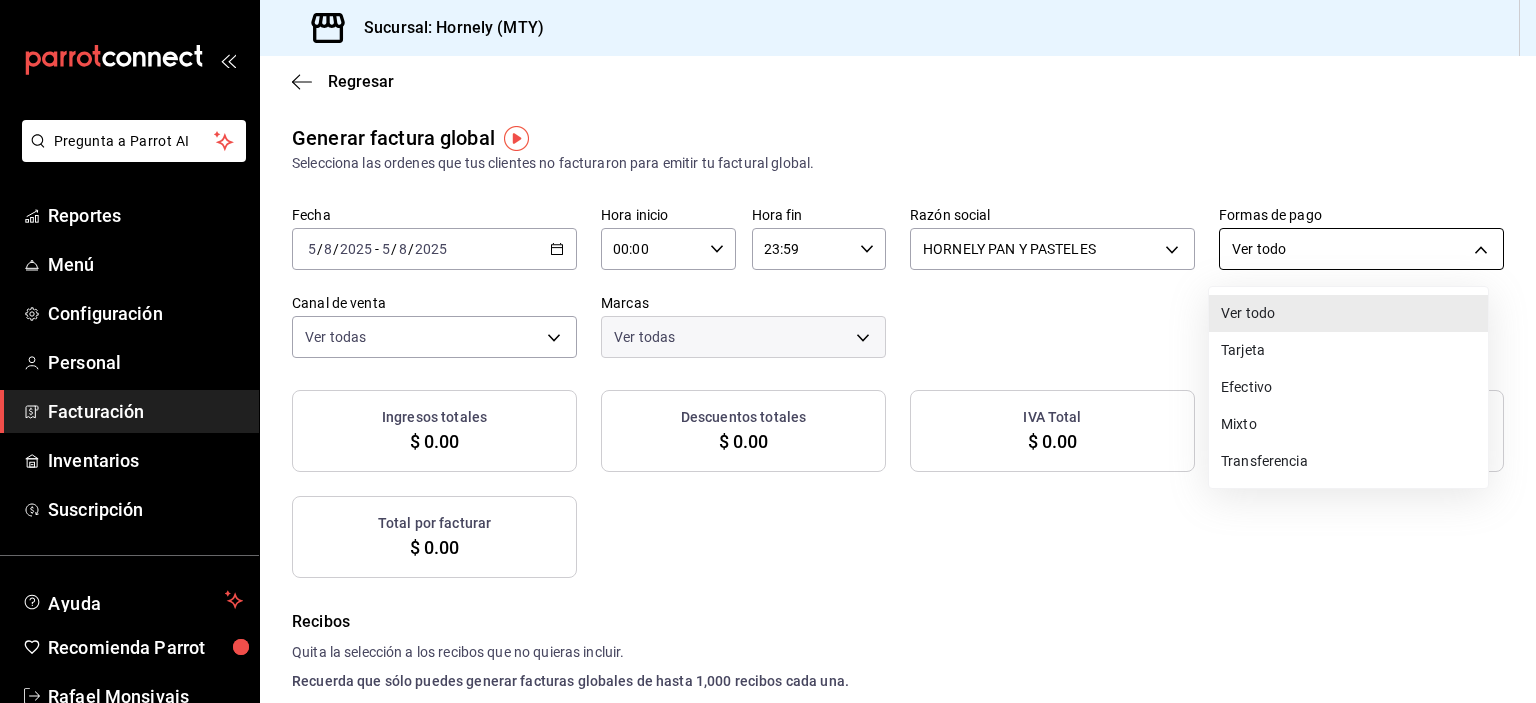 checkbox on "true" 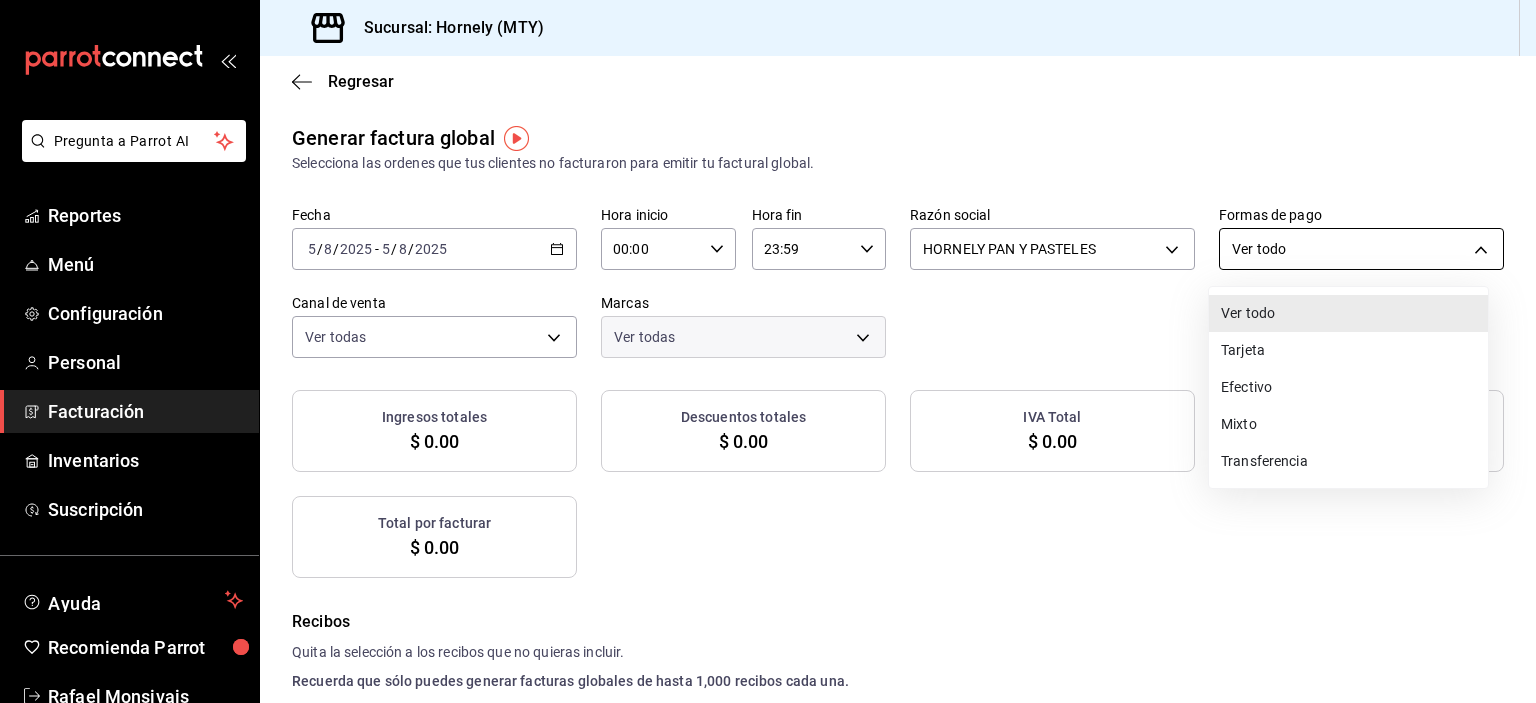 checkbox on "true" 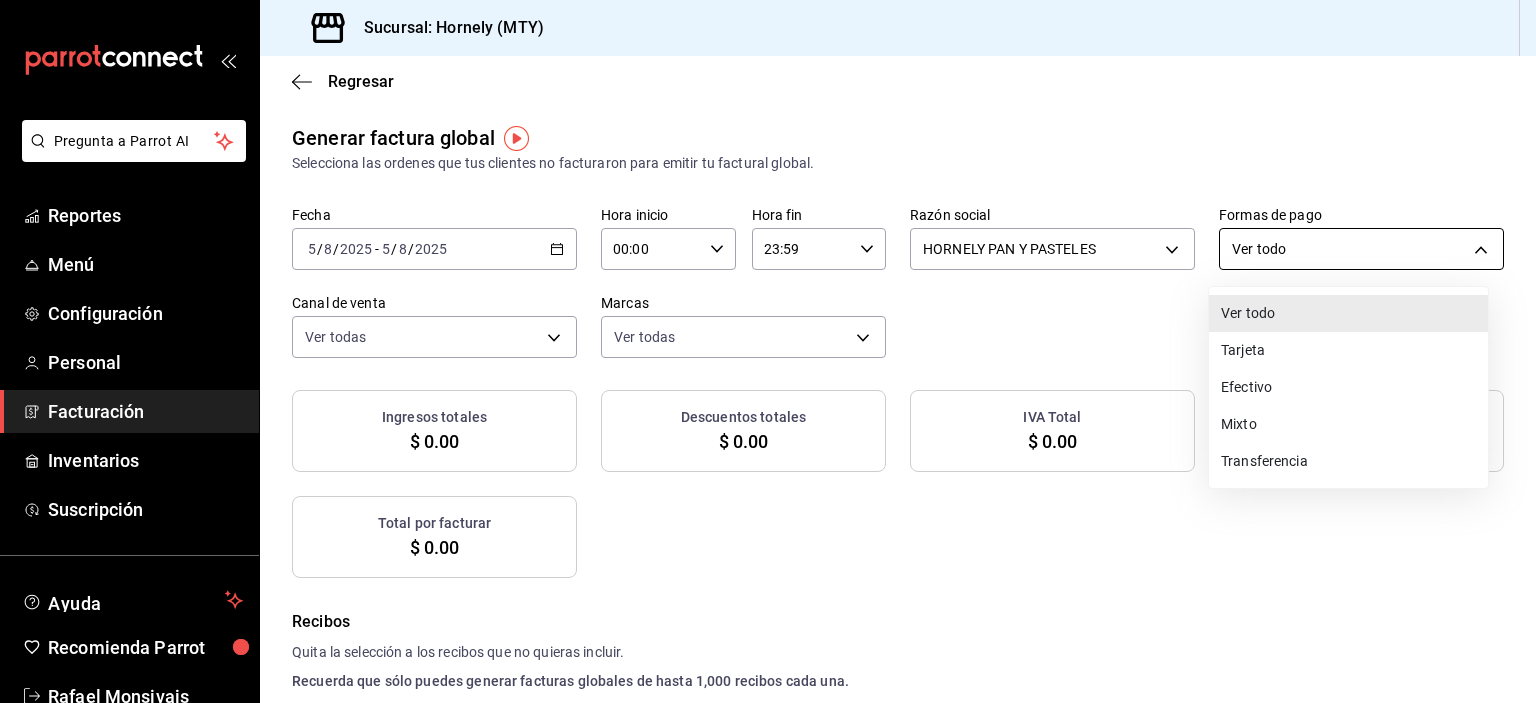checkbox on "true" 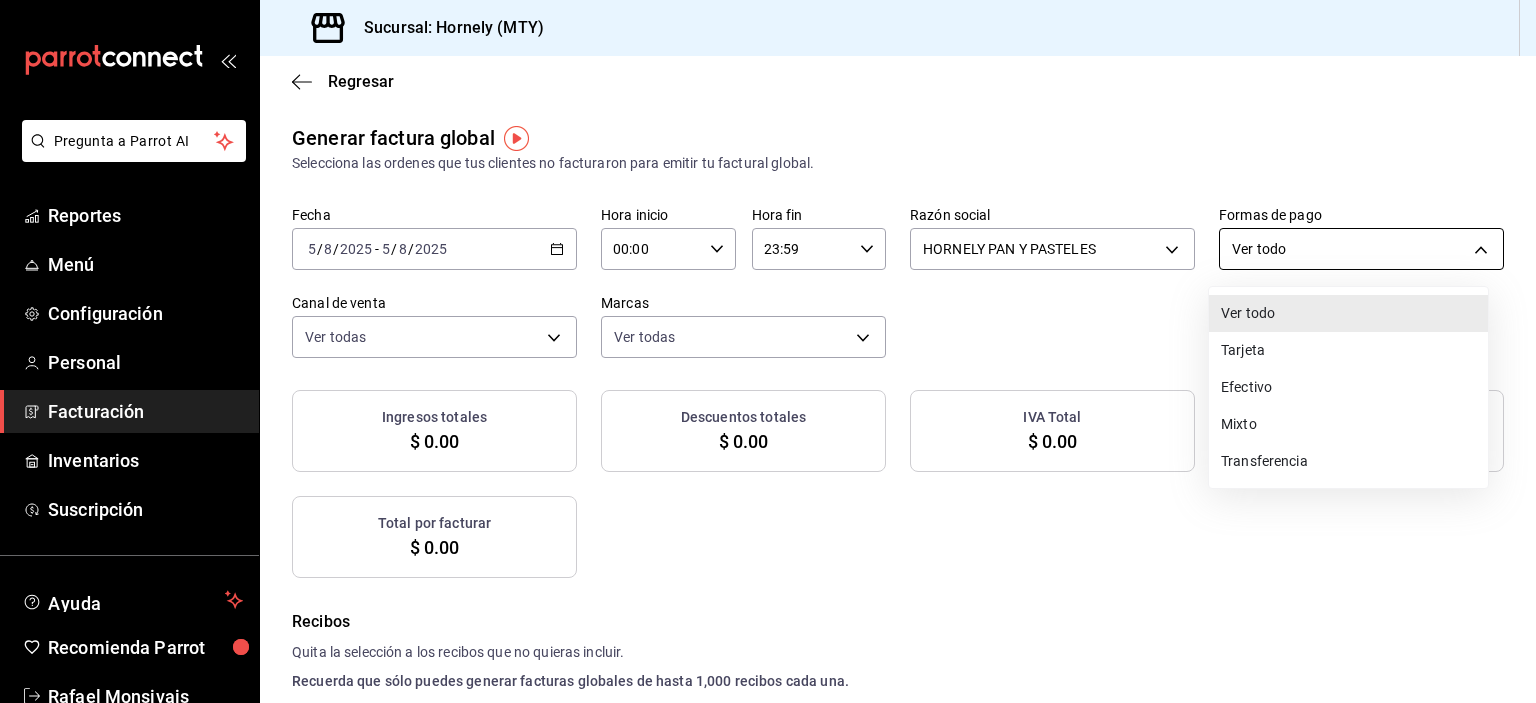 checkbox on "true" 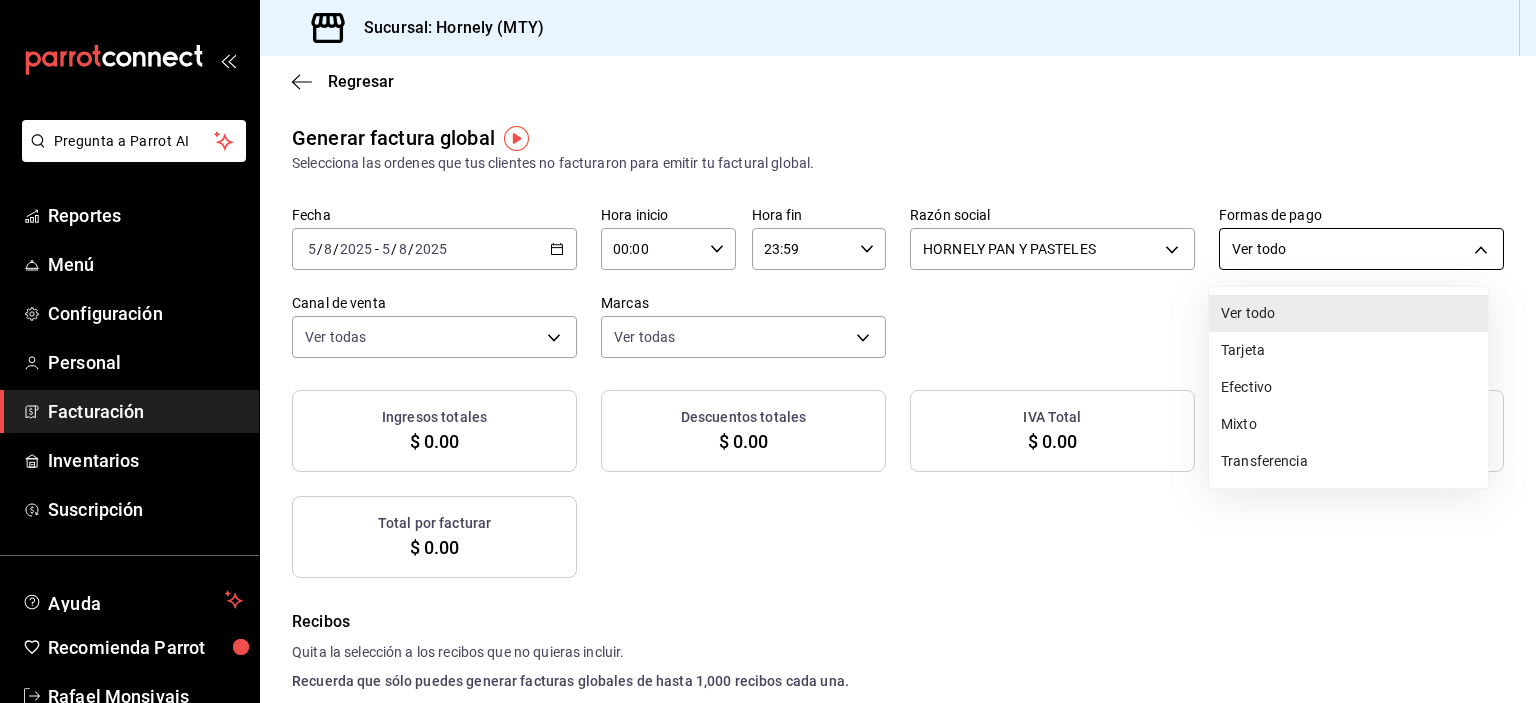 checkbox on "true" 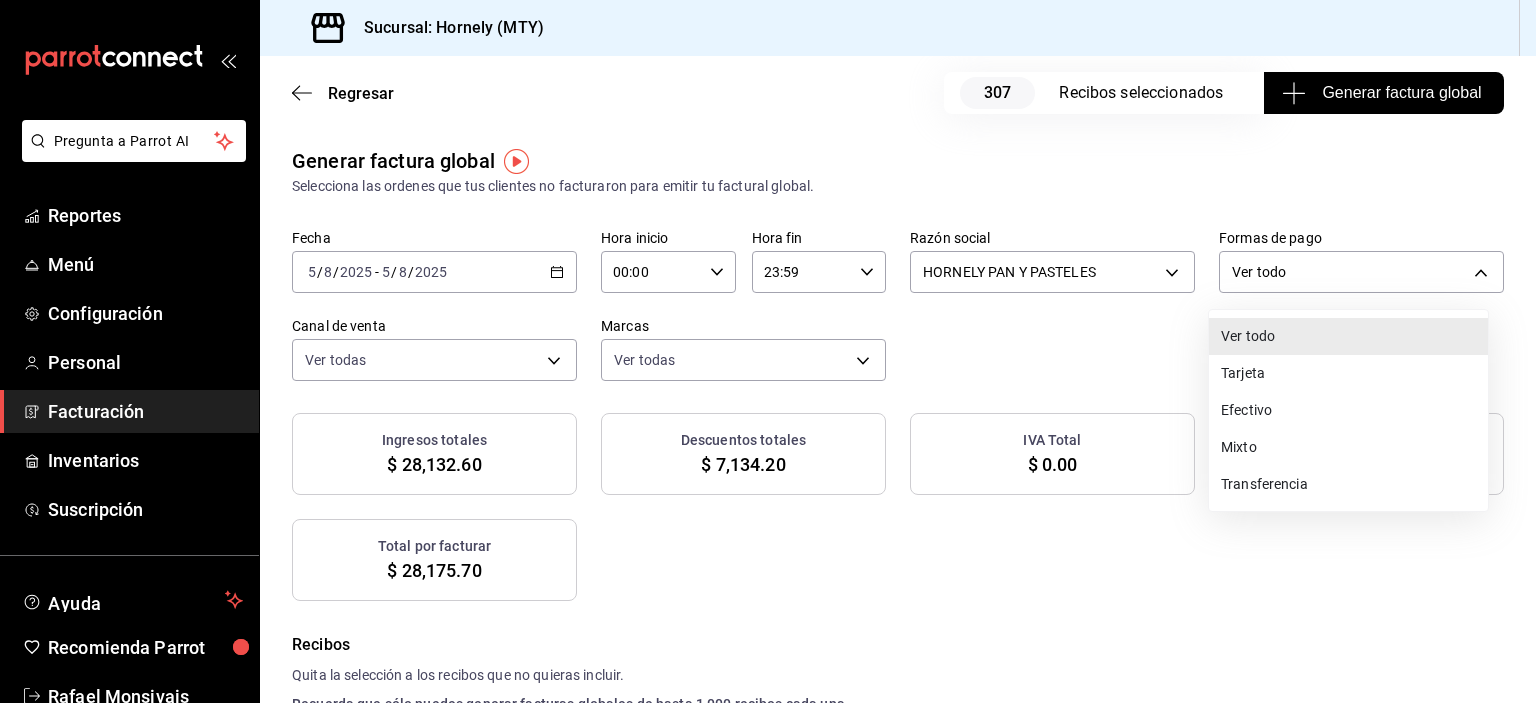 click on "Efectivo" at bounding box center (1348, 410) 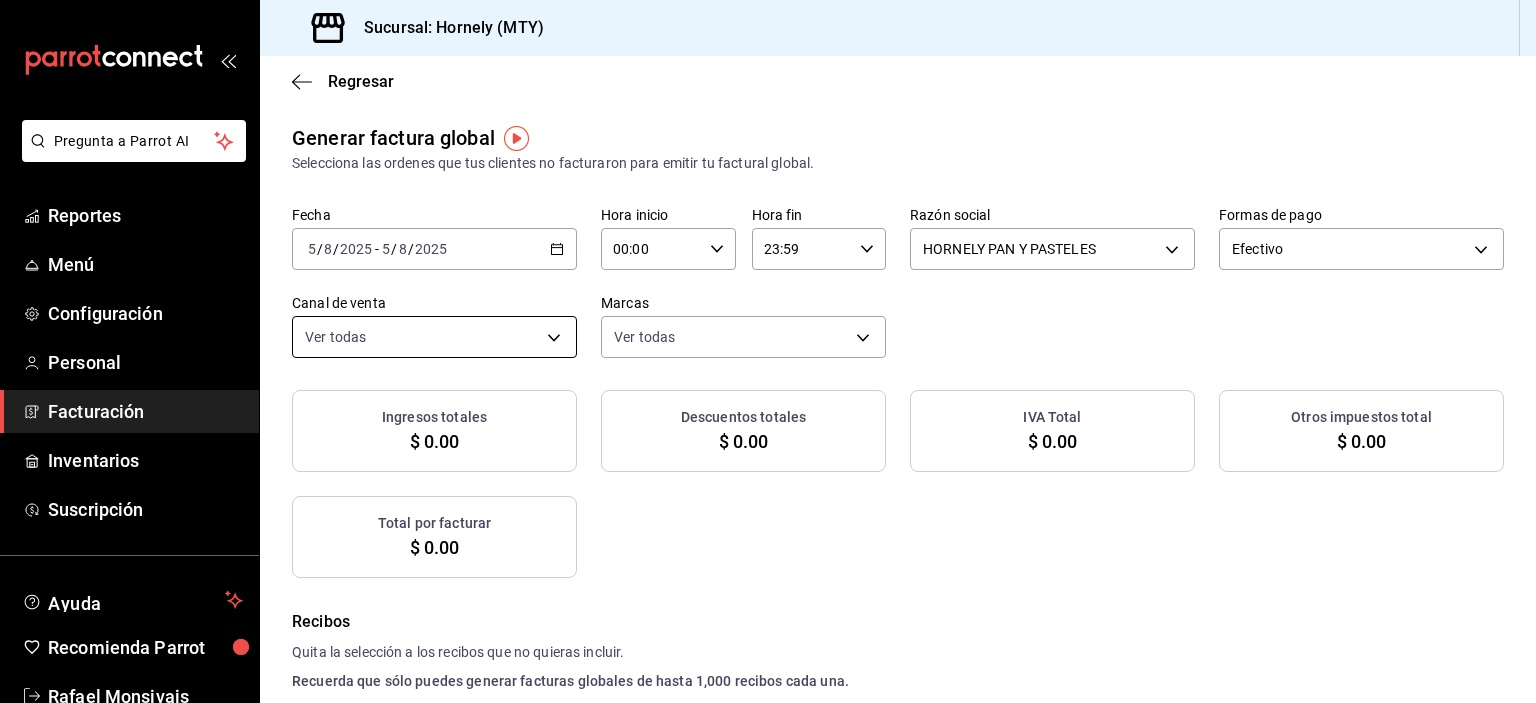 click on "Ver todas PARROT,UBER_EATS,RAPPI,DIDI_FOOD,ONLINE" at bounding box center [434, 333] 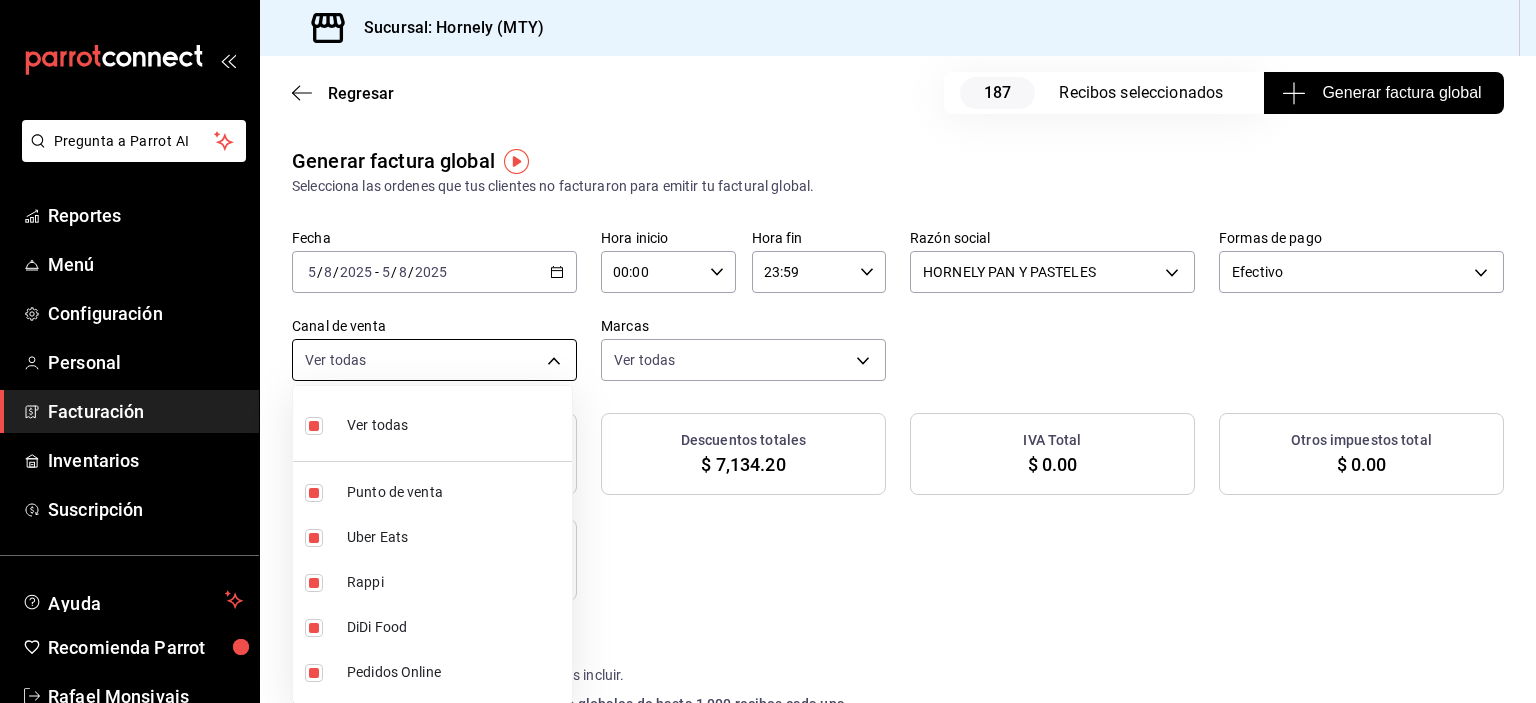 click on "Pregunta a Parrot AI Reportes   Menú   Configuración   Personal   Facturación   Inventarios   Suscripción   Ayuda Recomienda Parrot   [PERSON]   Sugerir nueva función   Sucursal: Hornely (MTY) Regresar 187 Recibos seleccionados Generar factura global Generar factura global Selecciona las ordenes que tus clientes no facturaron para emitir tu factural global. Fecha 2025-[MM]-[DD] [MM]/[DD]/[YYYY] - 2025-[MM]-[DD] [MM]/[DD]/[YYYY] Hora inicio 00:00 Hora inicio Hora fin 23:59 Hora fin Razón social HORNELY PAN Y PASTELES b2cd780a-b572-4f60-9a57-482b6a6c9eaf Formas de pago Efectivo CASH Canal de venta Ver todas PARROT,UBER_EATS,RAPPI,DIDI_FOOD,ONLINE Marcas Ver todas f940d65f-f315-40ad-96cd-36aca2dc56c6 Ingresos totales $[PRICE] Descuentos totales $[PRICE] IVA Total $[PRICE] Otros impuestos total $[PRICE] Total por facturar $[PRICE] Recibos Quita la selección a los recibos que no quieras incluir. Recuerda que sólo puedes generar facturas globales de hasta 1,000 recibos cada una. Fecha # de recibo Tipo de pago" at bounding box center [768, 351] 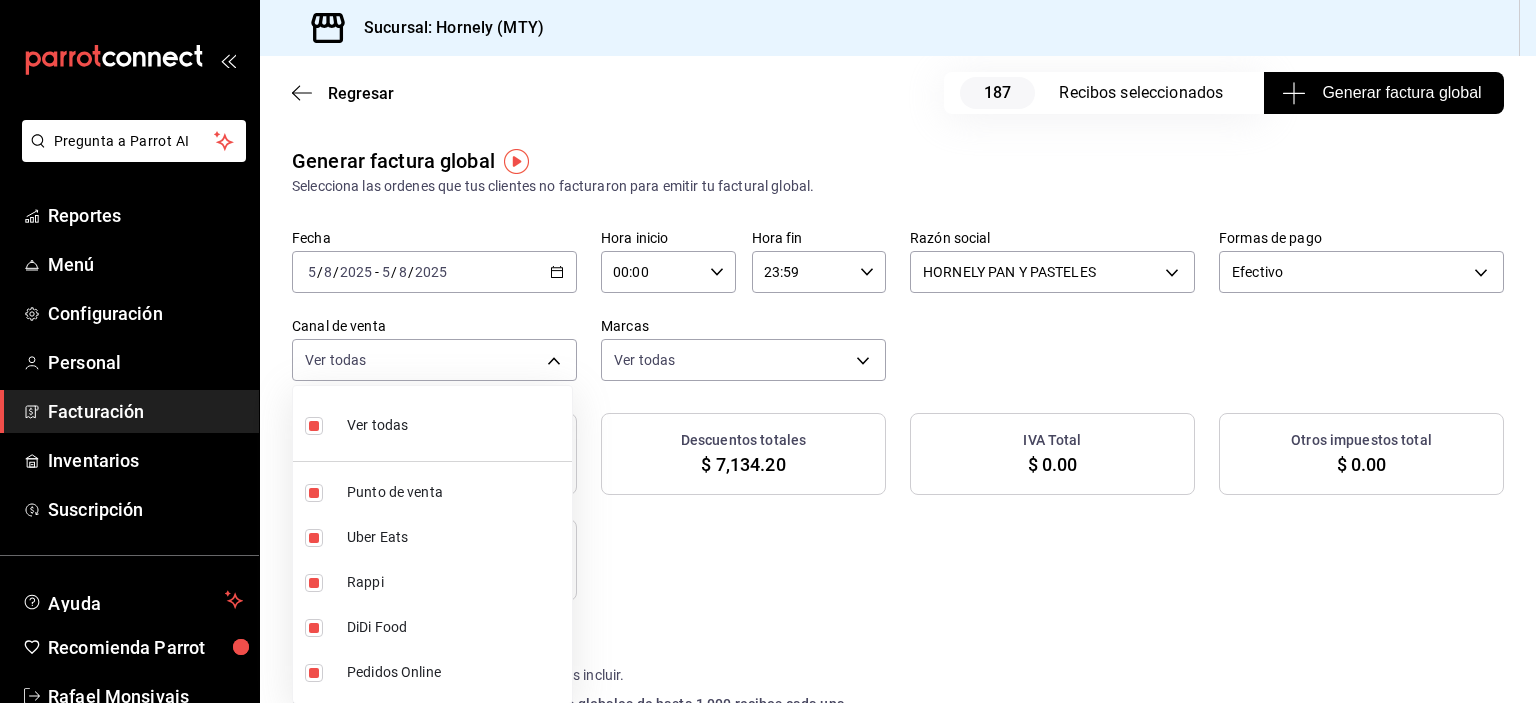 click at bounding box center (314, 426) 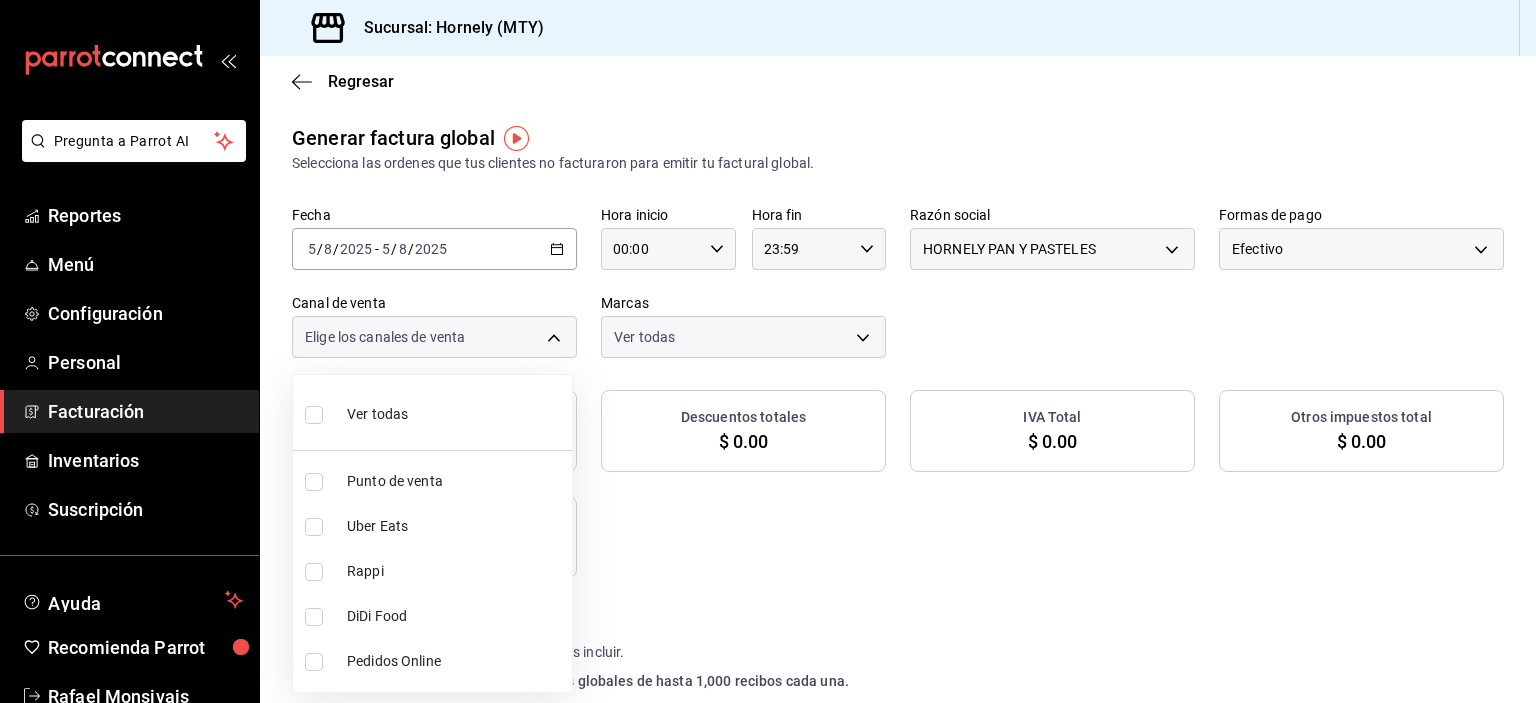 click at bounding box center (314, 482) 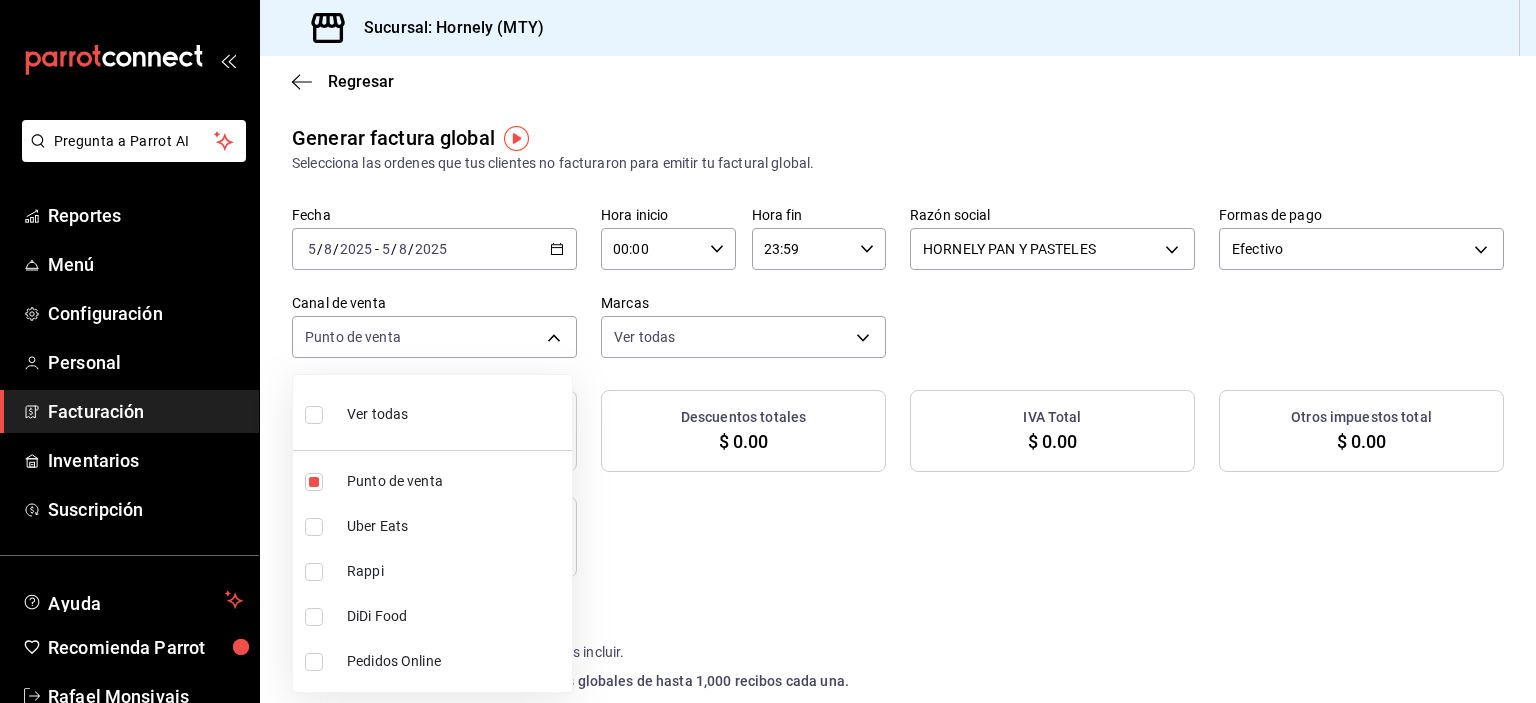 click at bounding box center (768, 351) 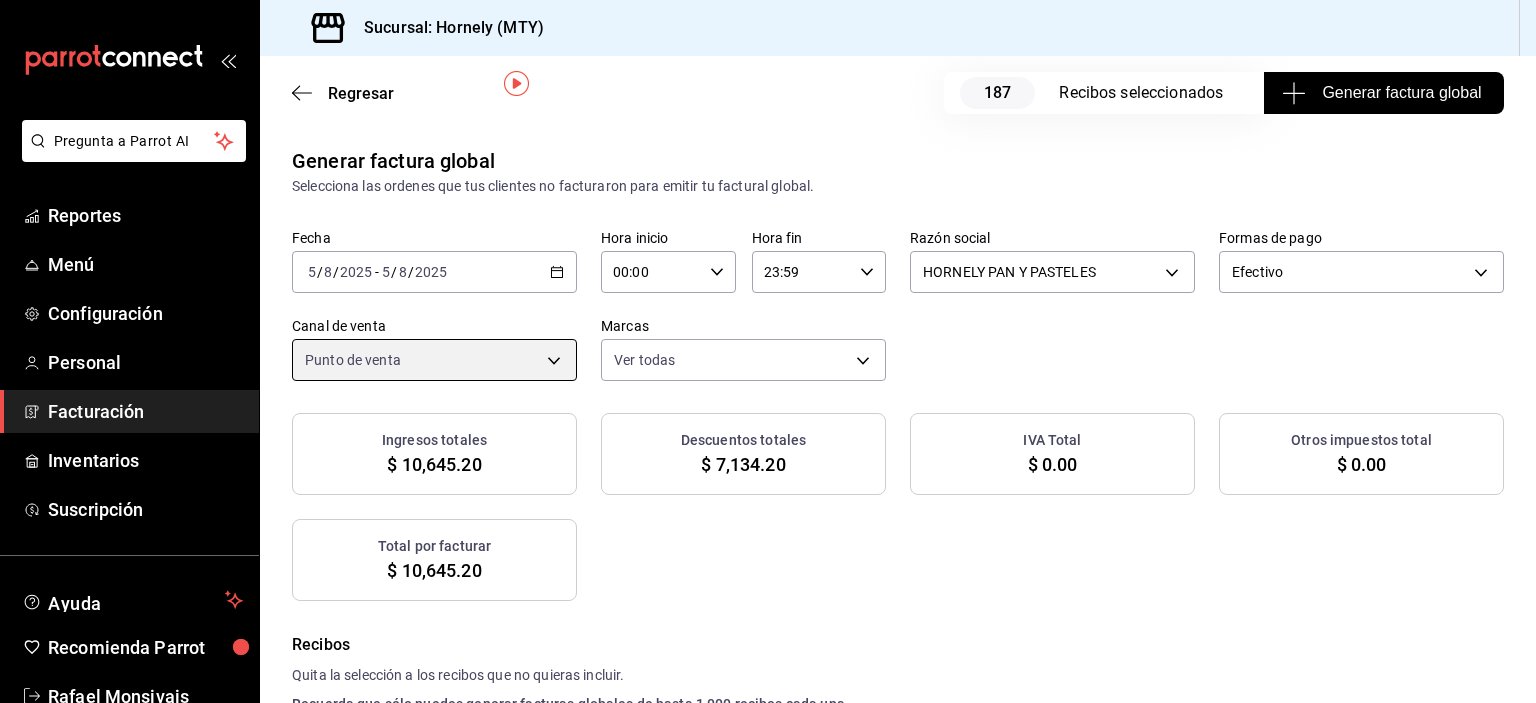 scroll, scrollTop: 100, scrollLeft: 0, axis: vertical 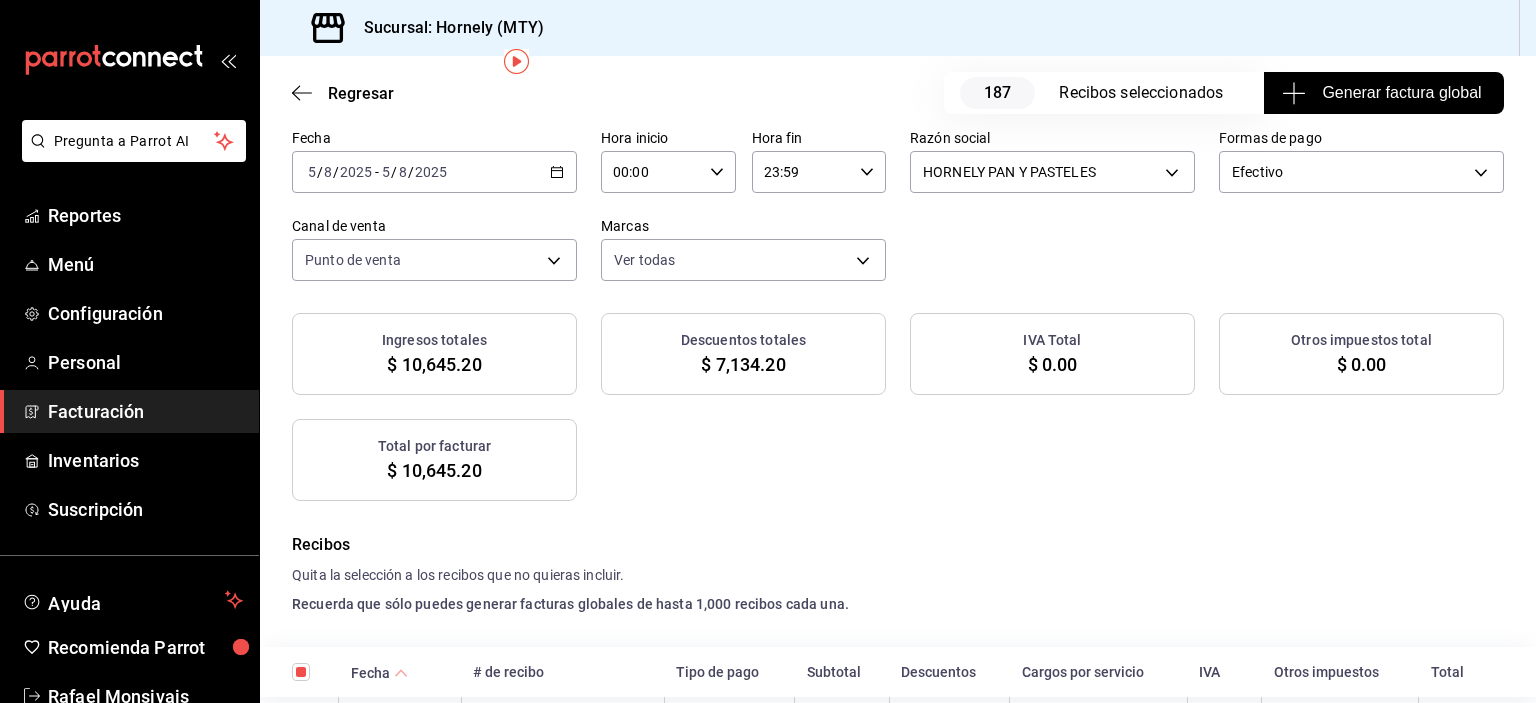 click on "Generar factura global" at bounding box center (1384, 93) 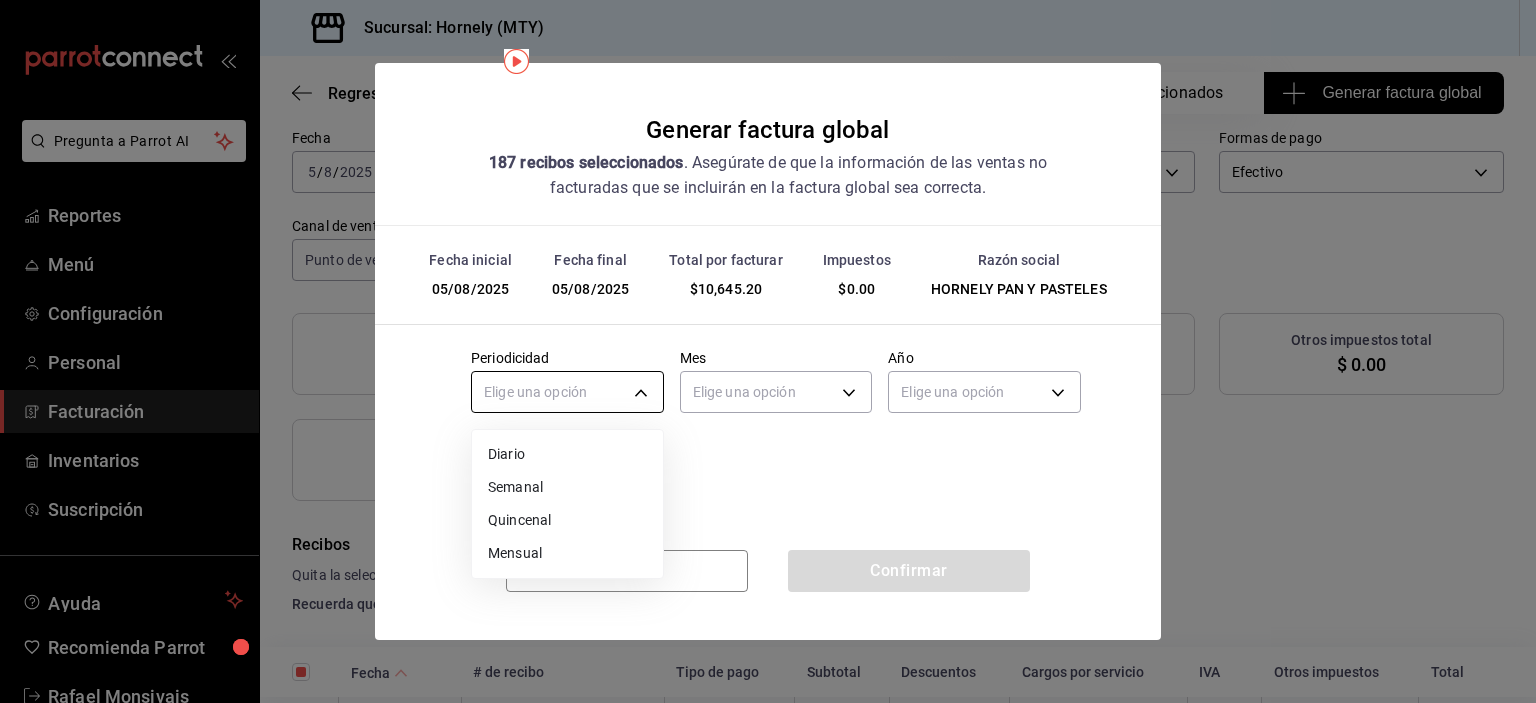 click on "Pregunta a Parrot AI Reportes   Menú   Configuración   Personal   Facturación   Inventarios   Suscripción   Ayuda Recomienda Parrot   [FIRST] [LAST]   Sugerir nueva función   Sucursal: Hornely (MTY) Regresar 187 Recibos seleccionados Generar factura global Generar factura global Selecciona las ordenes que tus clientes no facturaron para emitir tu factural global. Fecha 2025-08-05 5 / 8 / 2025 - 2025-08-05 5 / 8 / 2025 Hora inicio 00:00 Hora inicio Hora fin 23:59 Hora fin Razón social HORNELY PAN Y PASTELES b2cd780a-b572-4f60-9a57-482b6a6c9eaf Formas de pago Efectivo CASH Canal de venta Punto de venta PARROT Marcas Ver todas f940d65f-f315-40ad-96cd-36aca2dc56c6 Ingresos totales $ 10,645.20 Descuentos totales $ 7,134.20 IVA Total $ 0.00 Otros impuestos total $ 0.00 Total por facturar $ 10,645.20 Recibos Quita la selección a los recibos que no quieras incluir. Recuerda que sólo puedes generar facturas globales de hasta 1,000 recibos cada una. Fecha # de recibo Tipo de pago Subtotal Descuentos IVA Total" at bounding box center [768, 351] 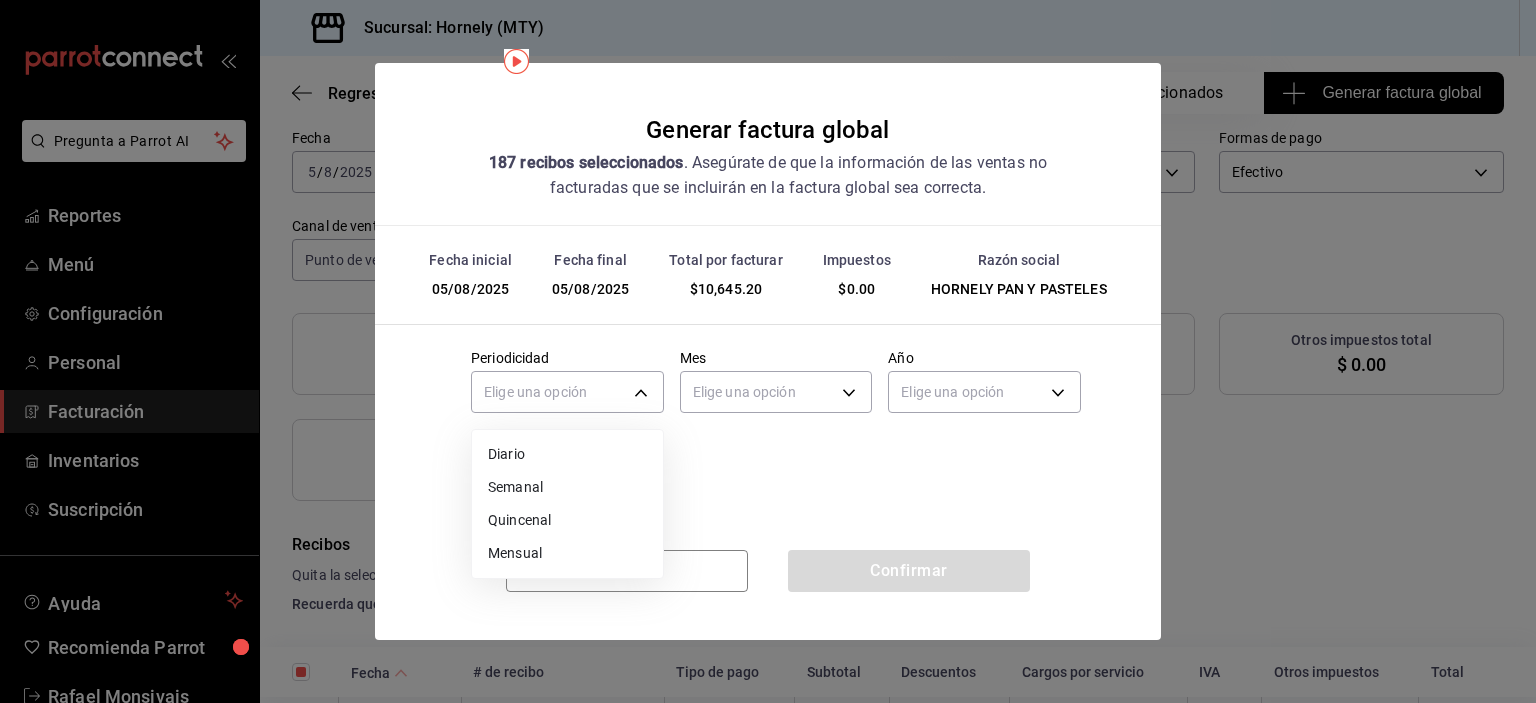 click on "Diario" at bounding box center (567, 454) 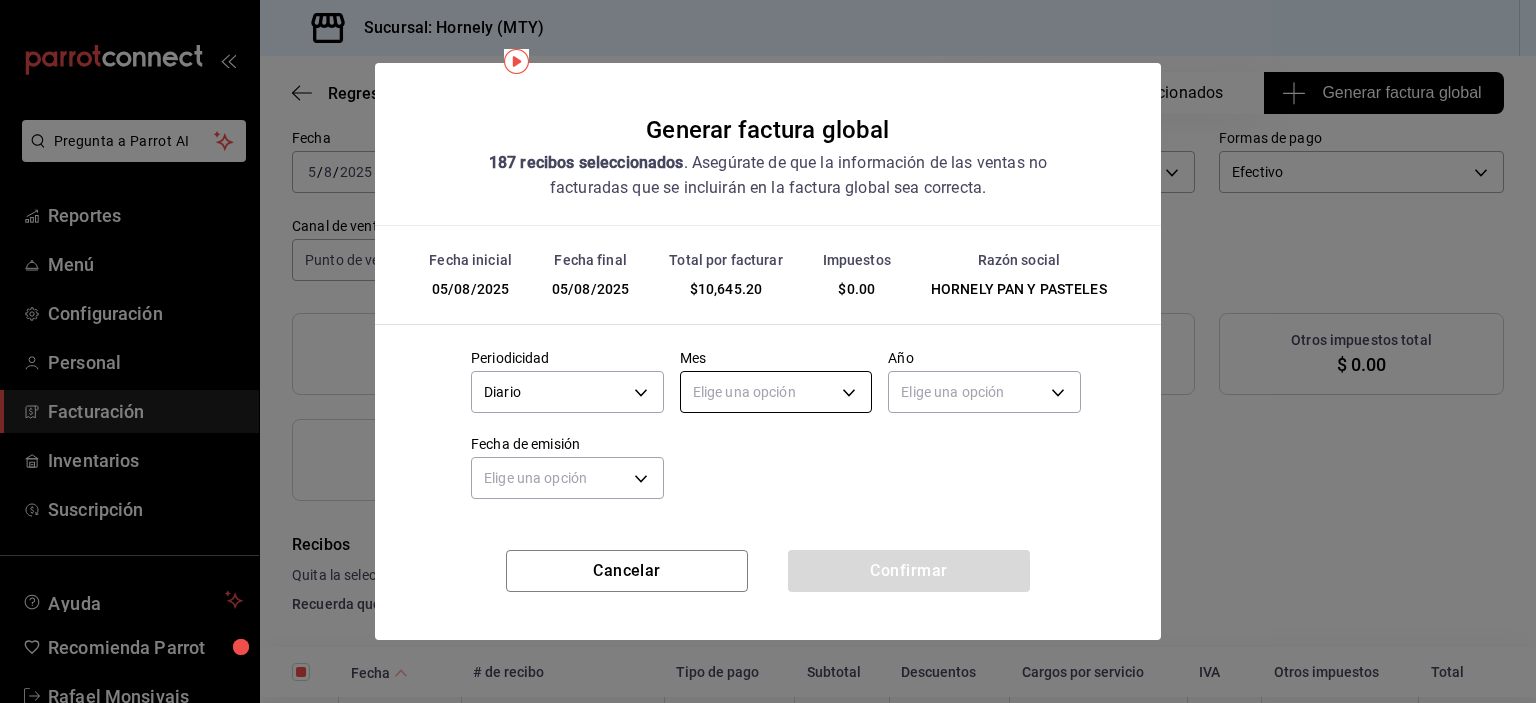 click on "Pregunta a Parrot AI Reportes   Menú   Configuración   Personal   Facturación   Inventarios   Suscripción   Ayuda Recomienda Parrot   [FIRST] [LAST]   Sugerir nueva función   Sucursal: Hornely (MTY) Regresar 187 Recibos seleccionados Generar factura global Generar factura global Selecciona las ordenes que tus clientes no facturaron para emitir tu factural global. Fecha 2025-08-05 5 / 8 / 2025 - 2025-08-05 5 / 8 / 2025 Hora inicio 00:00 Hora inicio Hora fin 23:59 Hora fin Razón social HORNELY PAN Y PASTELES b2cd780a-b572-4f60-9a57-482b6a6c9eaf Formas de pago Efectivo CASH Canal de venta Punto de venta PARROT Marcas Ver todas f940d65f-f315-40ad-96cd-36aca2dc56c6 Ingresos totales $ 10,645.20 Descuentos totales $ 7,134.20 IVA Total $ 0.00 Otros impuestos total $ 0.00 Total por facturar $ 10,645.20 Recibos Quita la selección a los recibos que no quieras incluir. Recuerda que sólo puedes generar facturas globales de hasta 1,000 recibos cada una. Fecha # de recibo Tipo de pago Subtotal Descuentos IVA Total" at bounding box center (768, 351) 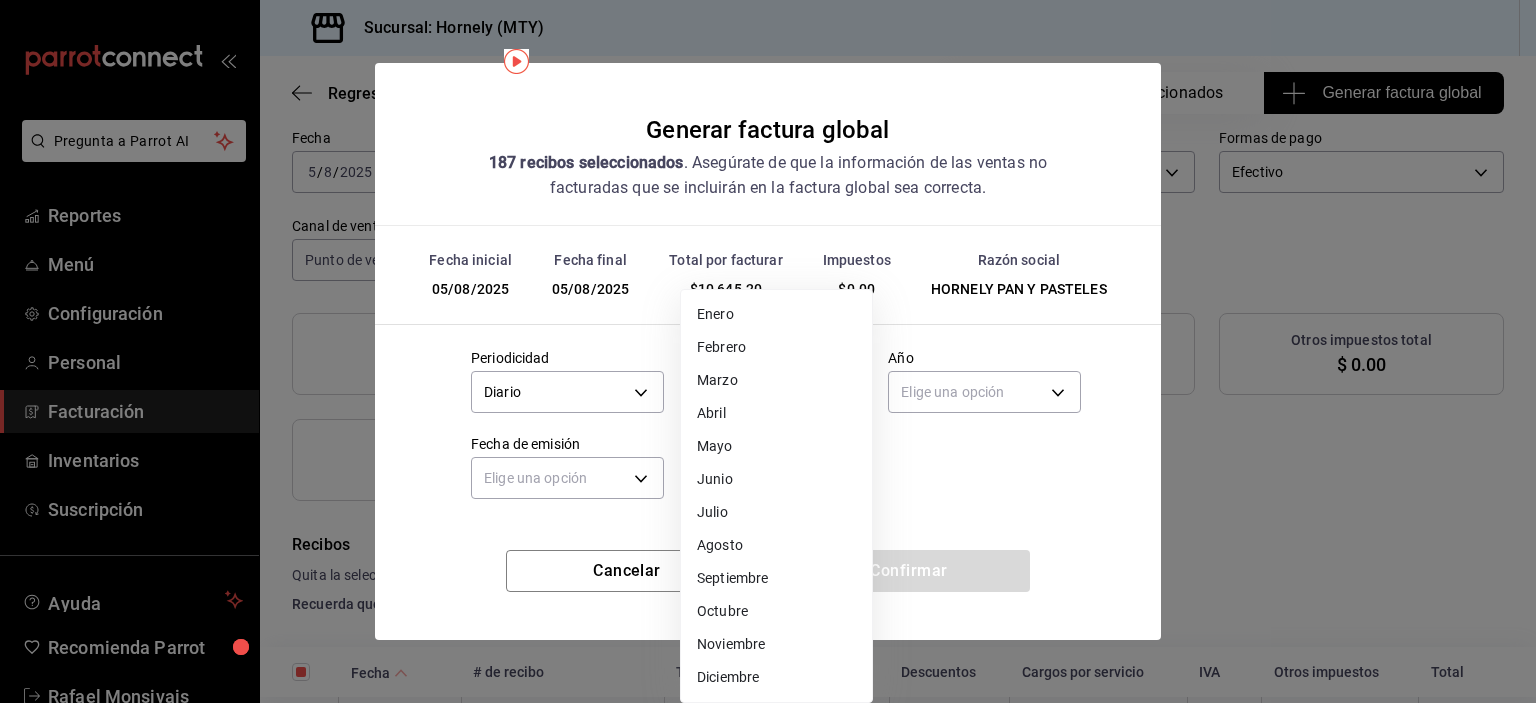 click on "Agosto" at bounding box center [776, 545] 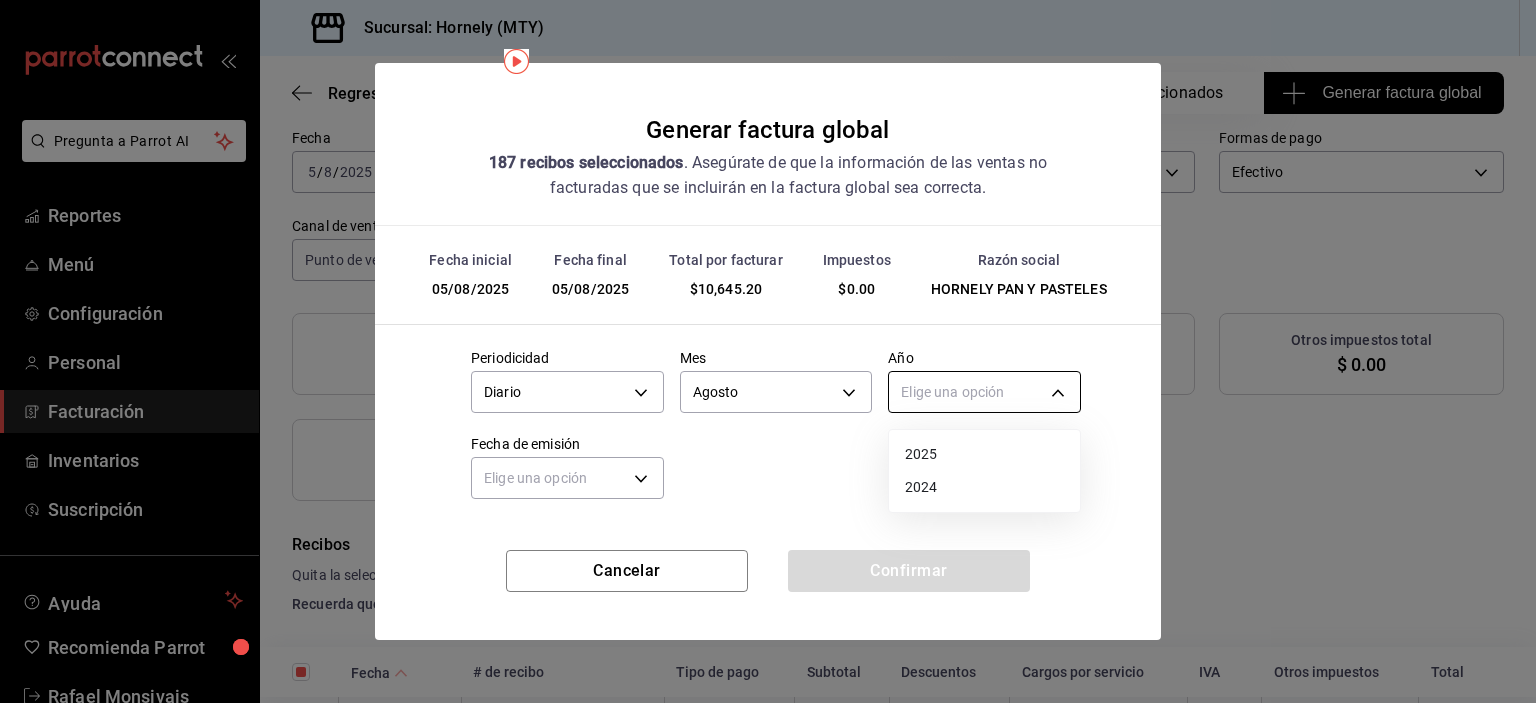 click on "Pregunta a Parrot AI Reportes   Menú   Configuración   Personal   Facturación   Inventarios   Suscripción   Ayuda Recomienda Parrot   [FIRST] [LAST]   Sugerir nueva función   Sucursal: Hornely (MTY) Regresar 187 Recibos seleccionados Generar factura global Generar factura global Selecciona las ordenes que tus clientes no facturaron para emitir tu factural global. Fecha 2025-08-05 5 / 8 / 2025 - 2025-08-05 5 / 8 / 2025 Hora inicio 00:00 Hora inicio Hora fin 23:59 Hora fin Razón social HORNELY PAN Y PASTELES b2cd780a-b572-4f60-9a57-482b6a6c9eaf Formas de pago Efectivo CASH Canal de venta Punto de venta PARROT Marcas Ver todas f940d65f-f315-40ad-96cd-36aca2dc56c6 Ingresos totales $ 10,645.20 Descuentos totales $ 7,134.20 IVA Total $ 0.00 Otros impuestos total $ 0.00 Total por facturar $ 10,645.20 Recibos Quita la selección a los recibos que no quieras incluir. Recuerda que sólo puedes generar facturas globales de hasta 1,000 recibos cada una. Fecha # de recibo Tipo de pago Subtotal Descuentos IVA Total" at bounding box center [768, 351] 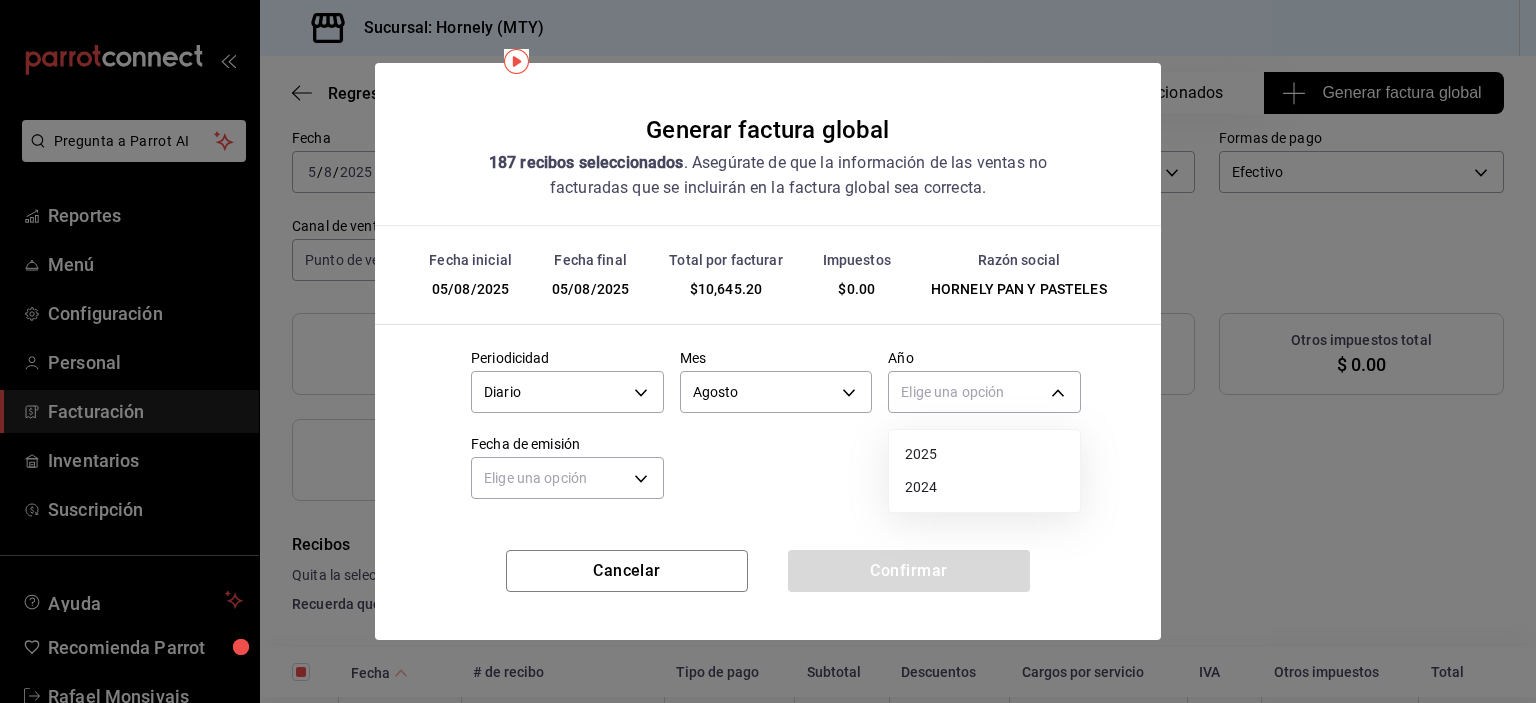 click on "2025" at bounding box center (984, 454) 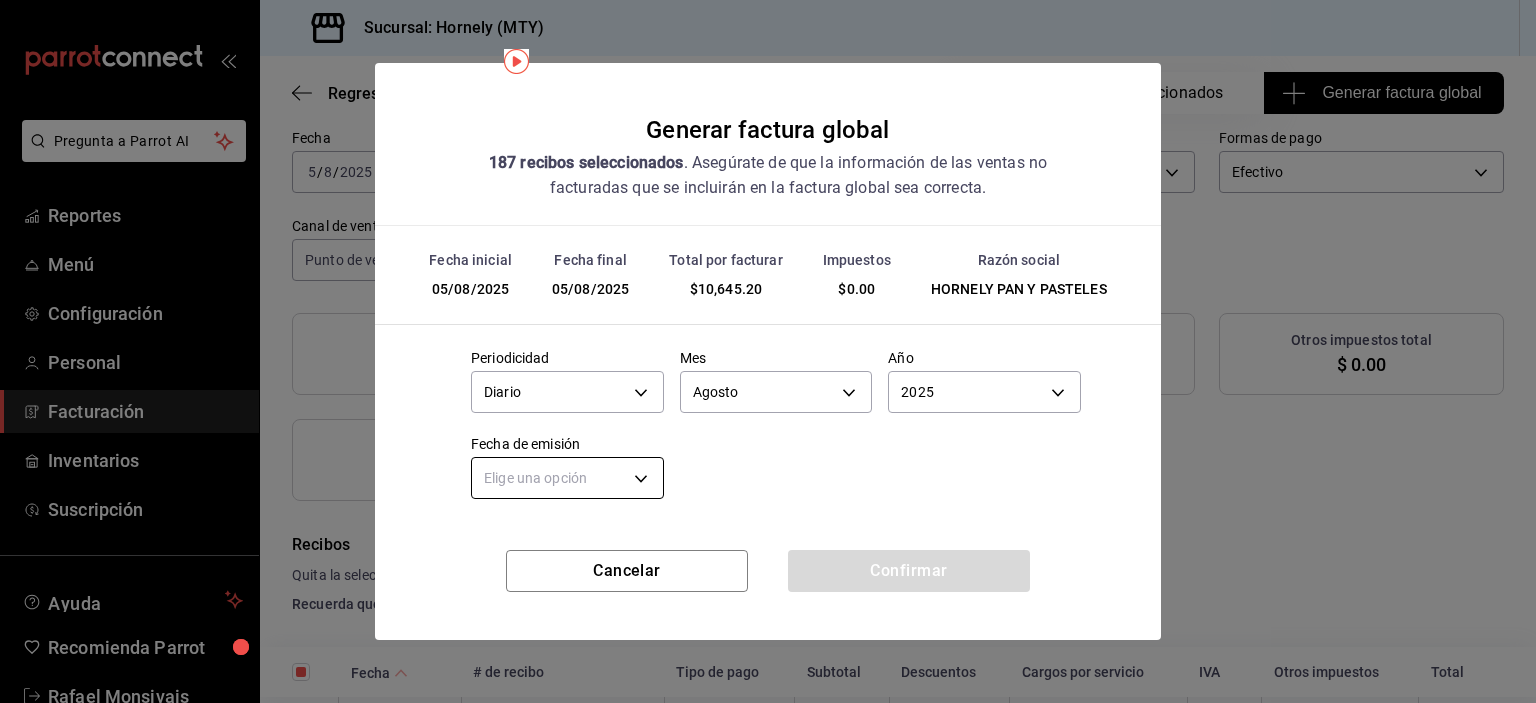 click on "Pregunta a Parrot AI Reportes   Menú   Configuración   Personal   Facturación   Inventarios   Suscripción   Ayuda Recomienda Parrot   [FIRST] [LAST]   Sugerir nueva función   Sucursal: Hornely (MTY) Regresar 187 Recibos seleccionados Generar factura global Generar factura global Selecciona las ordenes que tus clientes no facturaron para emitir tu factural global. Fecha 2025-08-05 5 / 8 / 2025 - 2025-08-05 5 / 8 / 2025 Hora inicio 00:00 Hora inicio Hora fin 23:59 Hora fin Razón social HORNELY PAN Y PASTELES b2cd780a-b572-4f60-9a57-482b6a6c9eaf Formas de pago Efectivo CASH Canal de venta Punto de venta PARROT Marcas Ver todas f940d65f-f315-40ad-96cd-36aca2dc56c6 Ingresos totales $ 10,645.20 Descuentos totales $ 7,134.20 IVA Total $ 0.00 Otros impuestos total $ 0.00 Total por facturar $ 10,645.20 Recibos Quita la selección a los recibos que no quieras incluir. Recuerda que sólo puedes generar facturas globales de hasta 1,000 recibos cada una. Fecha # de recibo Tipo de pago Subtotal Descuentos IVA Total" at bounding box center (768, 351) 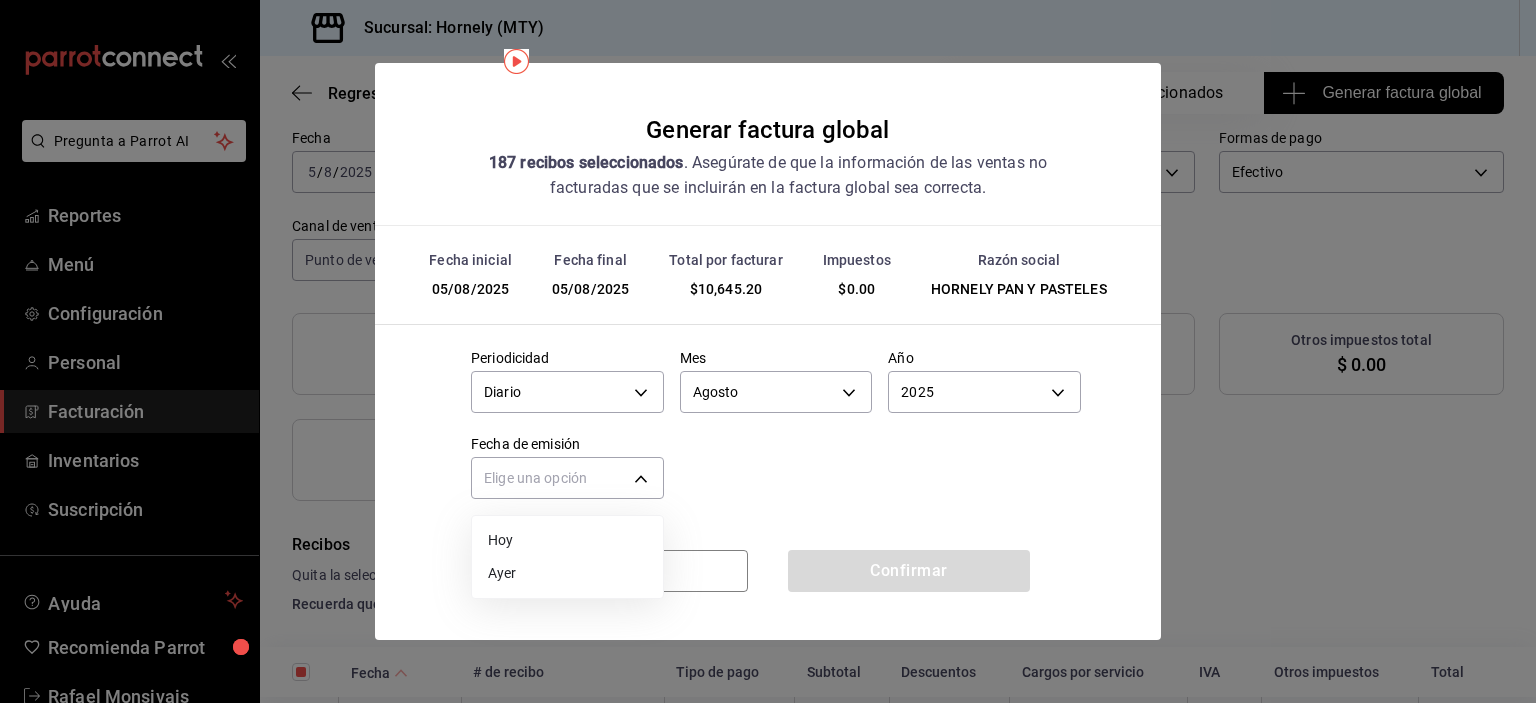 click on "Ayer" at bounding box center (567, 573) 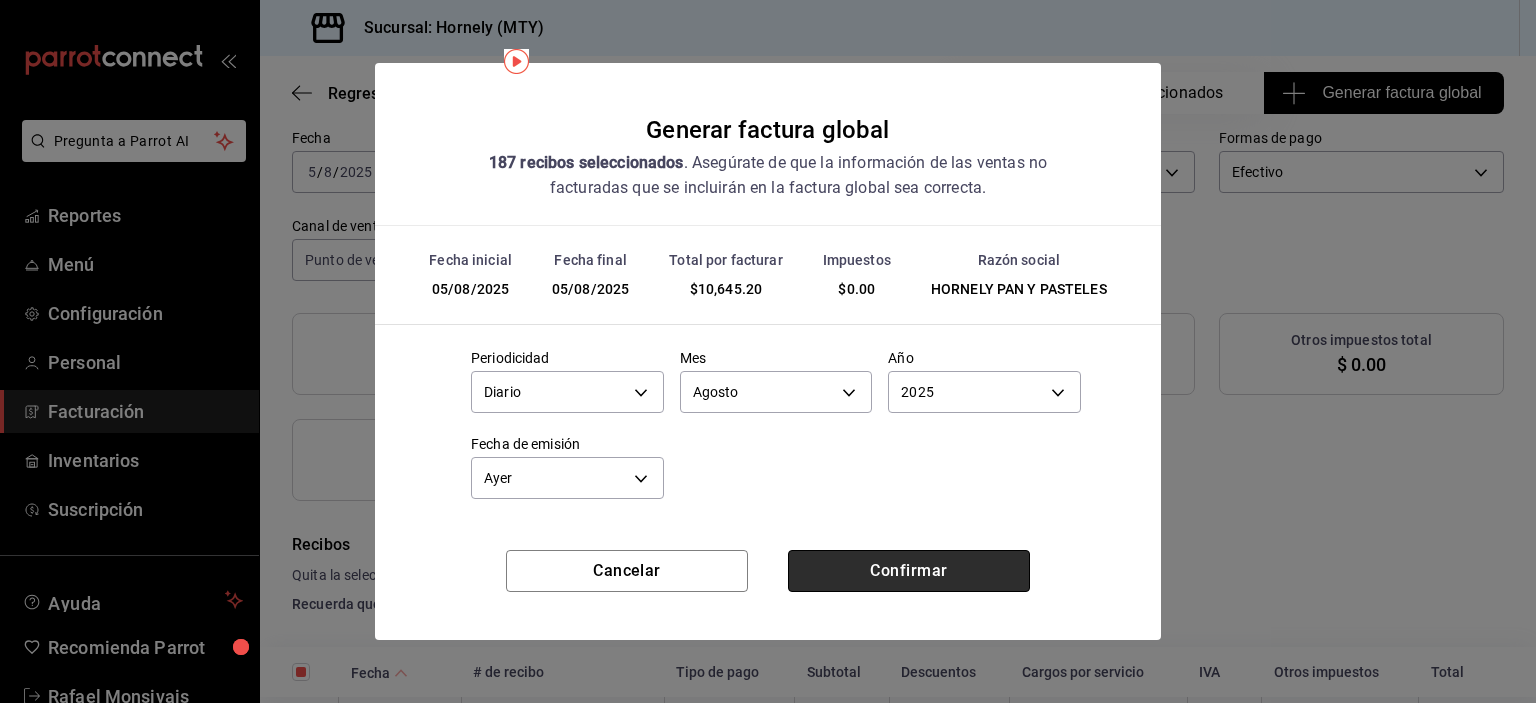 click on "Confirmar" at bounding box center [909, 571] 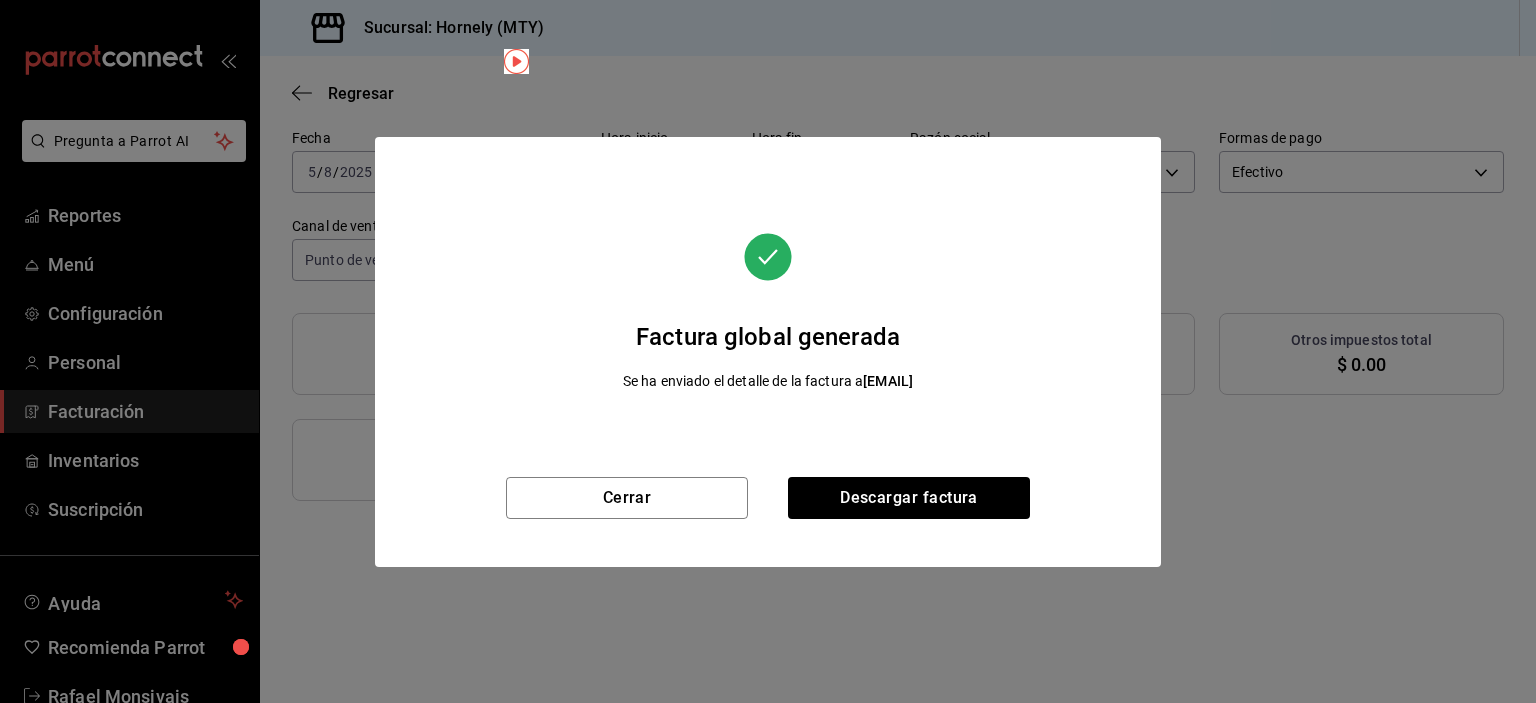 scroll, scrollTop: 76, scrollLeft: 0, axis: vertical 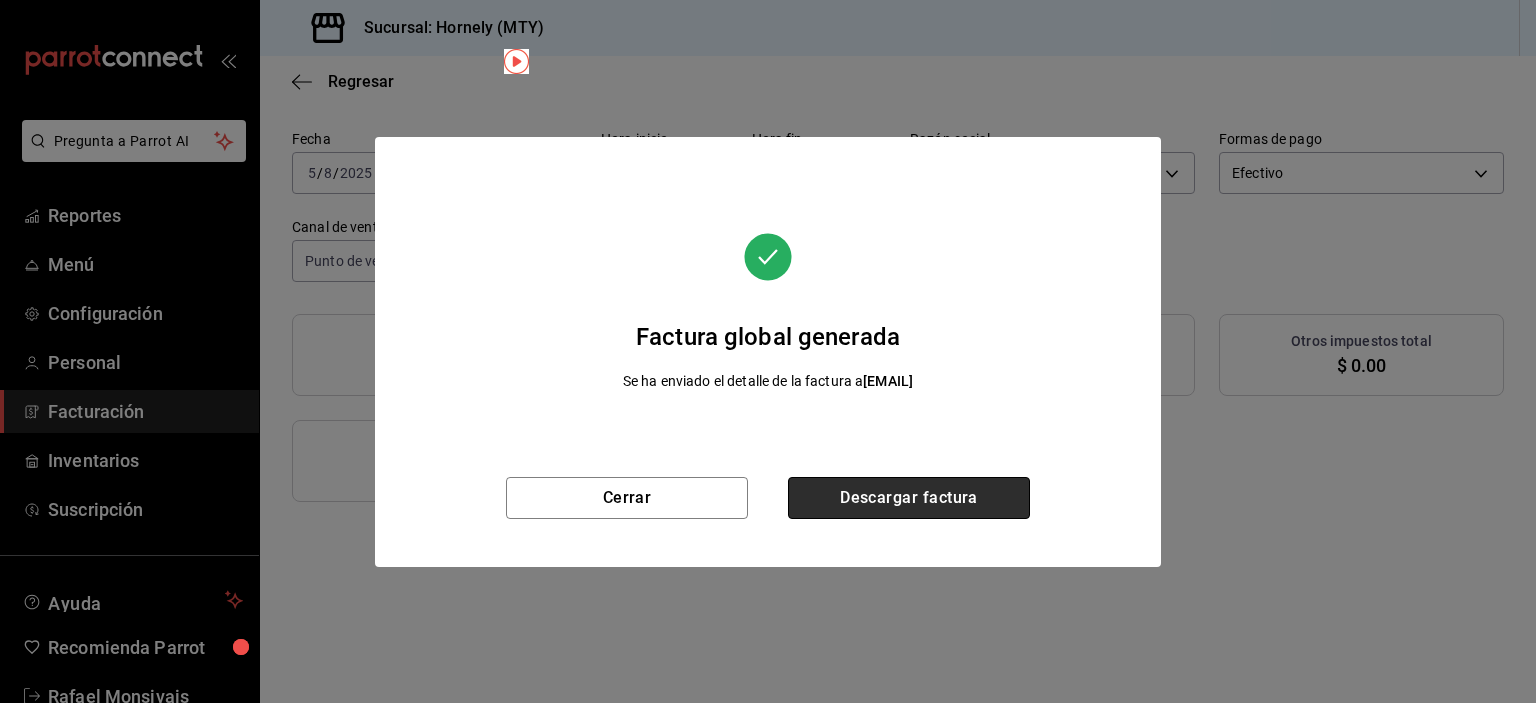 click on "Descargar factura" at bounding box center (909, 498) 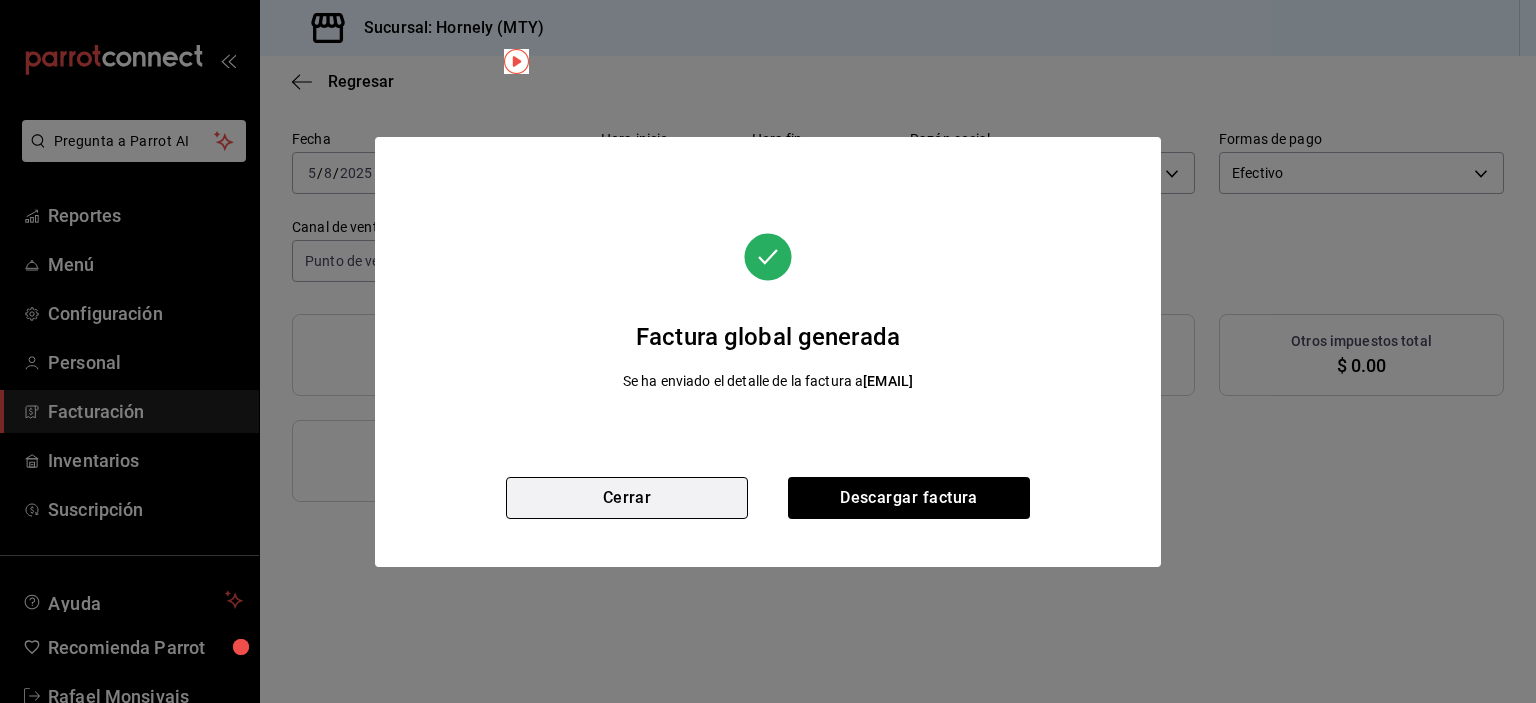 click on "Cerrar" at bounding box center (627, 498) 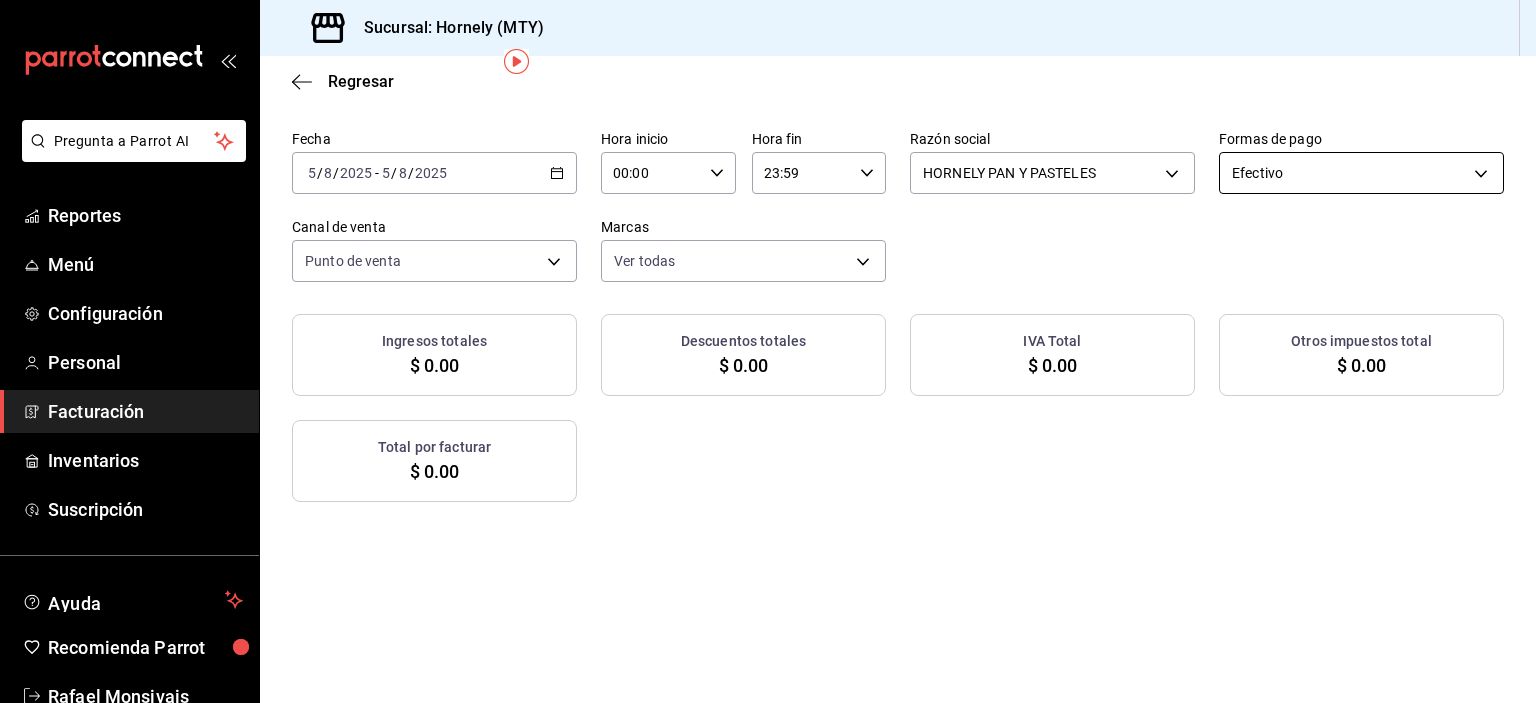 click on "Pregunta a Parrot AI Reportes   Menú   Configuración   Personal   Facturación   Inventarios   Suscripción   Ayuda Recomienda Parrot   [FIRST] [LAST]   Sugerir nueva función   Sucursal: Hornely (MTY) Regresar Generar factura global Selecciona las ordenes que tus clientes no facturaron para emitir tu factural global. Fecha 2025-08-05 5 / 8 / 2025 - 2025-08-05 5 / 8 / 2025 Hora inicio 00:00 Hora inicio Hora fin 23:59 Hora fin Razón social HORNELY PAN Y PASTELES b2cd780a-b572-4f60-9a57-482b6a6c9eaf Formas de pago Efectivo CASH Canal de venta Punto de venta PARROT Marcas Ver todas f940d65f-f315-40ad-96cd-36aca2dc56c6 Ingresos totales $ 0.00 Descuentos totales $ 0.00 IVA Total $ 0.00 Otros impuestos total $ 0.00 Total por facturar $ 0.00 No hay información que mostrar GANA 1 MES GRATIS EN TU SUSCRIPCIÓN AQUÍ Ver video tutorial Ir a video Pregunta a Parrot AI Reportes   Menú   Configuración   Personal   Facturación   Inventarios   Suscripción   Ayuda Recomienda Parrot   [FIRST] [LAST]" at bounding box center (768, 351) 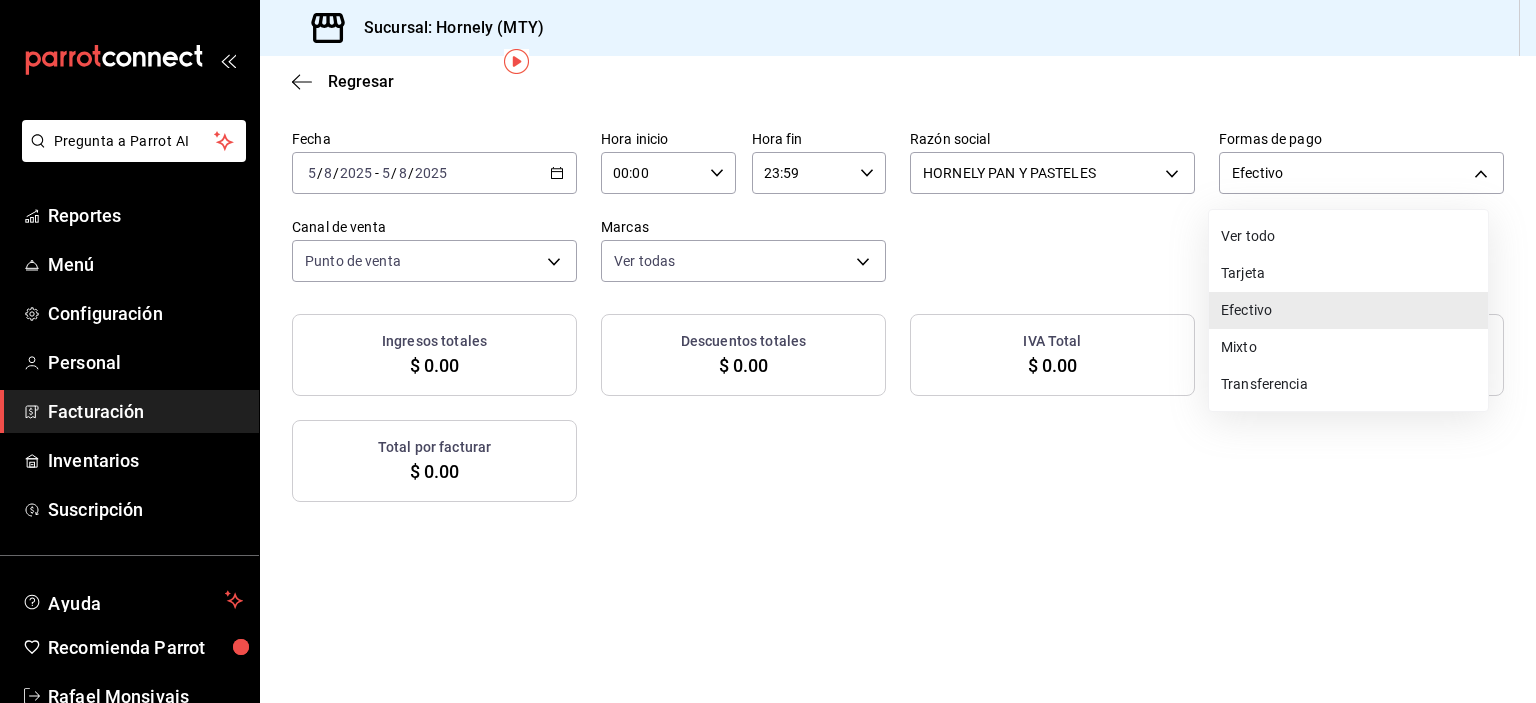 click on "Tarjeta" at bounding box center (1348, 273) 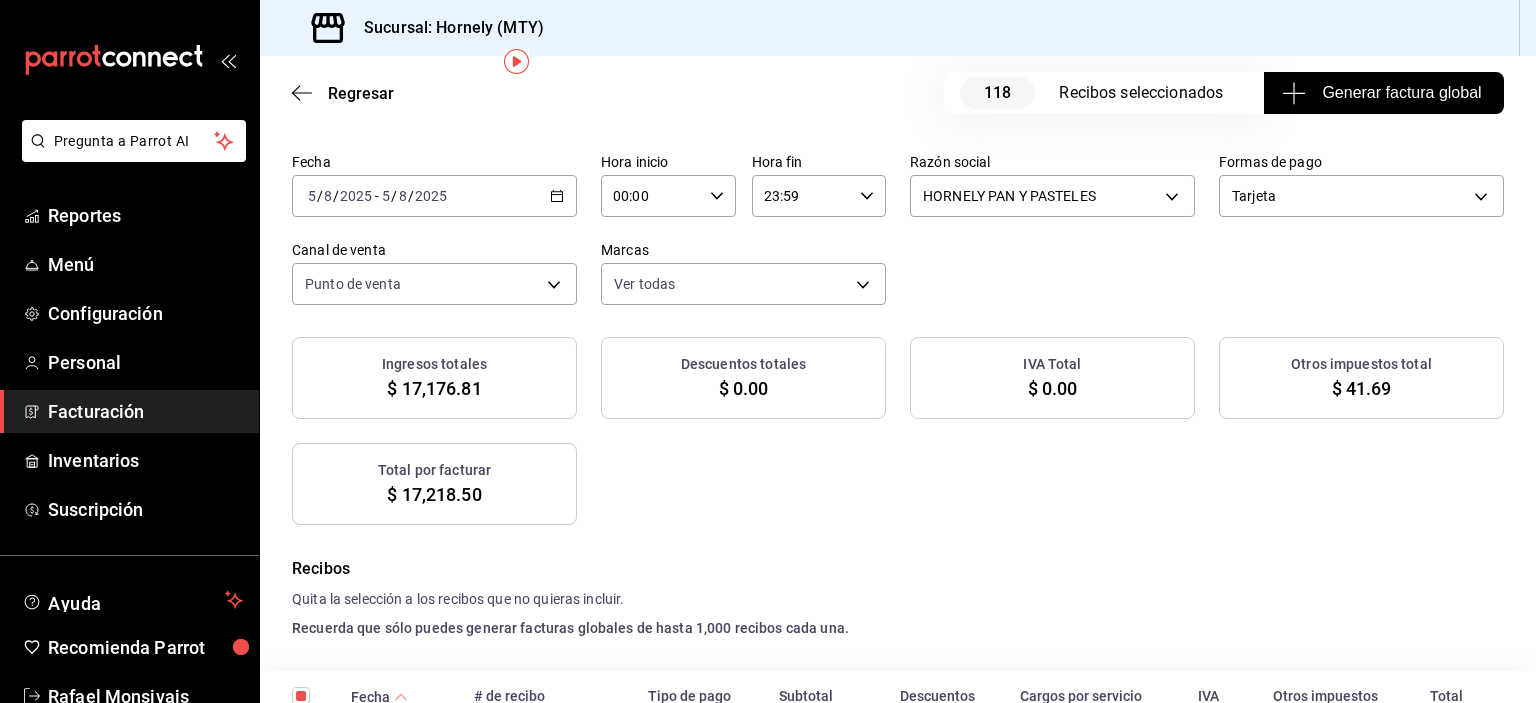 scroll, scrollTop: 100, scrollLeft: 0, axis: vertical 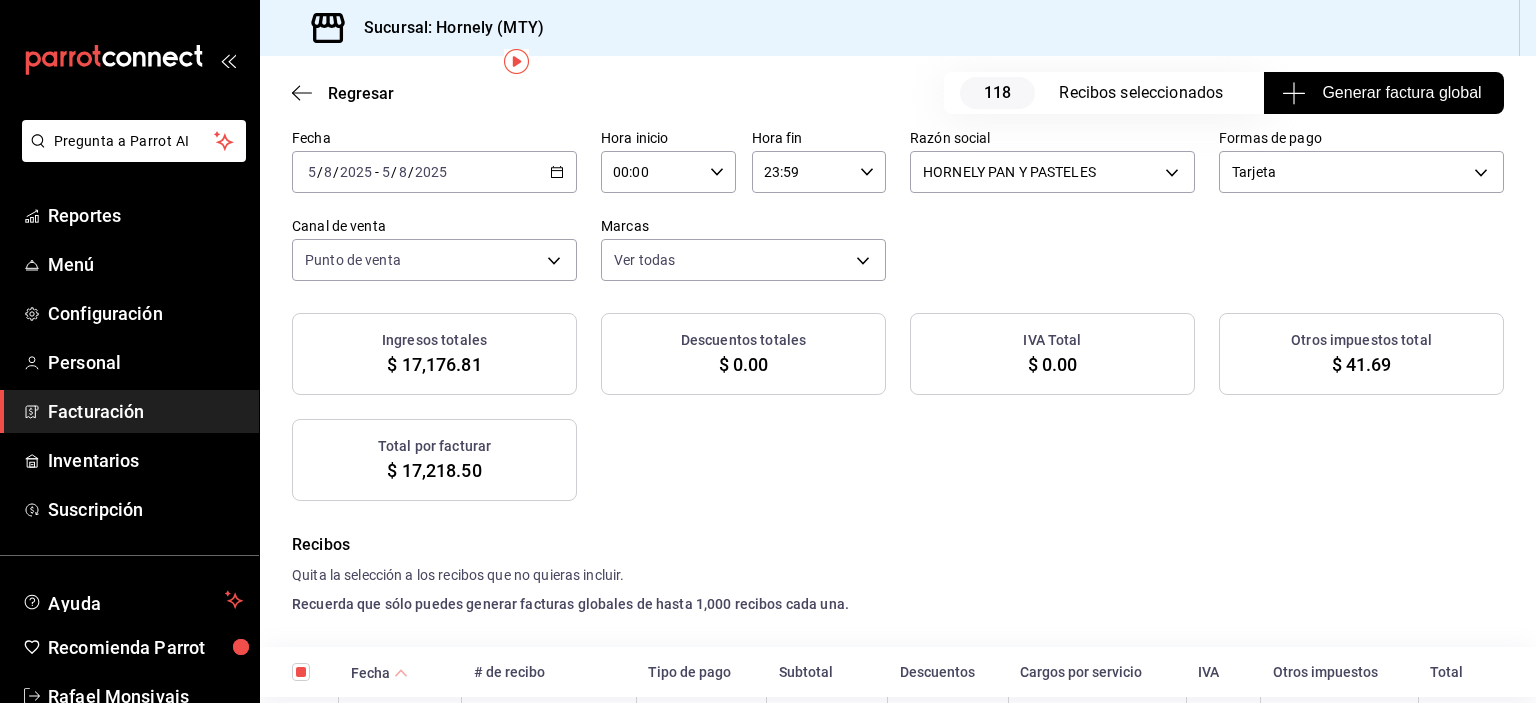 click on "Generar factura global" at bounding box center [1383, 93] 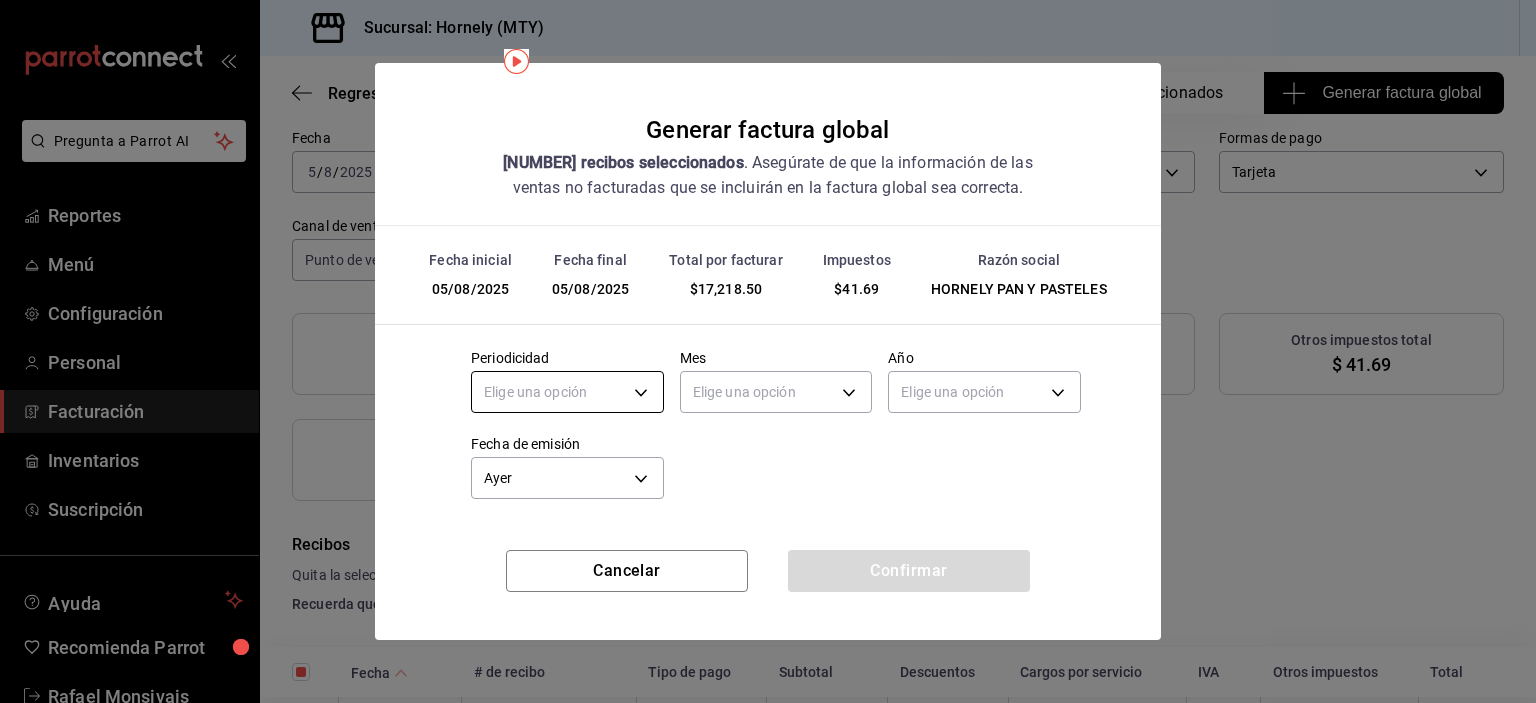 click on "Pregunta a Parrot AI Reportes   Menú   Configuración   Personal   Facturación   Inventarios   Suscripción   Ayuda Recomienda Parrot   [FULL_NAME]   Sugerir nueva función   Sucursal: Hornely ([CITY]) Regresar [NUMBER] Recibos seleccionados Generar factura global Generar factura global Selecciona las ordenes que tus clientes no facturaron para emitir tu factural global. Fecha [DATE] [DATE] - [DATE] [DATE] Hora inicio [TIME] Hora inicio Hora fin [TIME] Hora fin Razón social HORNELY PAN Y PASTELES [UUID] Formas de pago Tarjeta CARD Canal de venta Punto de venta PARROT Marcas Ver todas [UUID] Ingresos totales $ [AMOUNT] Descuentos totales $ [AMOUNT] IVA Total $ [AMOUNT] Otros impuestos total $ [AMOUNT] Total por facturar $ [AMOUNT] Recibos Quita la selección a los recibos que no quieras incluir. Recuerda que sólo puedes generar facturas globales de hasta 1,000 recibos cada una. Fecha # de recibo Tipo de pago Subtotal Descuentos IVA Total" at bounding box center [768, 351] 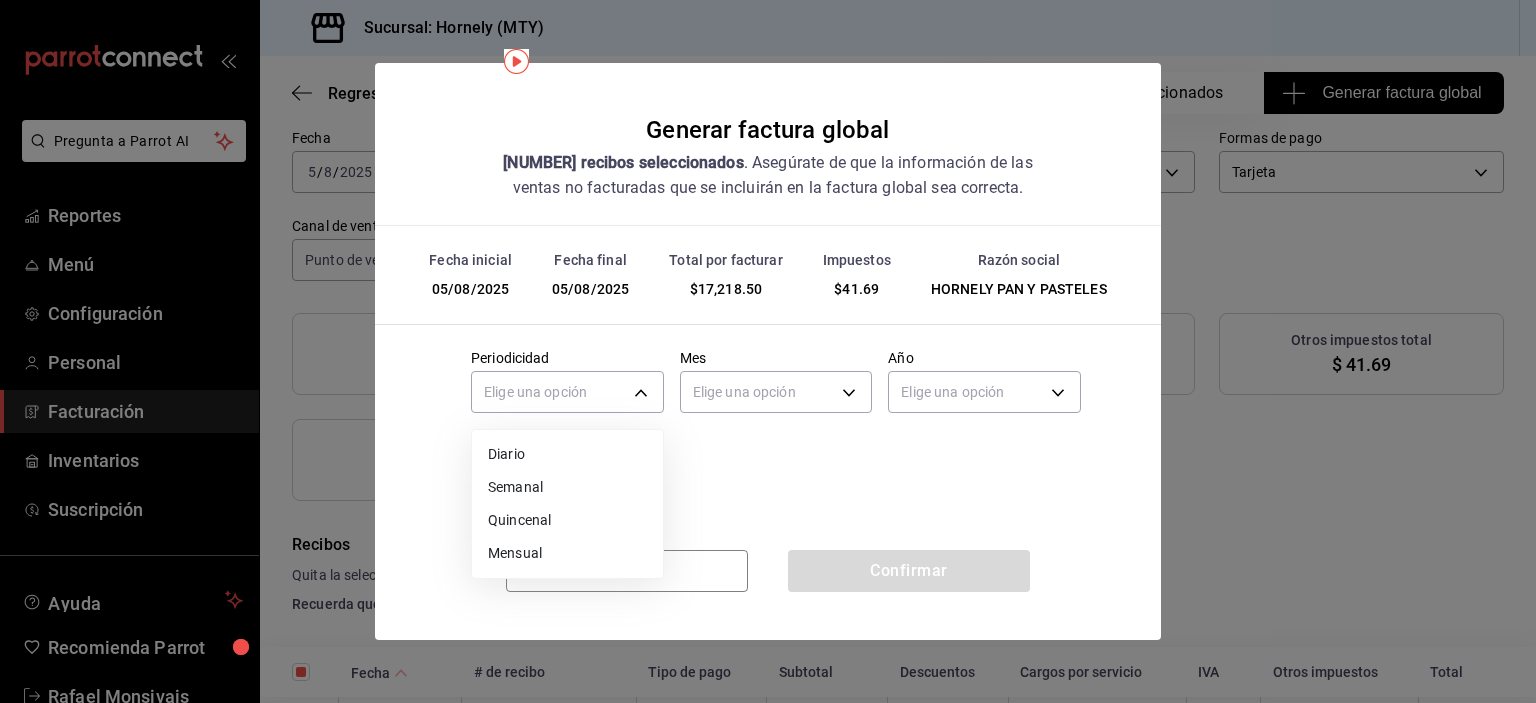 drag, startPoint x: 586, startPoint y: 451, endPoint x: 604, endPoint y: 449, distance: 18.110771 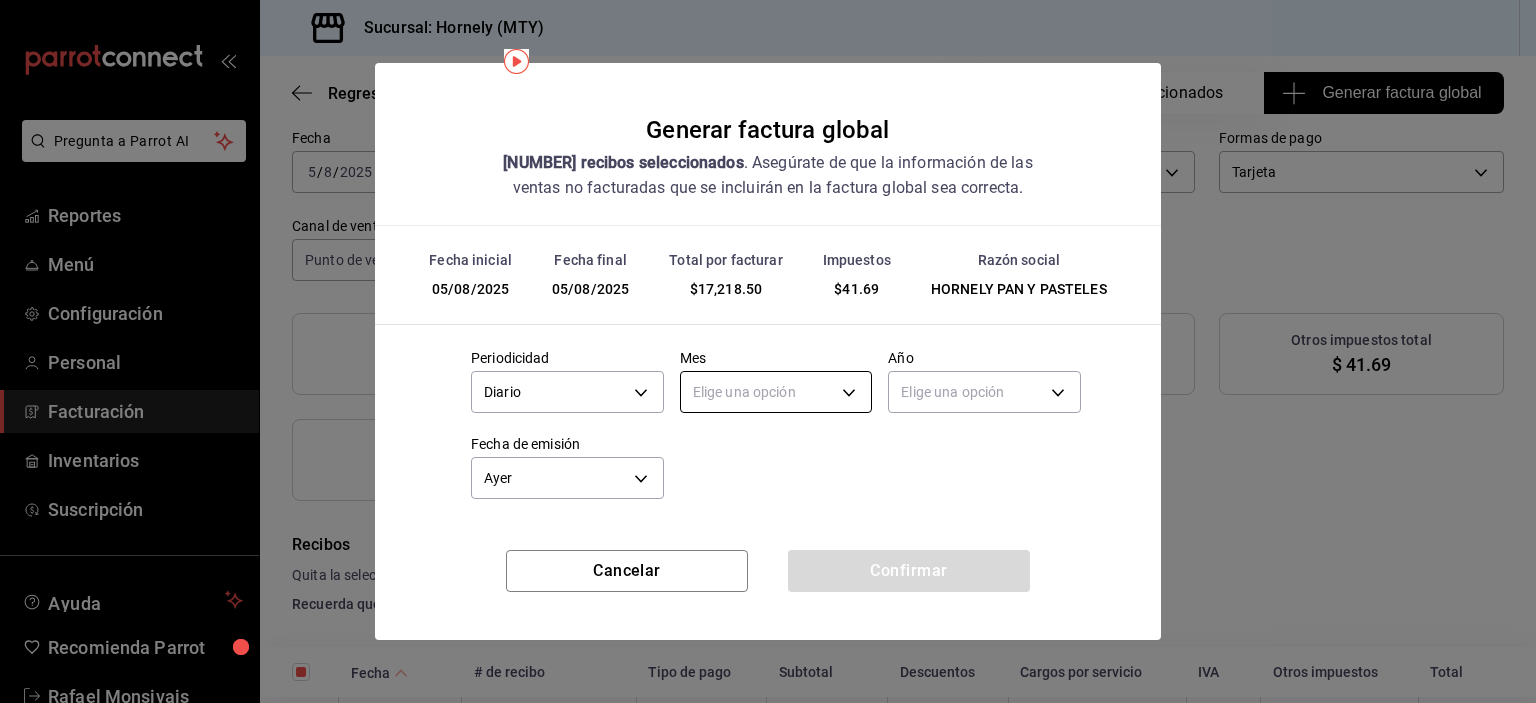 click on "Pregunta a Parrot AI Reportes   Menú   Configuración   Personal   Facturación   Inventarios   Suscripción   Ayuda Recomienda Parrot   [FULL_NAME]   Sugerir nueva función   Sucursal: Hornely ([CITY]) Regresar [NUMBER] Recibos seleccionados Generar factura global Generar factura global Selecciona las ordenes que tus clientes no facturaron para emitir tu factural global. Fecha [DATE] [DATE] - [DATE] [DATE] Hora inicio [TIME] Hora inicio Hora fin [TIME] Hora fin Razón social HORNELY PAN Y PASTELES [UUID] Formas de pago Tarjeta CARD Canal de venta Punto de venta PARROT Marcas Ver todas [UUID] Ingresos totales $ [AMOUNT] Descuentos totales $ [AMOUNT] IVA Total $ [AMOUNT] Otros impuestos total $ [AMOUNT] Total por facturar $ [AMOUNT] Recibos Quita la selección a los recibos que no quieras incluir. Recuerda que sólo puedes generar facturas globales de hasta 1,000 recibos cada una. Fecha # de recibo Tipo de pago Subtotal Descuentos IVA Total" at bounding box center (768, 351) 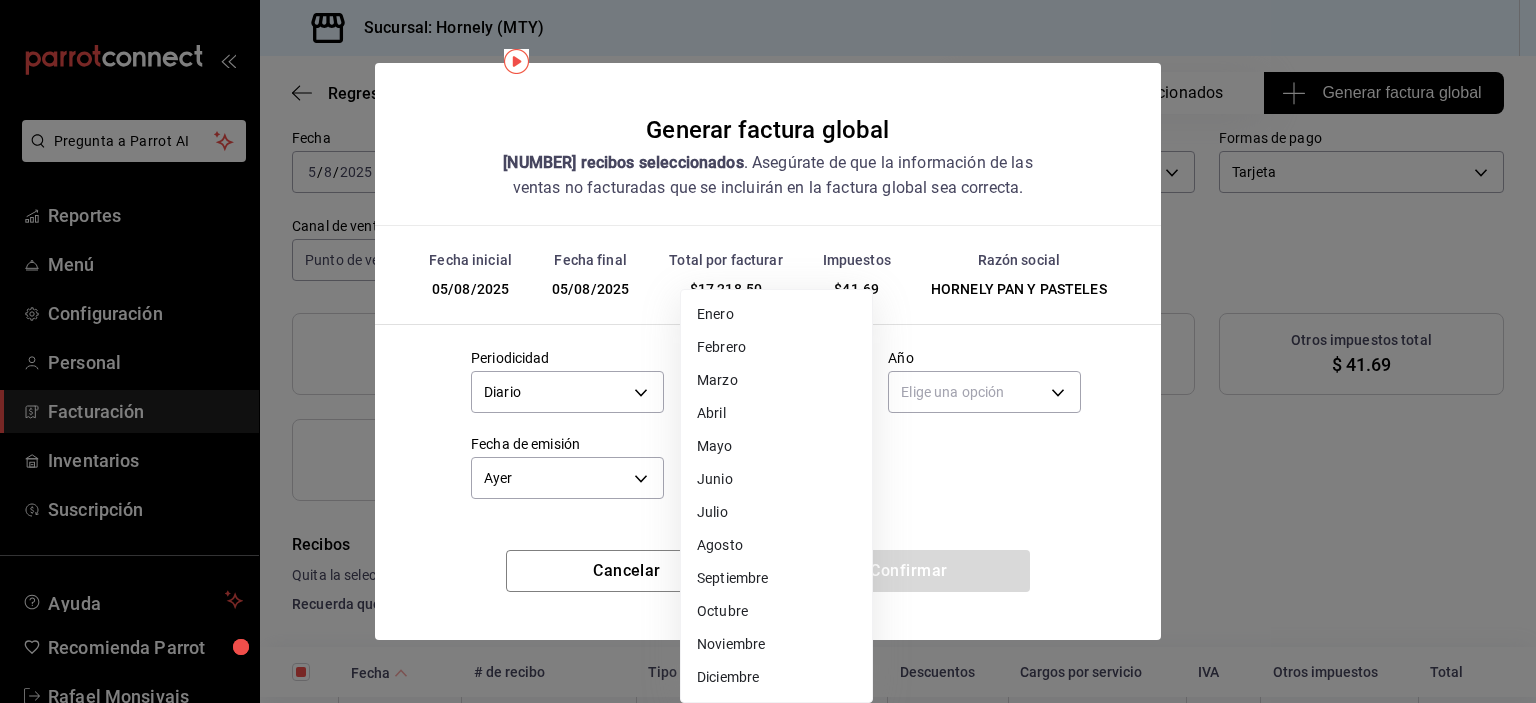 click on "Agosto" at bounding box center [776, 545] 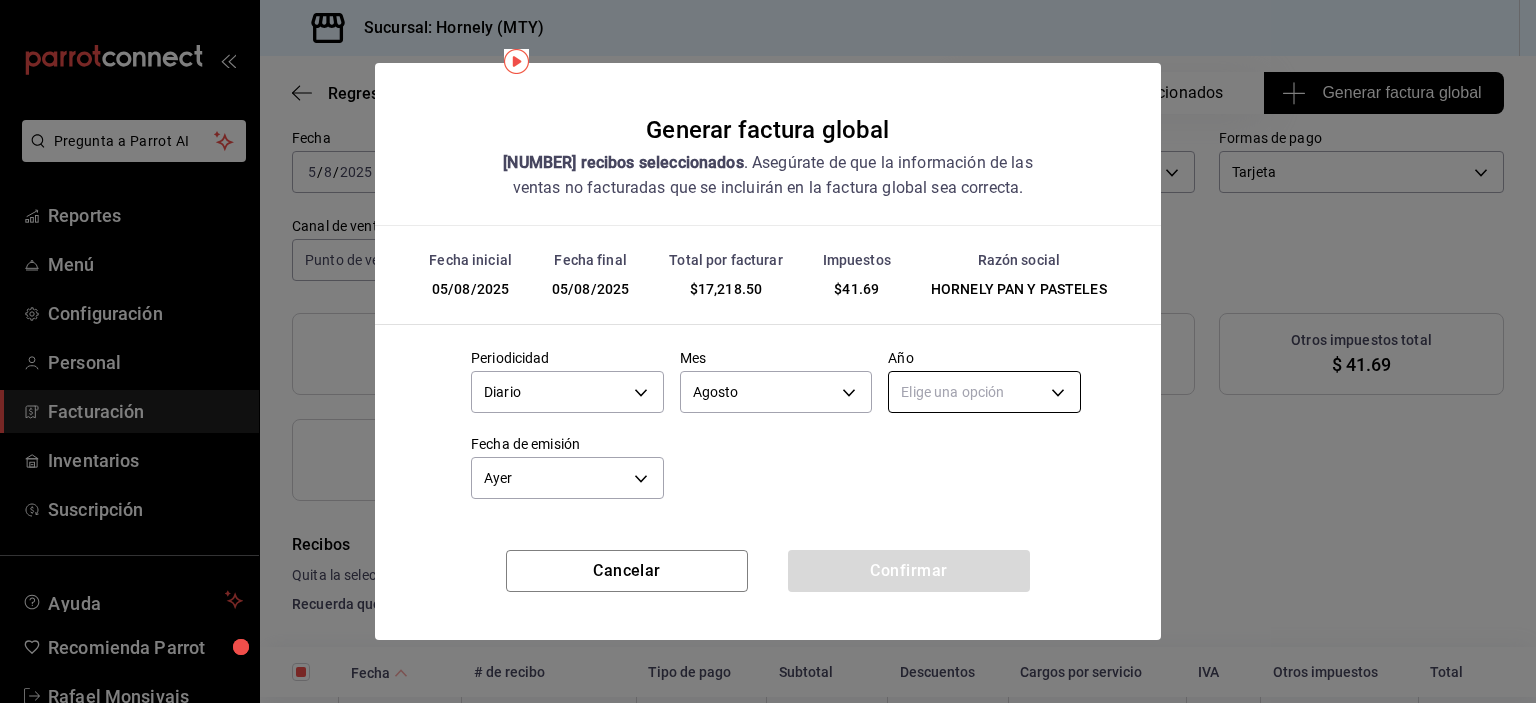click on "Pregunta a Parrot AI Reportes   Menú   Configuración   Personal   Facturación   Inventarios   Suscripción   Ayuda Recomienda Parrot   [FULL_NAME]   Sugerir nueva función   Sucursal: Hornely ([CITY]) Regresar [NUMBER] Recibos seleccionados Generar factura global Generar factura global Selecciona las ordenes que tus clientes no facturaron para emitir tu factural global. Fecha [DATE] [DATE] - [DATE] [DATE] Hora inicio [TIME] Hora inicio Hora fin [TIME] Hora fin Razón social HORNELY PAN Y PASTELES [UUID] Formas de pago Tarjeta CARD Canal de venta Punto de venta PARROT Marcas Ver todas [UUID] Ingresos totales $ [AMOUNT] Descuentos totales $ [AMOUNT] IVA Total $ [AMOUNT] Otros impuestos total $ [AMOUNT] Total por facturar $ [AMOUNT] Recibos Quita la selección a los recibos que no quieras incluir. Recuerda que sólo puedes generar facturas globales de hasta 1,000 recibos cada una. Fecha # de recibo Tipo de pago Subtotal Descuentos IVA Total" at bounding box center [768, 351] 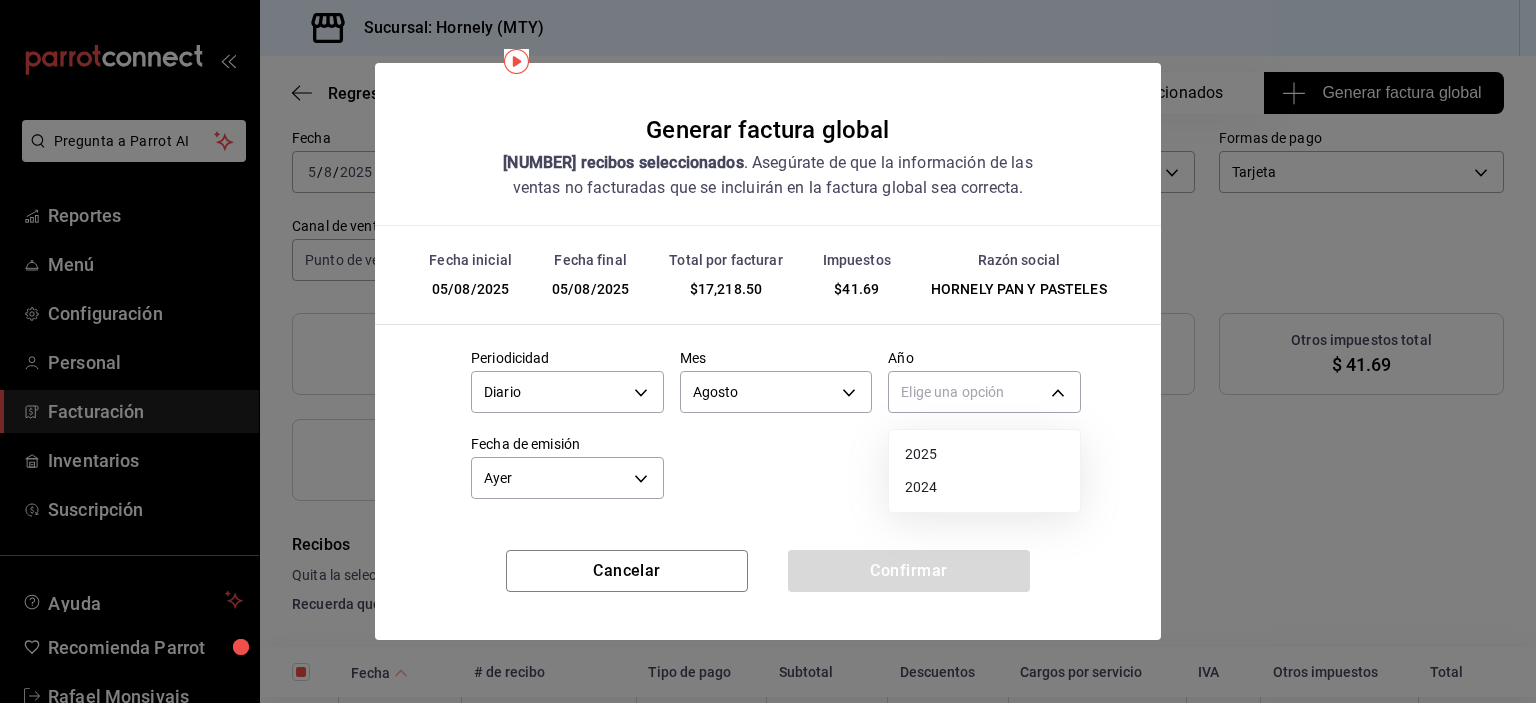 click on "2025" at bounding box center [984, 454] 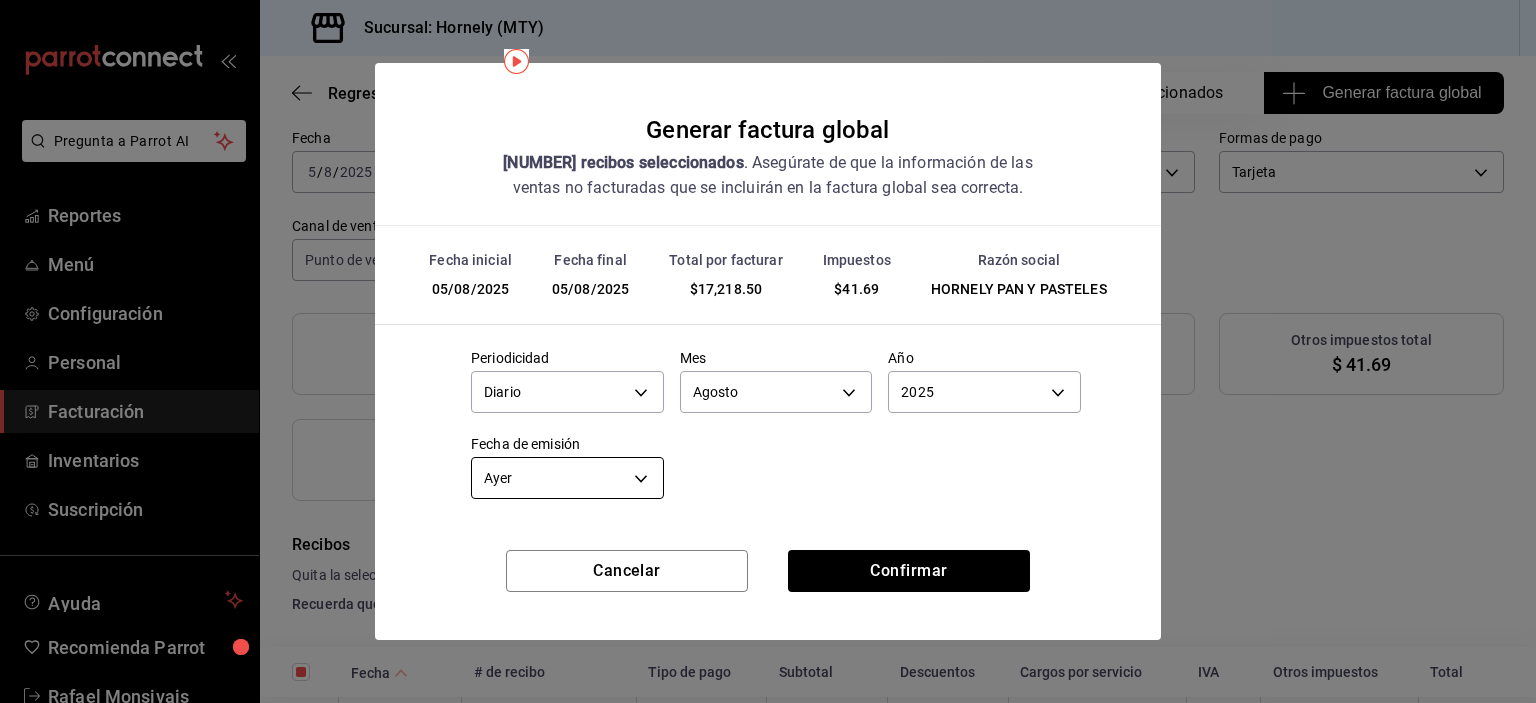 click on "Pregunta a Parrot AI Reportes   Menú   Configuración   Personal   Facturación   Inventarios   Suscripción   Ayuda Recomienda Parrot   [FULL_NAME]   Sugerir nueva función   Sucursal: Hornely ([CITY]) Regresar [NUMBER] Recibos seleccionados Generar factura global Generar factura global Selecciona las ordenes que tus clientes no facturaron para emitir tu factural global. Fecha [DATE] [DATE] - [DATE] [DATE] Hora inicio [TIME] Hora inicio Hora fin [TIME] Hora fin Razón social HORNELY PAN Y PASTELES [UUID] Formas de pago Tarjeta CARD Canal de venta Punto de venta PARROT Marcas Ver todas [UUID] Ingresos totales $ [AMOUNT] Descuentos totales $ [AMOUNT] IVA Total $ [AMOUNT] Otros impuestos total $ [AMOUNT] Total por facturar $ [AMOUNT] Recibos Quita la selección a los recibos que no quieras incluir. Recuerda que sólo puedes generar facturas globales de hasta 1,000 recibos cada una. Fecha # de recibo Tipo de pago Subtotal Descuentos IVA Total" at bounding box center [768, 351] 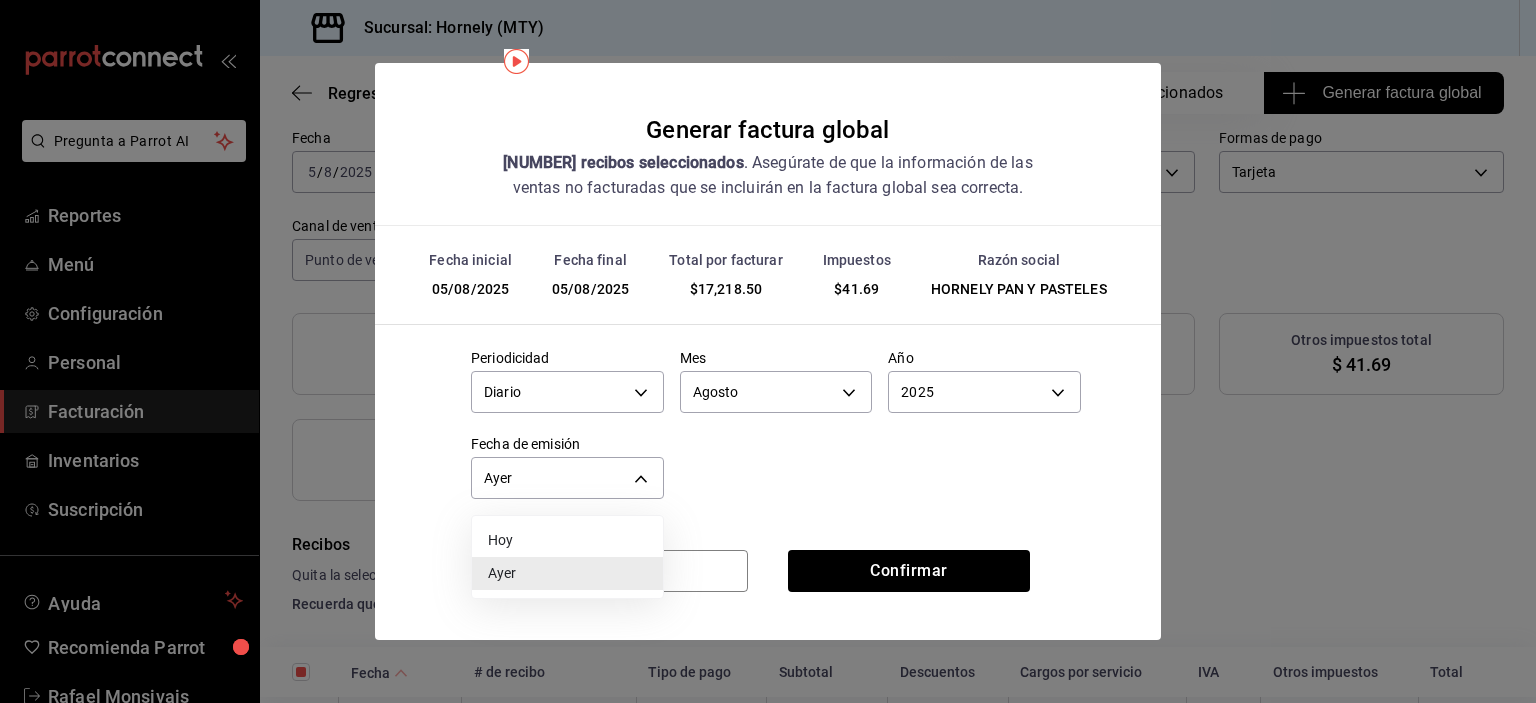 click on "Hoy" at bounding box center [567, 540] 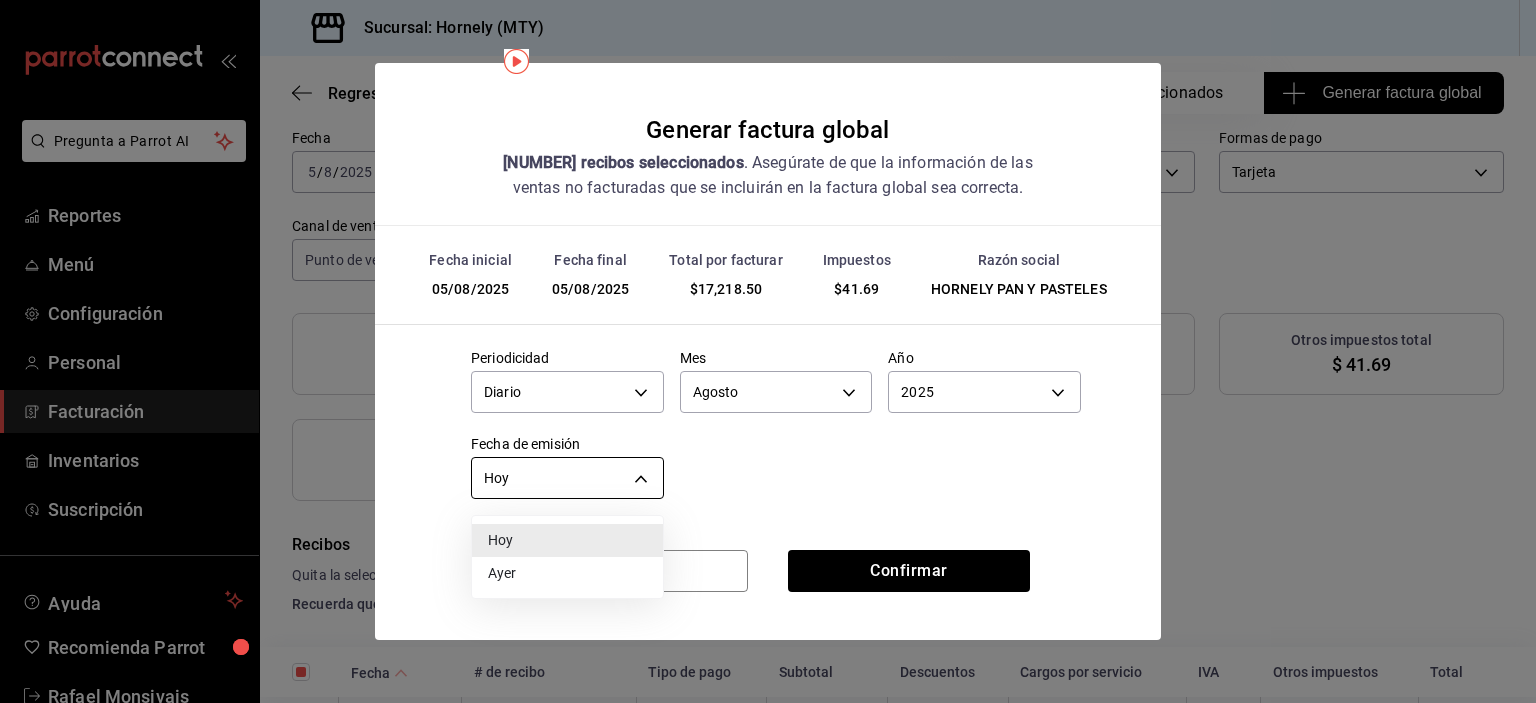 click on "Pregunta a Parrot AI Reportes   Menú   Configuración   Personal   Facturación   Inventarios   Suscripción   Ayuda Recomienda Parrot   [FULL_NAME]   Sugerir nueva función   Sucursal: Hornely ([CITY]) Regresar [NUMBER] Recibos seleccionados Generar factura global Generar factura global Selecciona las ordenes que tus clientes no facturaron para emitir tu factural global. Fecha [DATE] [DATE] - [DATE] [DATE] Hora inicio [TIME] Hora inicio Hora fin [TIME] Hora fin Razón social HORNELY PAN Y PASTELES [UUID] Formas de pago Tarjeta CARD Canal de venta Punto de venta PARROT Marcas Ver todas [UUID] Ingresos totales $ [AMOUNT] Descuentos totales $ [AMOUNT] IVA Total $ [AMOUNT] Otros impuestos total $ [AMOUNT] Total por facturar $ [AMOUNT] Recibos Quita la selección a los recibos que no quieras incluir. Recuerda que sólo puedes generar facturas globales de hasta 1,000 recibos cada una. Fecha # de recibo Tipo de pago Subtotal Descuentos IVA Total" at bounding box center (768, 351) 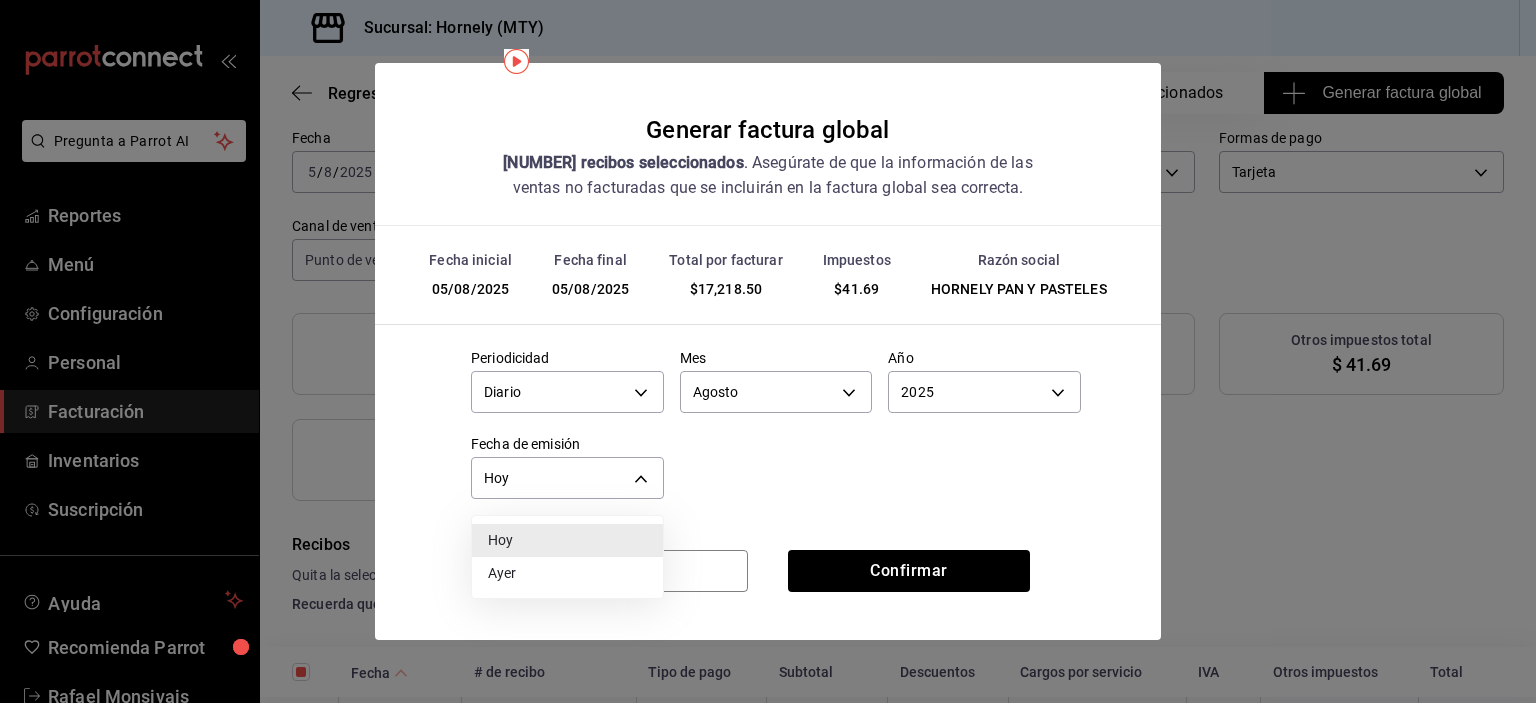 click on "Ayer" at bounding box center (567, 573) 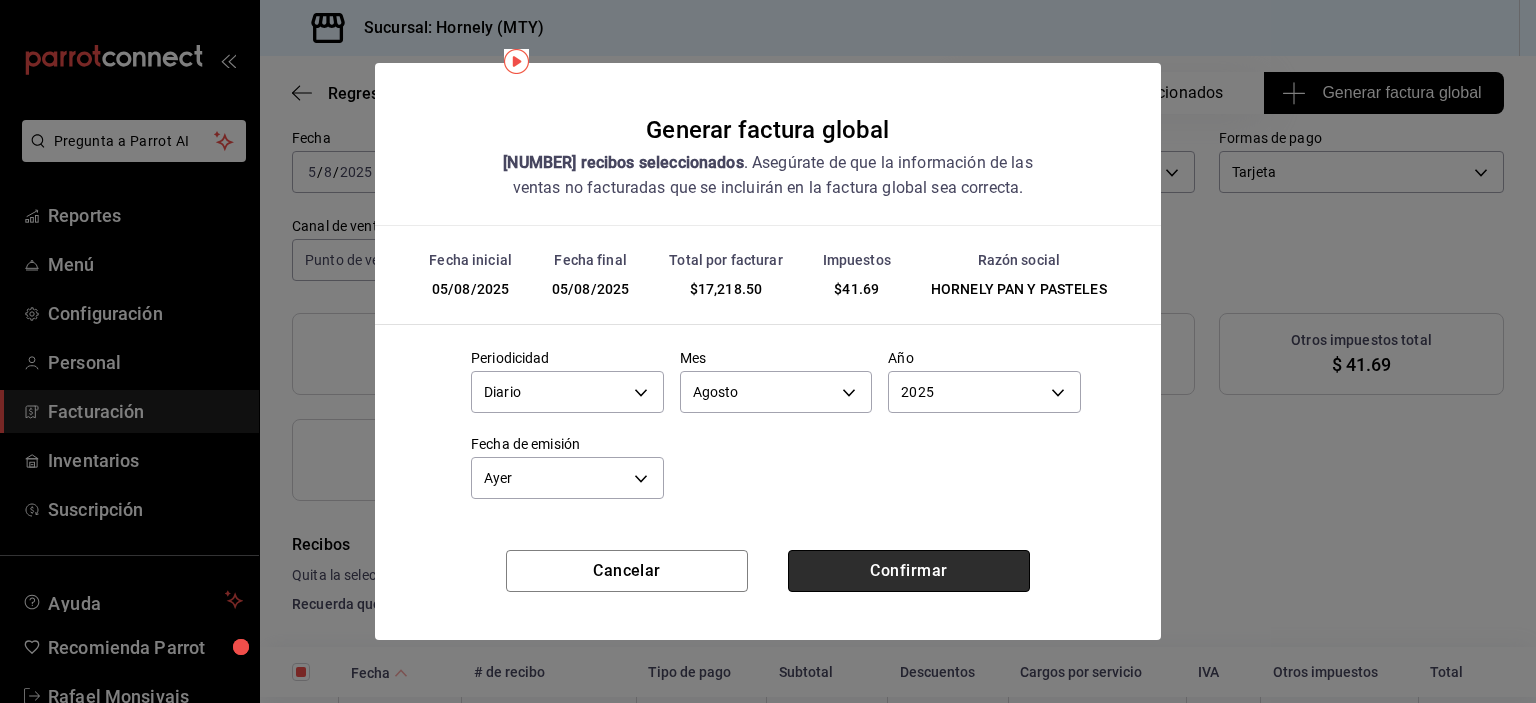 click on "Confirmar" at bounding box center (909, 571) 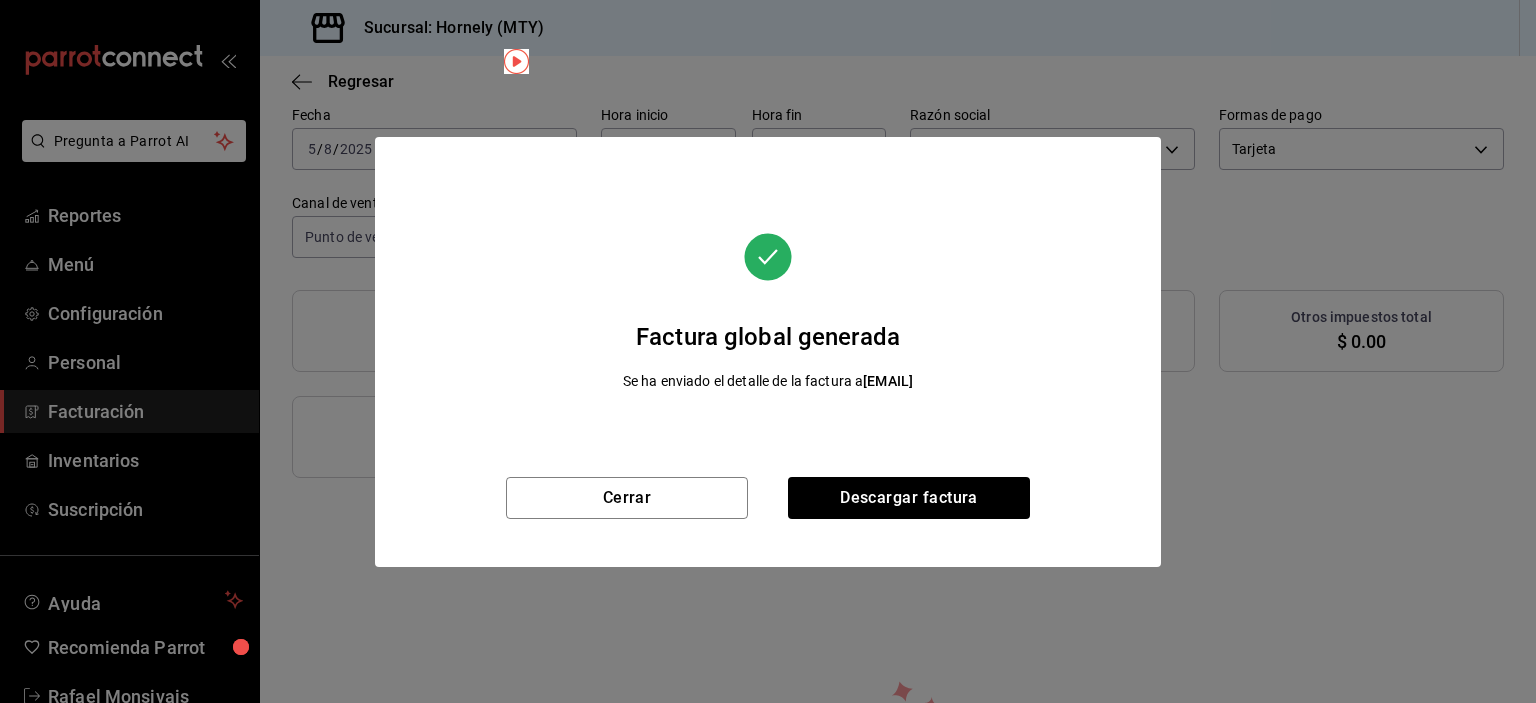 scroll, scrollTop: 76, scrollLeft: 0, axis: vertical 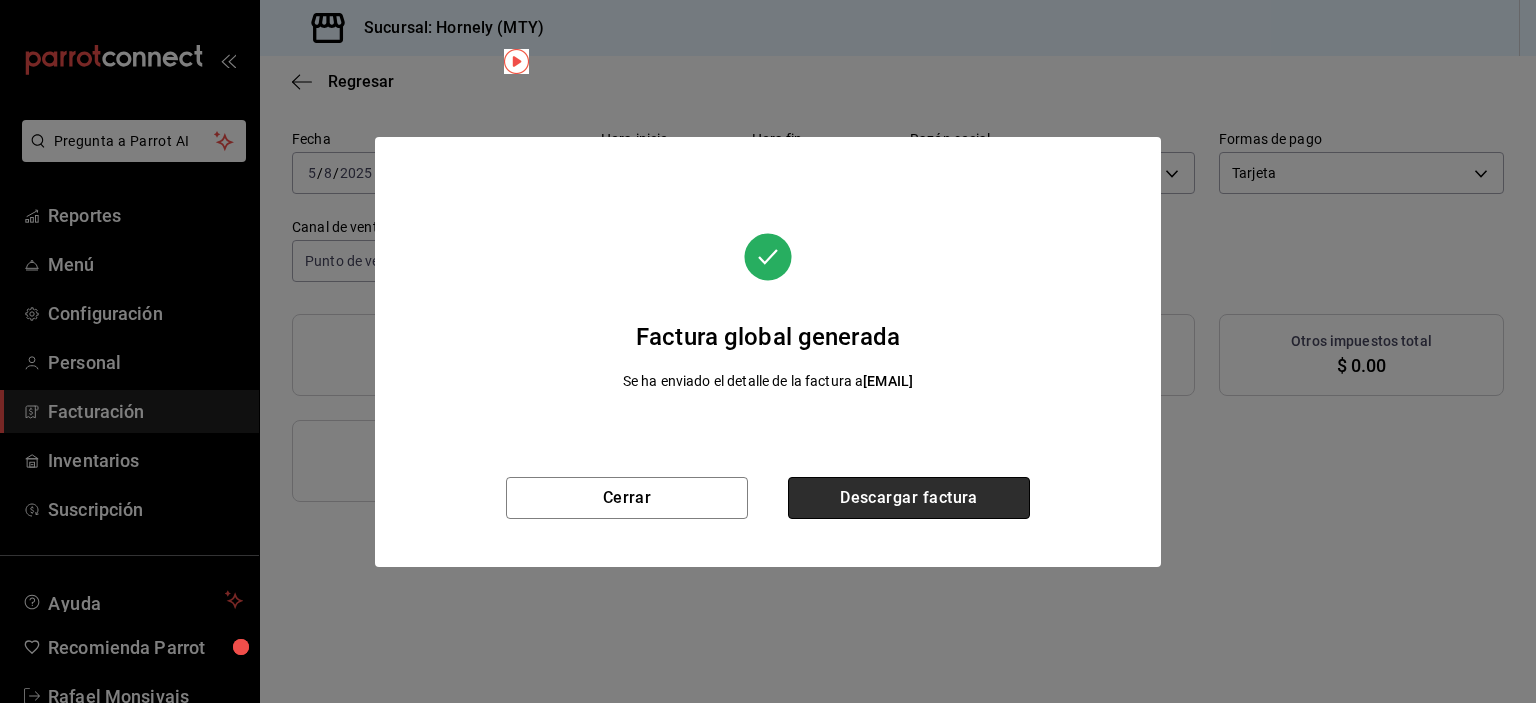 click on "Descargar factura" at bounding box center [909, 498] 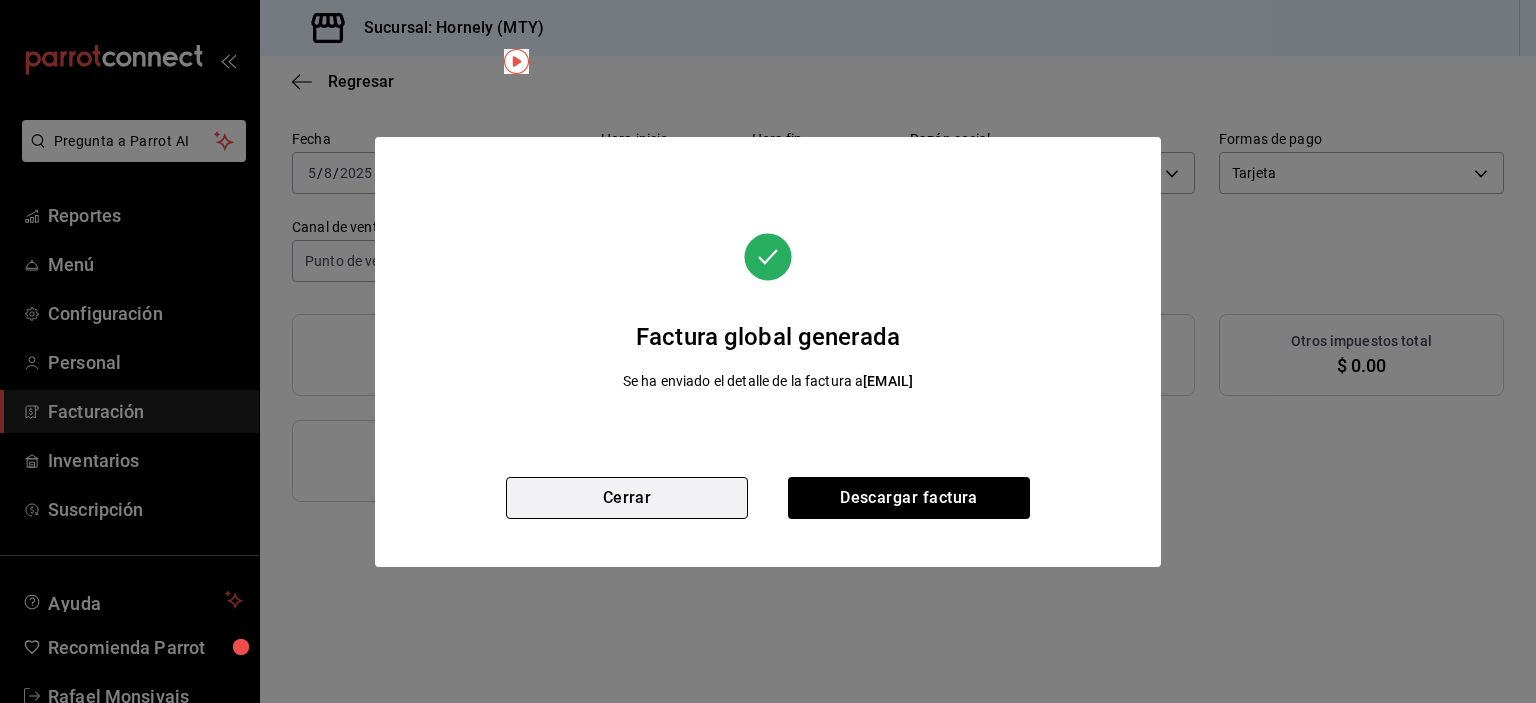 click on "Cerrar" at bounding box center [627, 498] 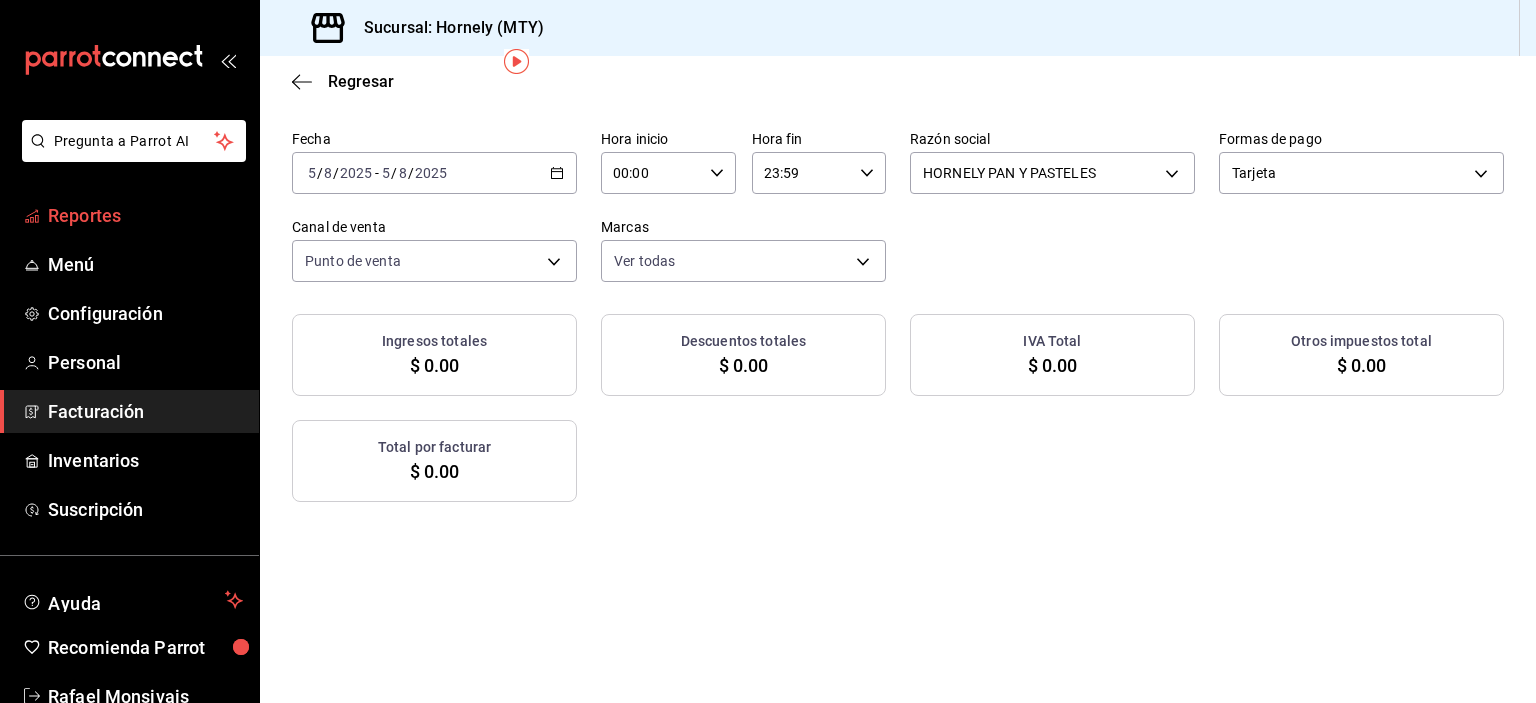 click on "Reportes" at bounding box center (145, 215) 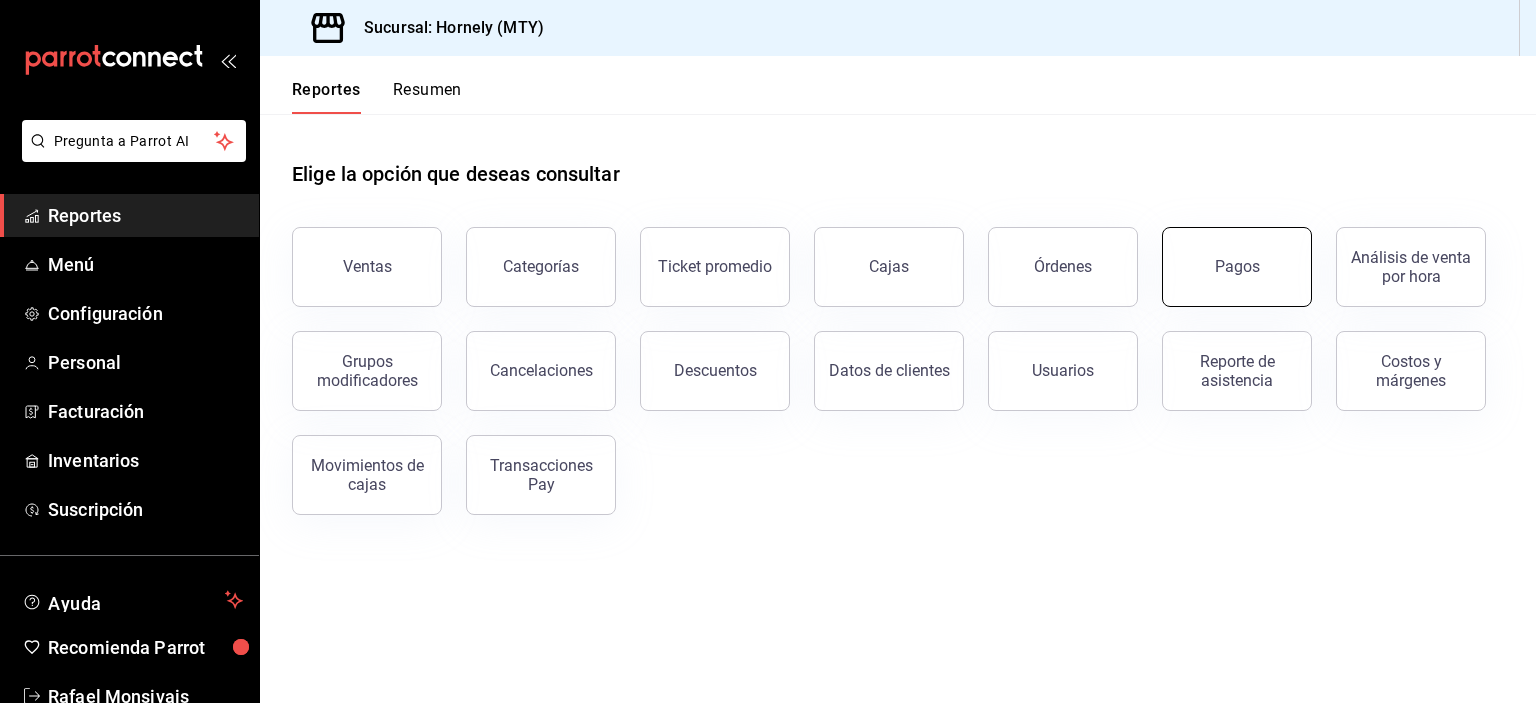 click on "Pagos" at bounding box center (1225, 255) 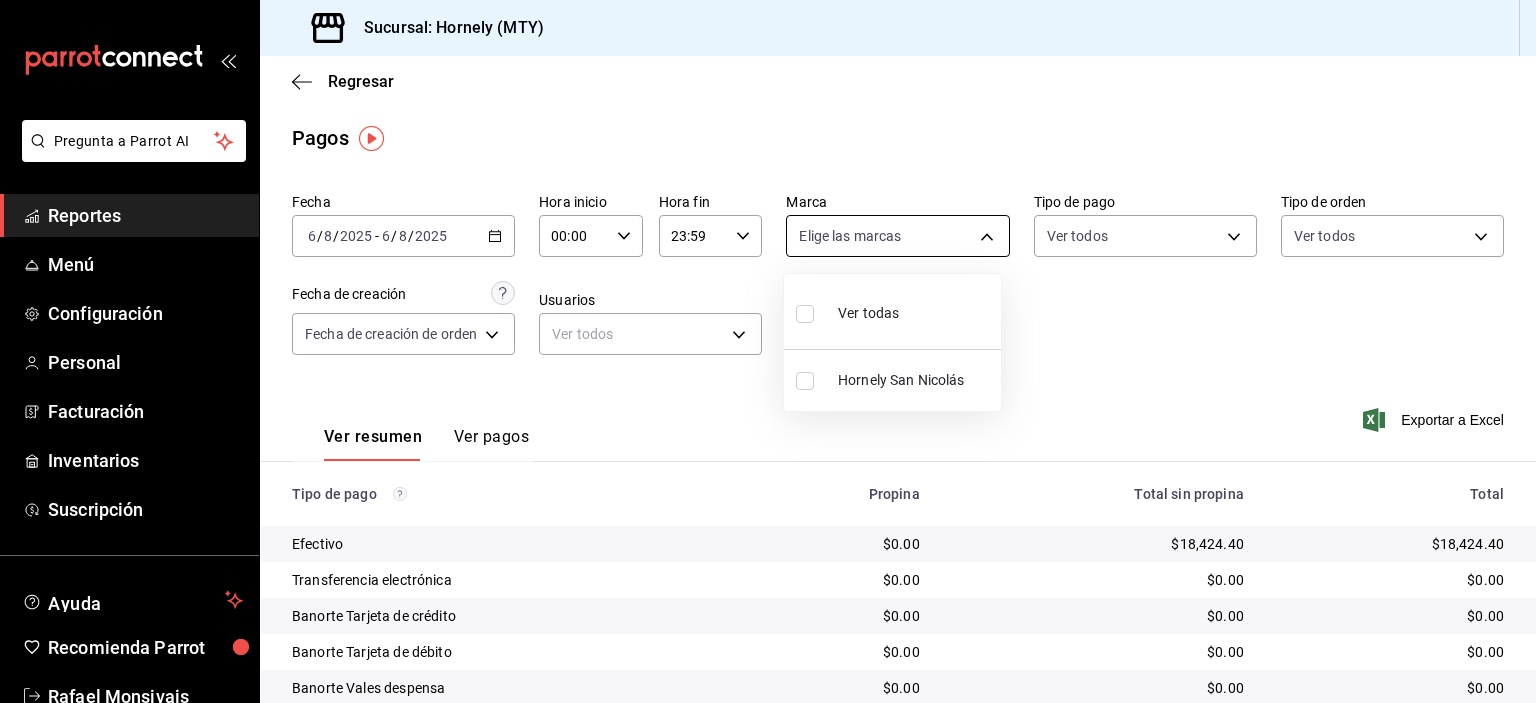 click on "Pregunta a Parrot AI Reportes   Menú   Configuración   Personal   Facturación   Inventarios   Suscripción   Ayuda Recomienda Parrot   [PERSON]   Sugerir nueva función   Sucursal: Hornely (MTY) Regresar Pagos Fecha 2025-[MM]-[DD] [MM]/[DD]/[YYYY] - 2025-[MM]-[DD] [MM]/[DD]/[YYYY] Hora inicio 00:00 Hora inicio Hora fin 23:59 Hora fin Marca Elige las marcas Tipo de pago Ver todos Tipo de orden Ver todos Fecha de creación   Fecha de creación de orden ORDER Usuarios Ver todos null Ver resumen Ver pagos Exportar a Excel Tipo de pago   Propina Total sin propina Total Efectivo $[PRICE] $[PRICE] $[PRICE] Transferencia electrónica $[PRICE] $[PRICE] $[PRICE] Banorte Tarjeta de crédito $[PRICE] $[PRICE] $[PRICE] Banorte Tarjeta de débito $[PRICE] $[PRICE] $[PRICE] Banorte Vales despensa $[PRICE] $[PRICE] $[PRICE] Uber Eats $[PRICE] $[PRICE] $[PRICE] Rappi $[PRICE] $[PRICE] $[PRICE] Pay $[PRICE] $[PRICE] $[PRICE] Total $[PRICE] $[PRICE] $[PRICE] GANA 1 MES GRATIS EN TU SUSCRIPCIÓN AQUÍ Ver video tutorial Ir a video Ver video tutorial Ir a video Reportes" at bounding box center (768, 351) 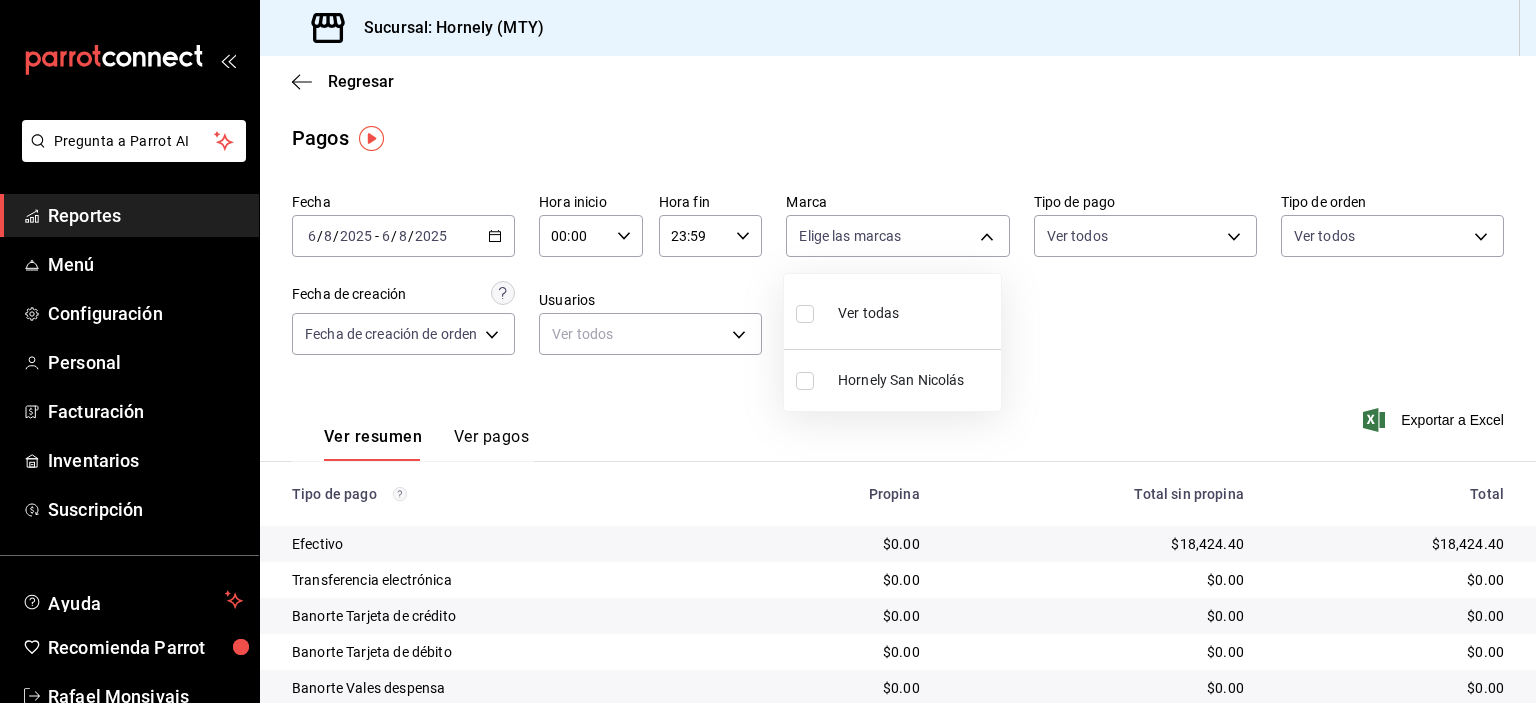 click on "Hornely San Nicolás" at bounding box center [892, 380] 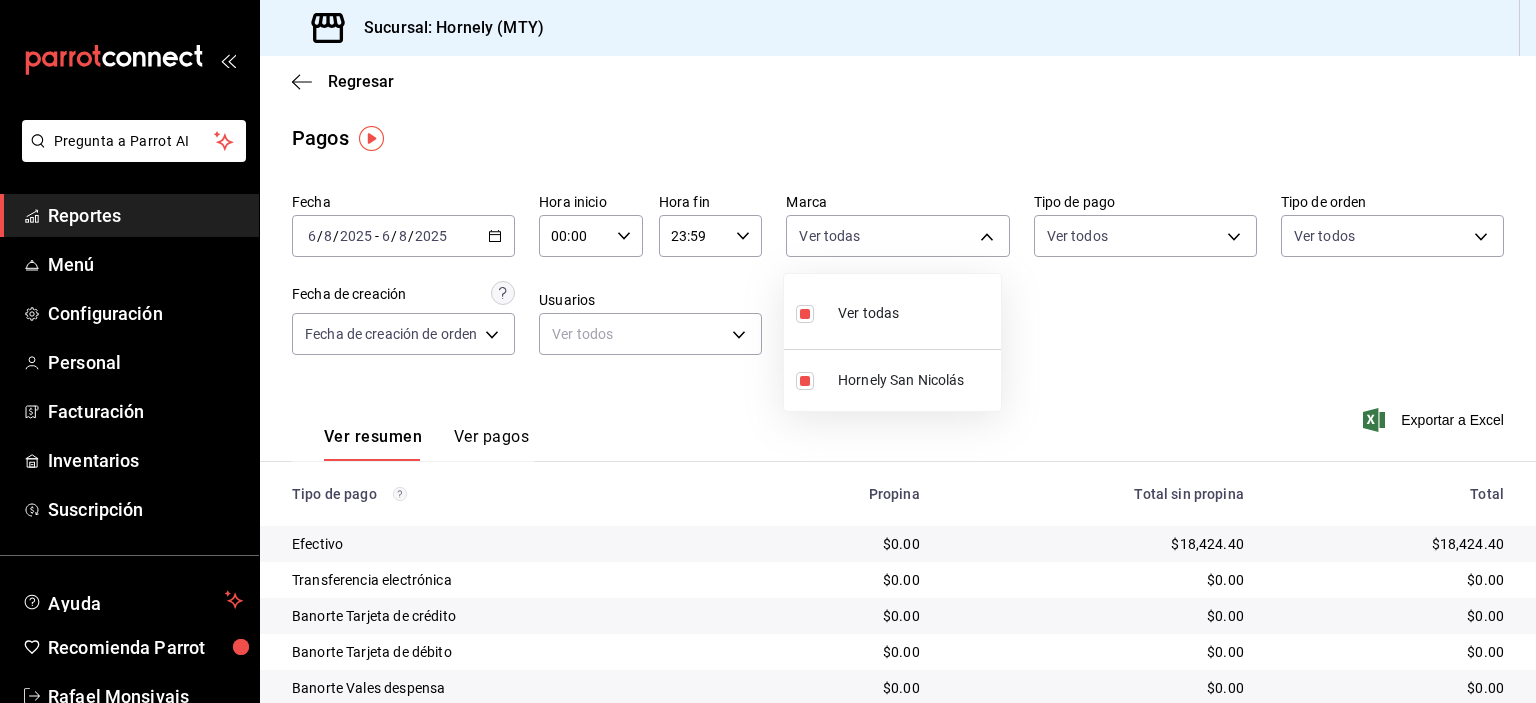 click at bounding box center [768, 351] 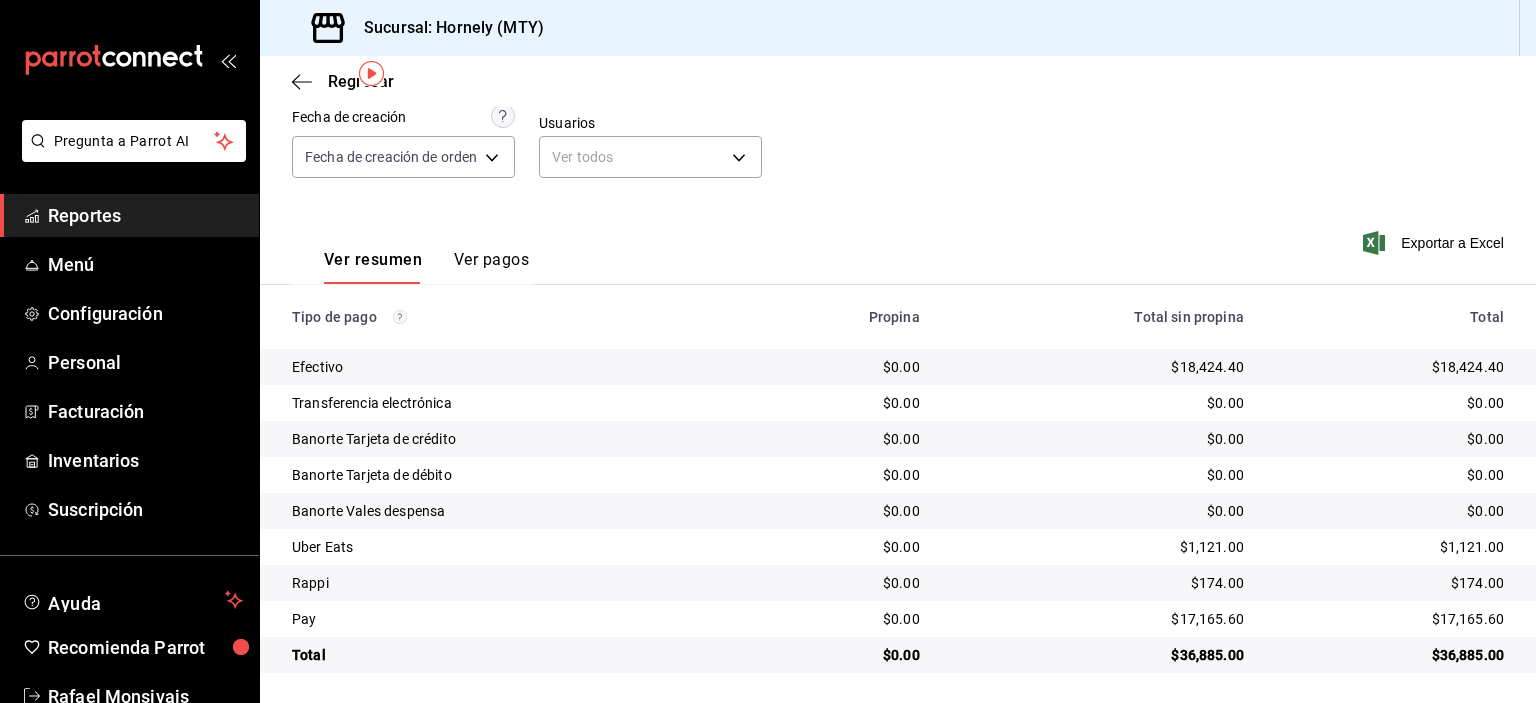 scroll, scrollTop: 180, scrollLeft: 0, axis: vertical 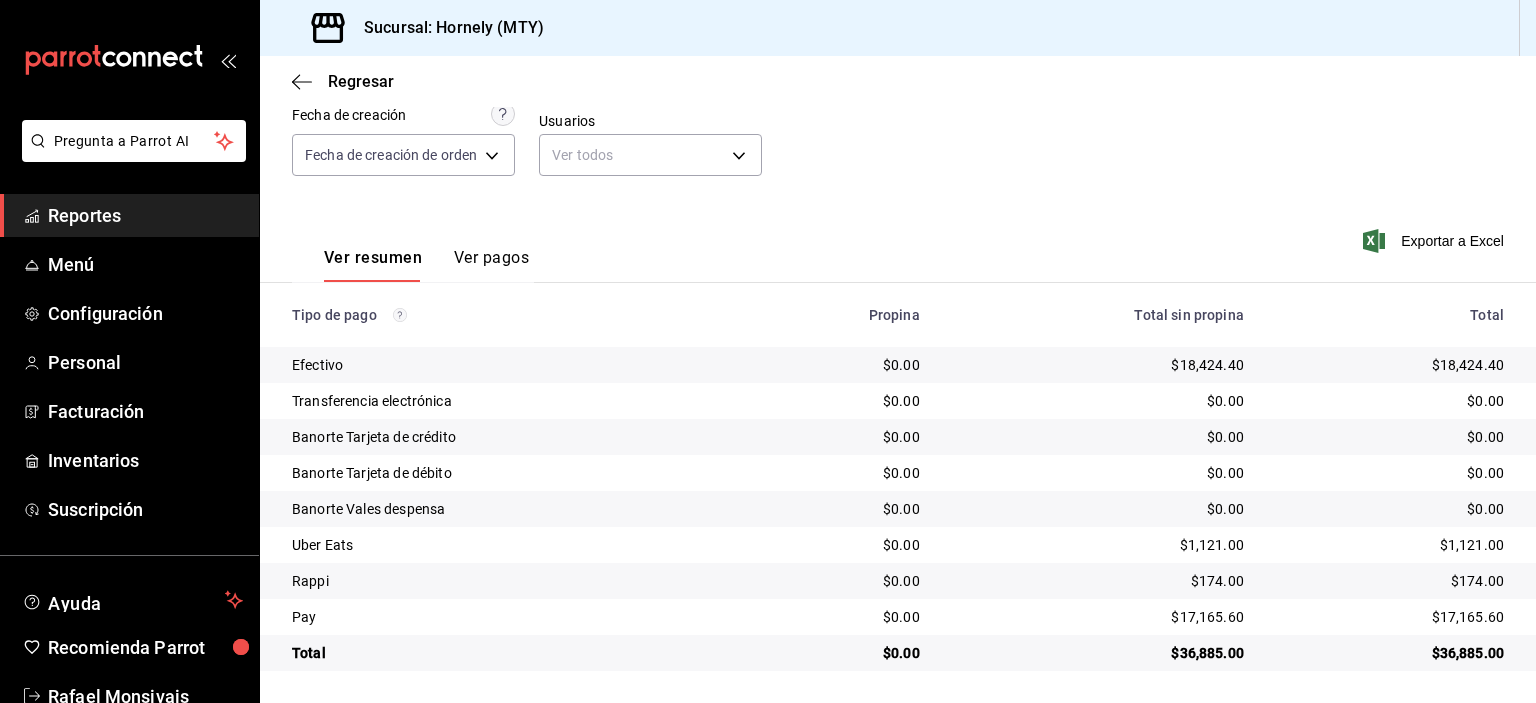 click on "$18,424.40" at bounding box center [1390, 365] 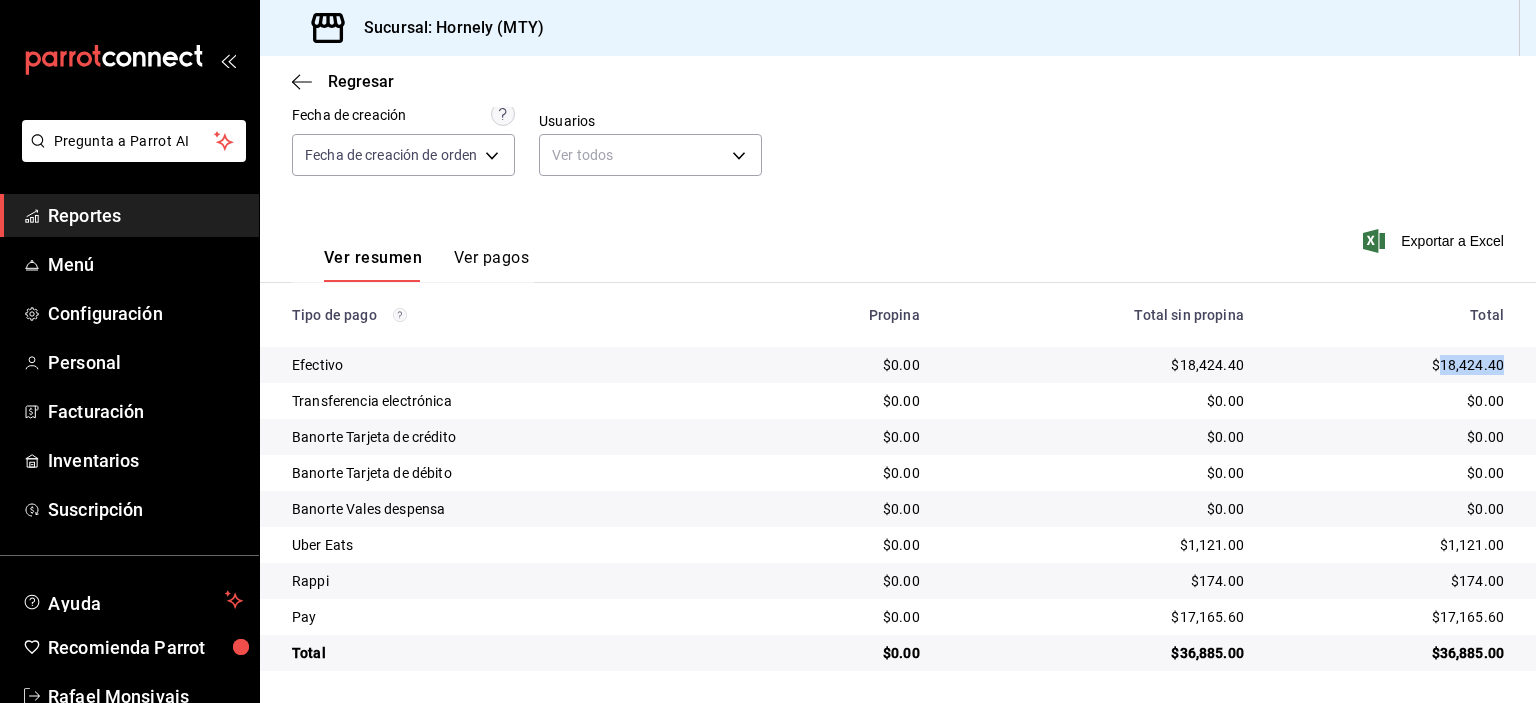 click on "$18,424.40" at bounding box center [1390, 365] 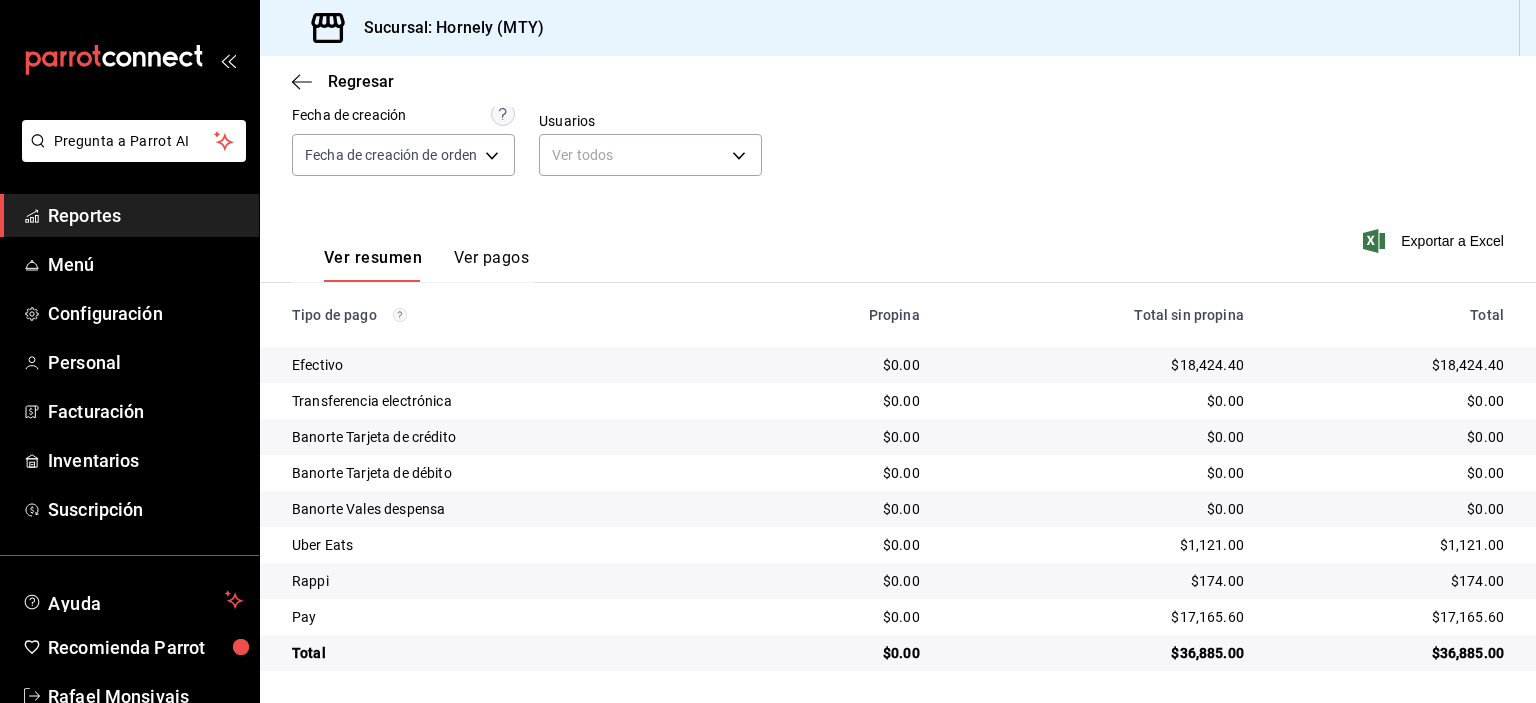 click on "$17,165.60" at bounding box center [1390, 617] 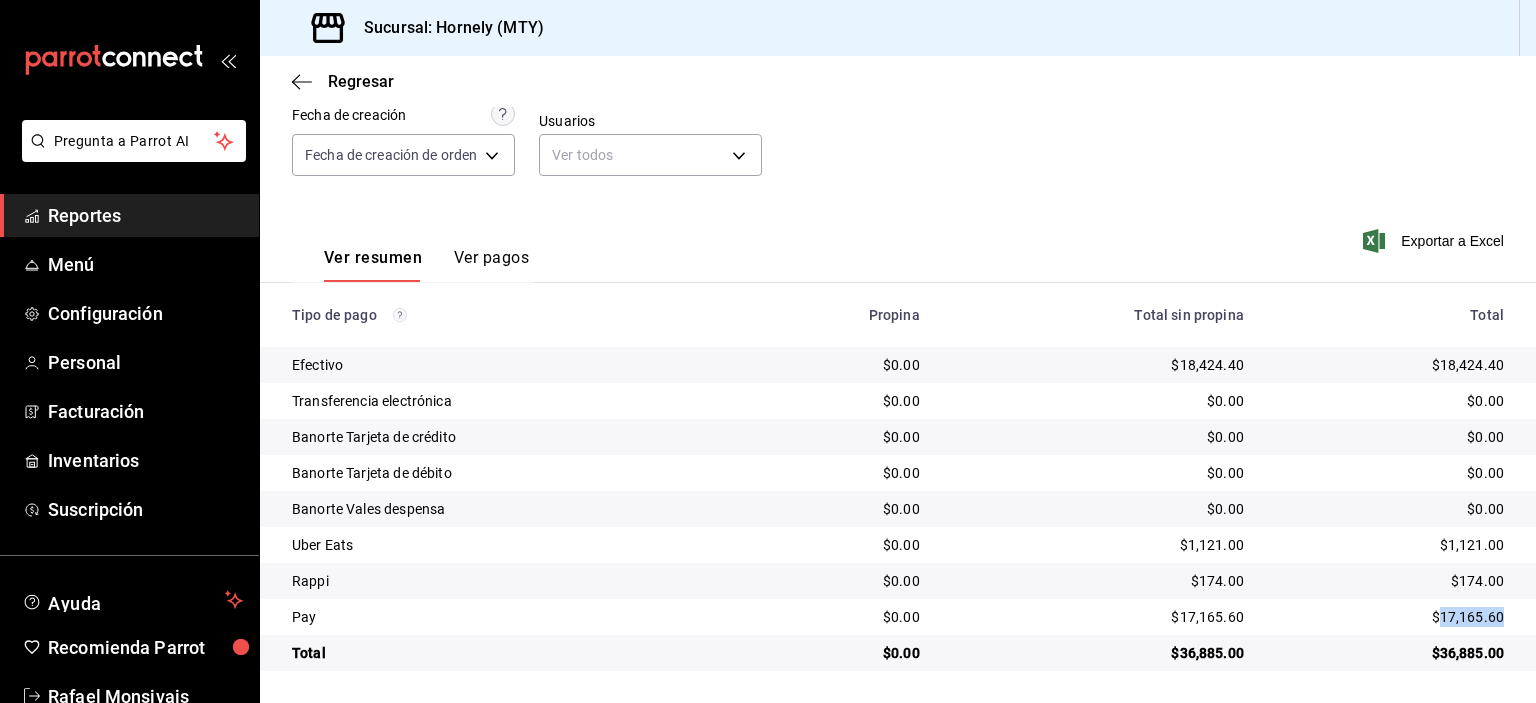 click on "$17,165.60" at bounding box center (1390, 617) 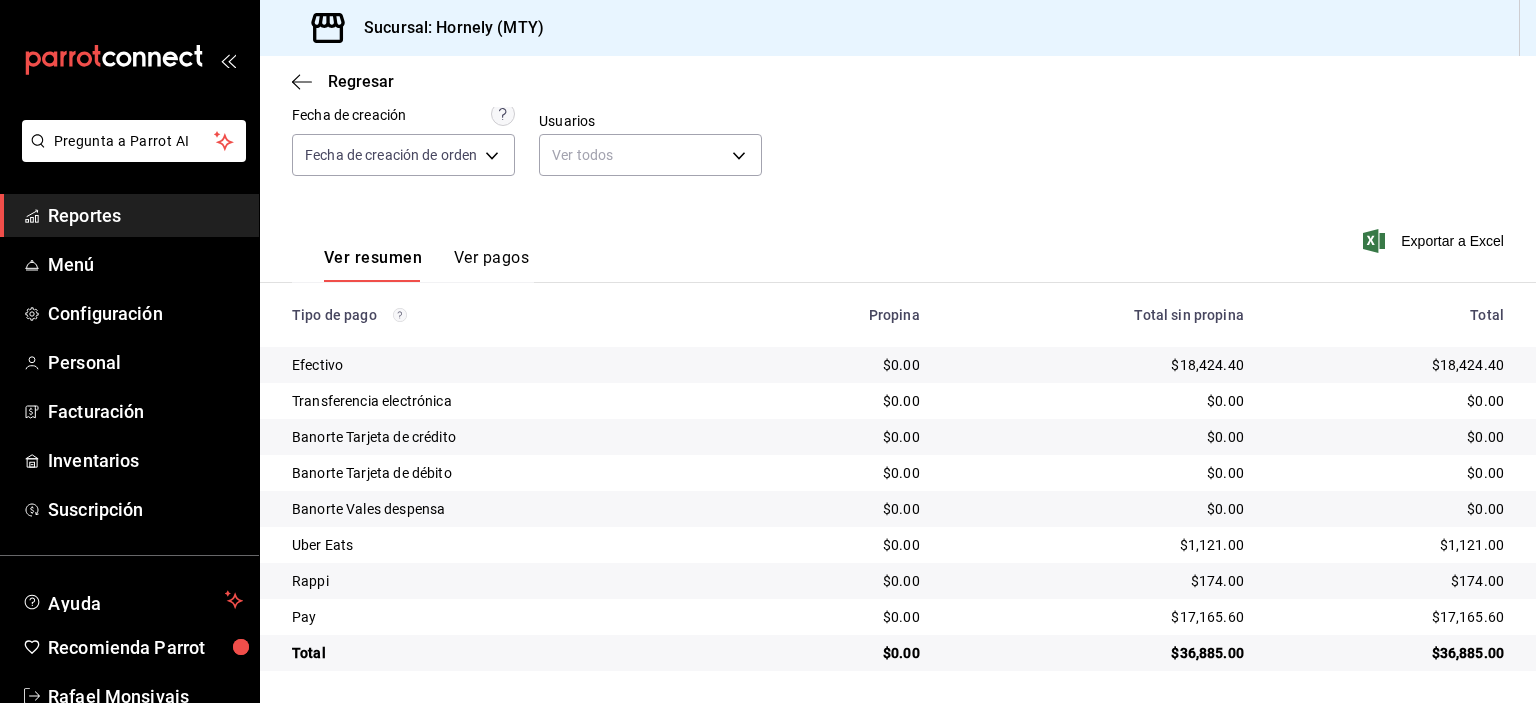 click on "$1,121.00" at bounding box center (1390, 545) 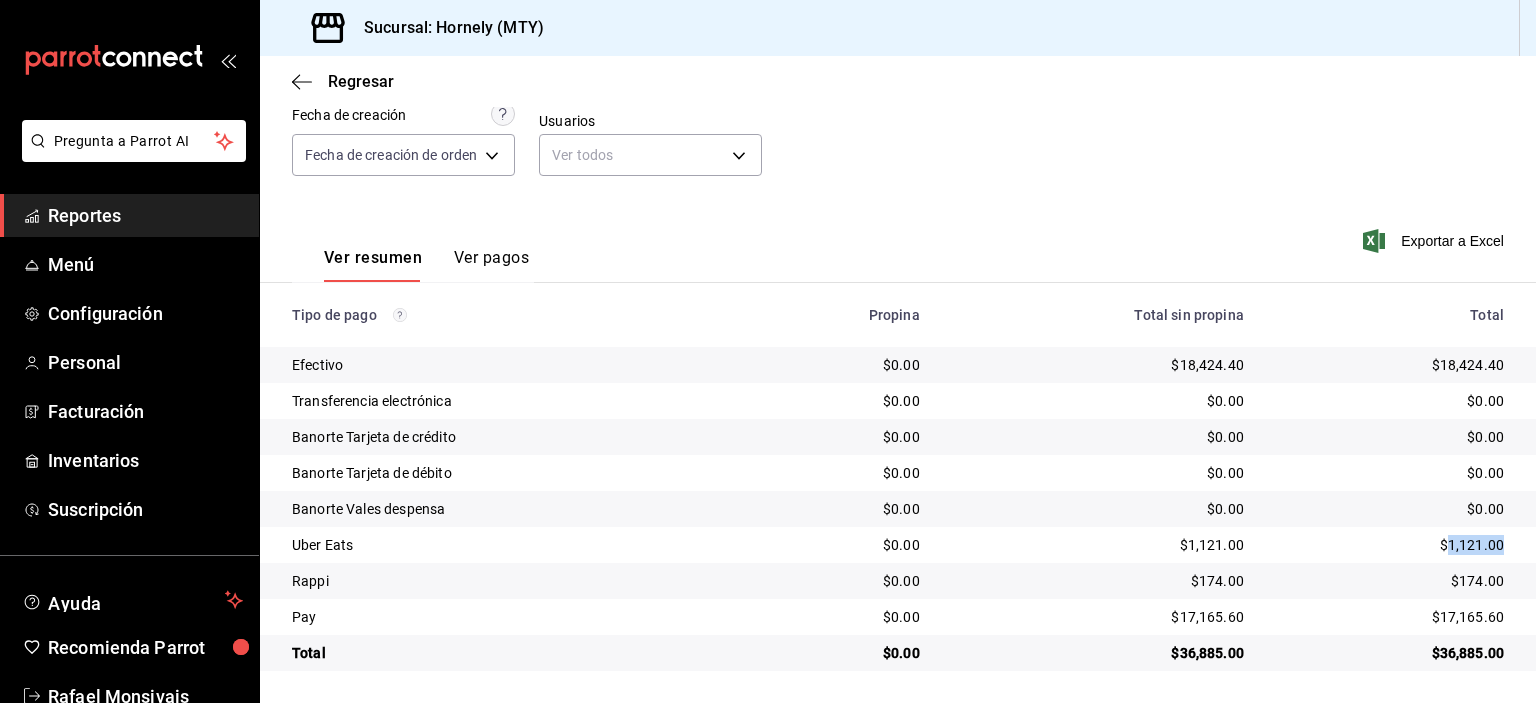click on "$1,121.00" at bounding box center [1390, 545] 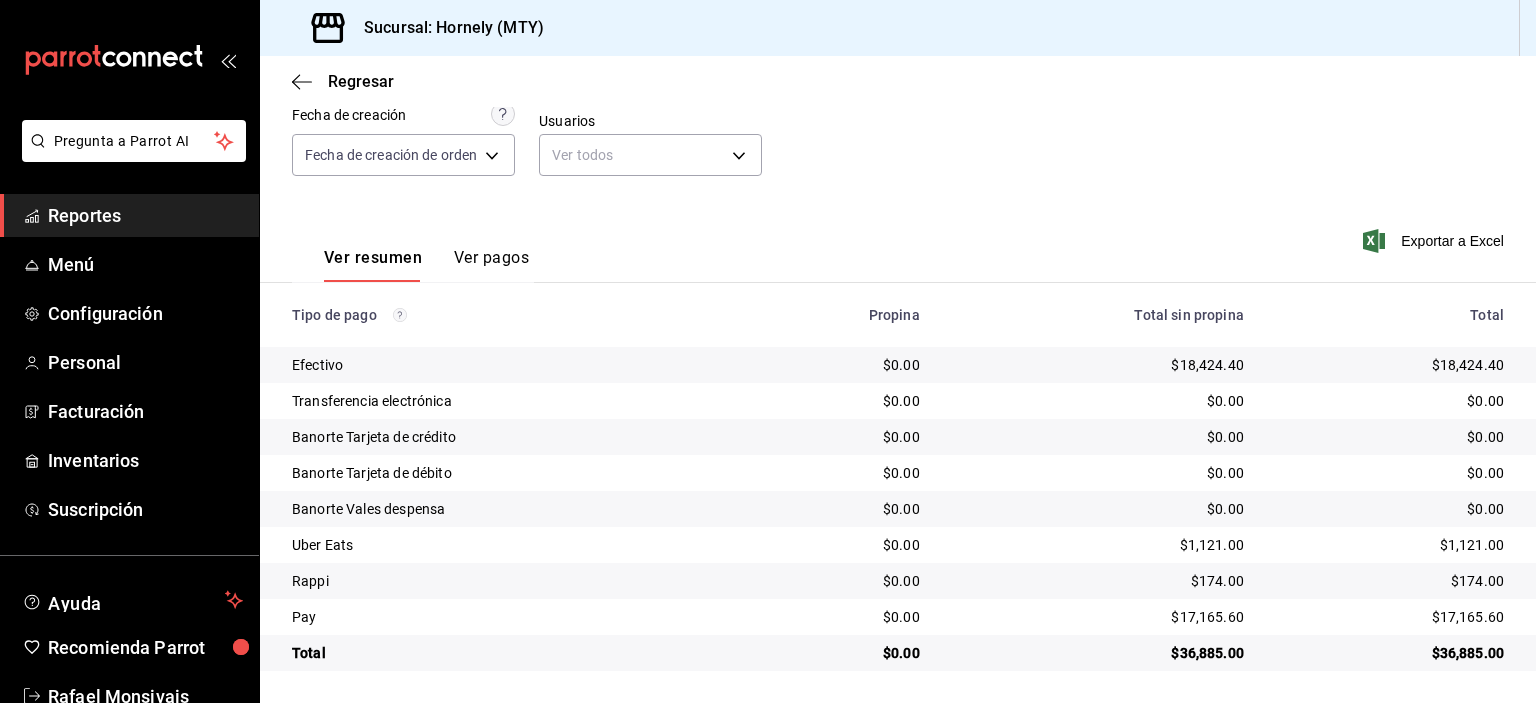 click on "$174.00" at bounding box center (1390, 581) 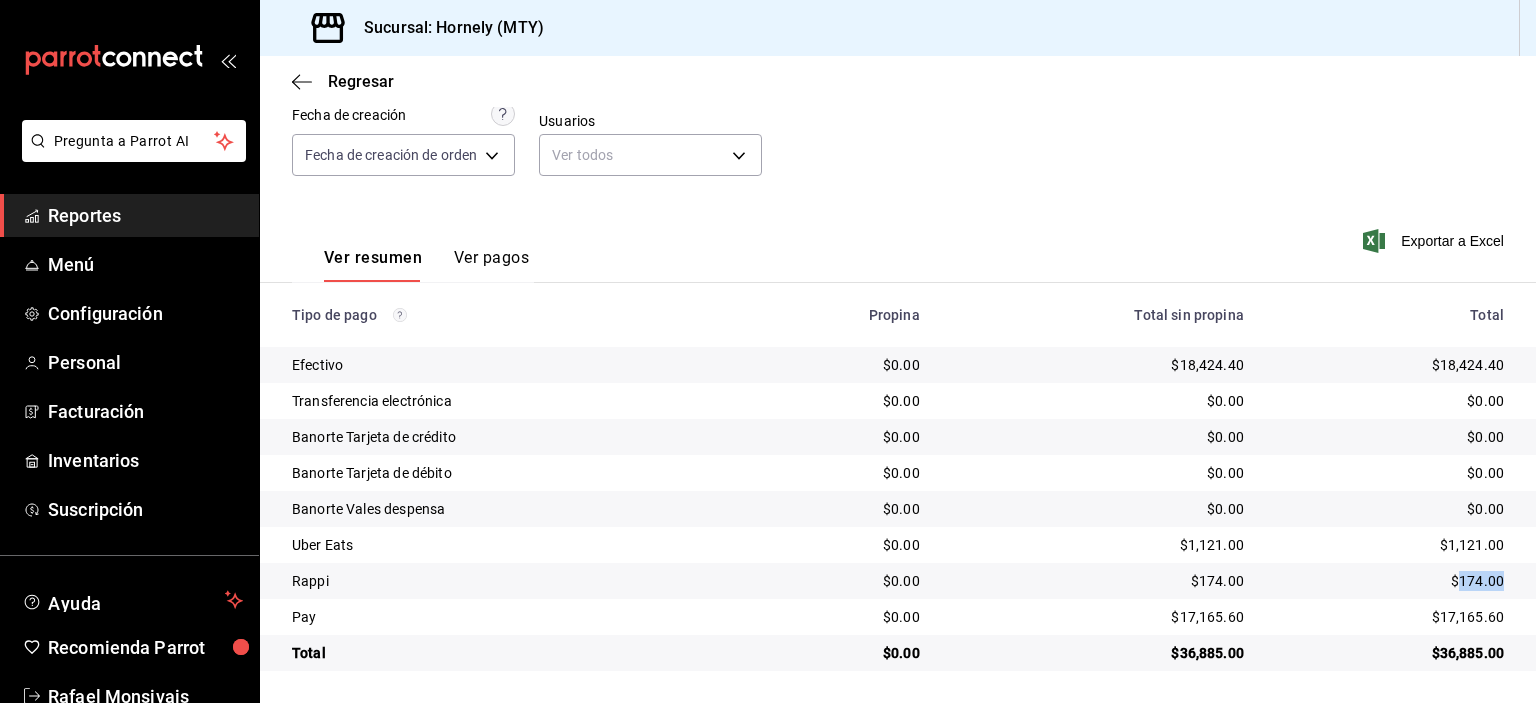 click on "$174.00" at bounding box center [1390, 581] 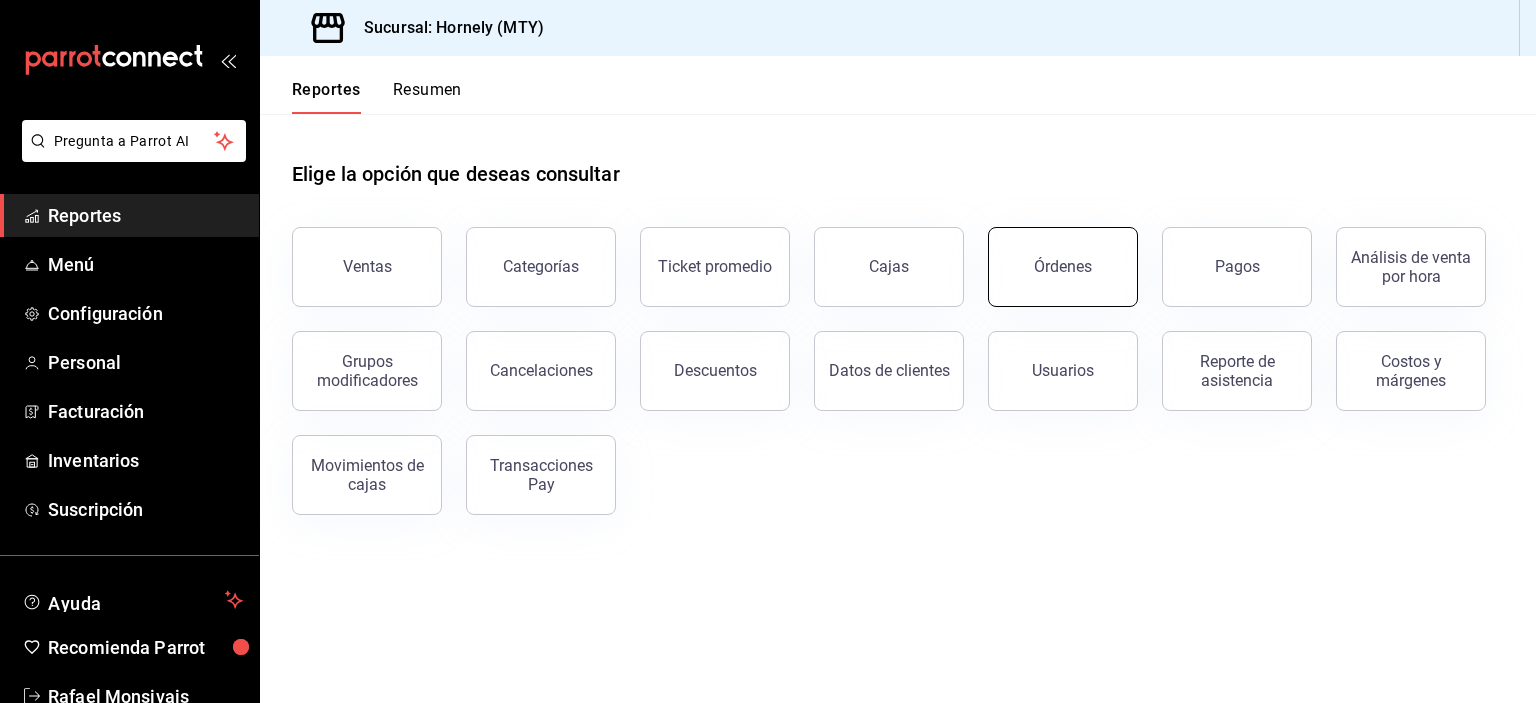 click on "Órdenes" at bounding box center (1063, 267) 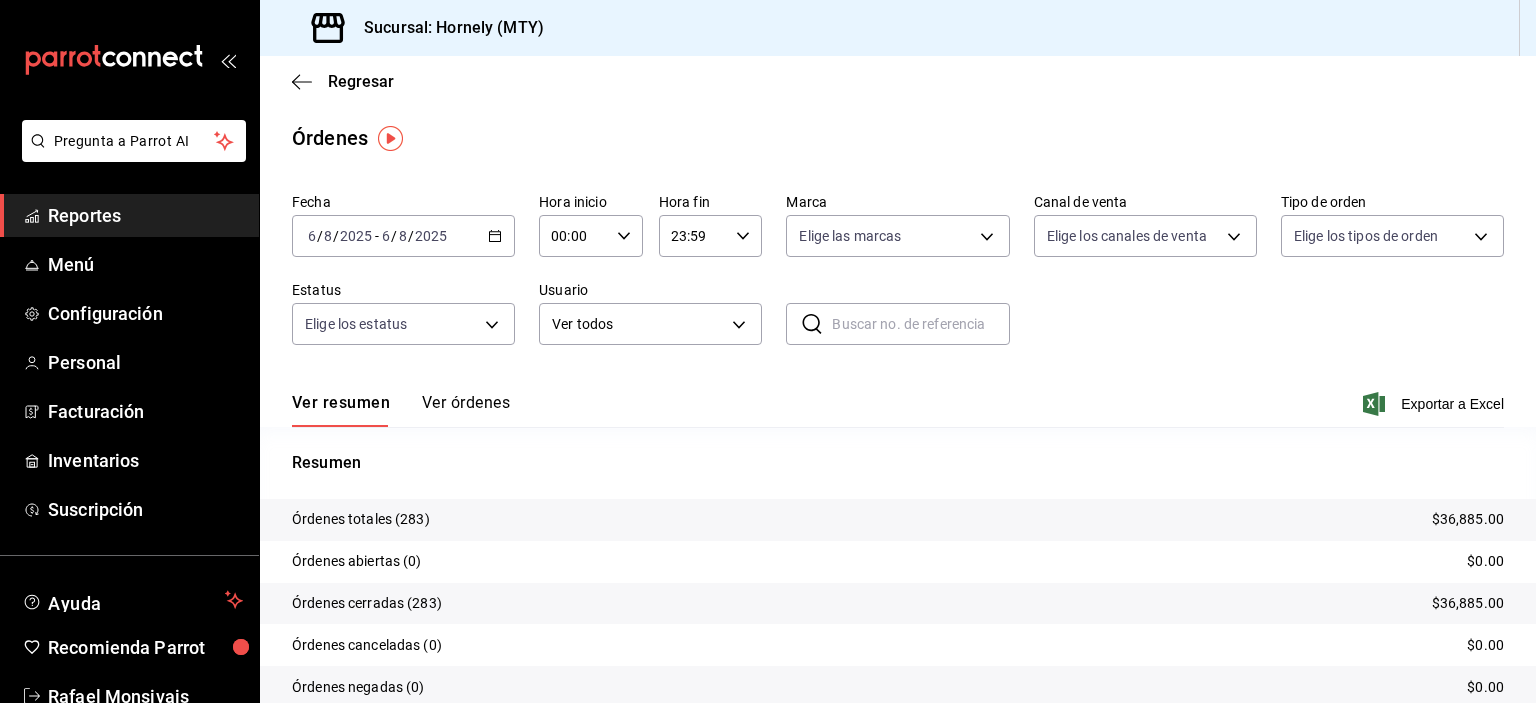 click on "Reportes" at bounding box center [145, 215] 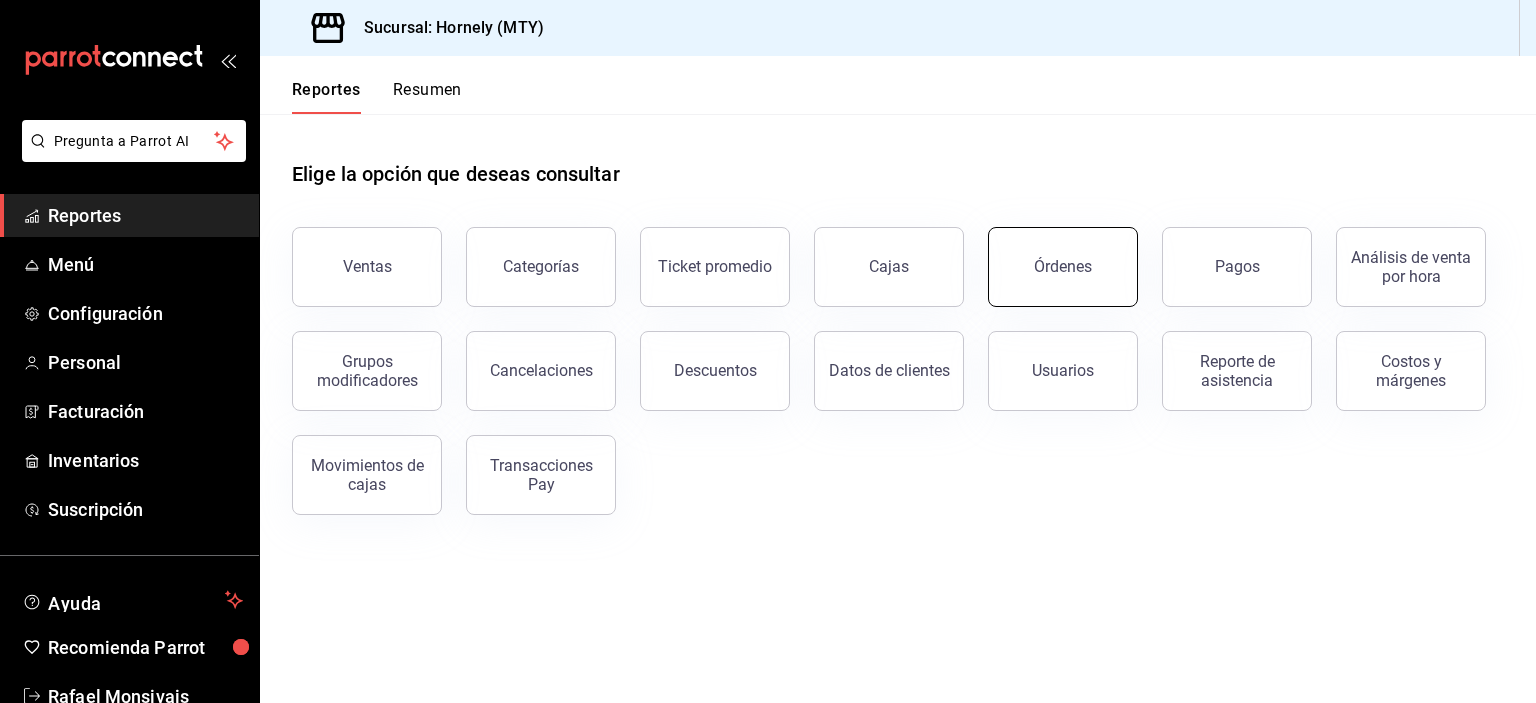 click on "Órdenes" at bounding box center (1063, 266) 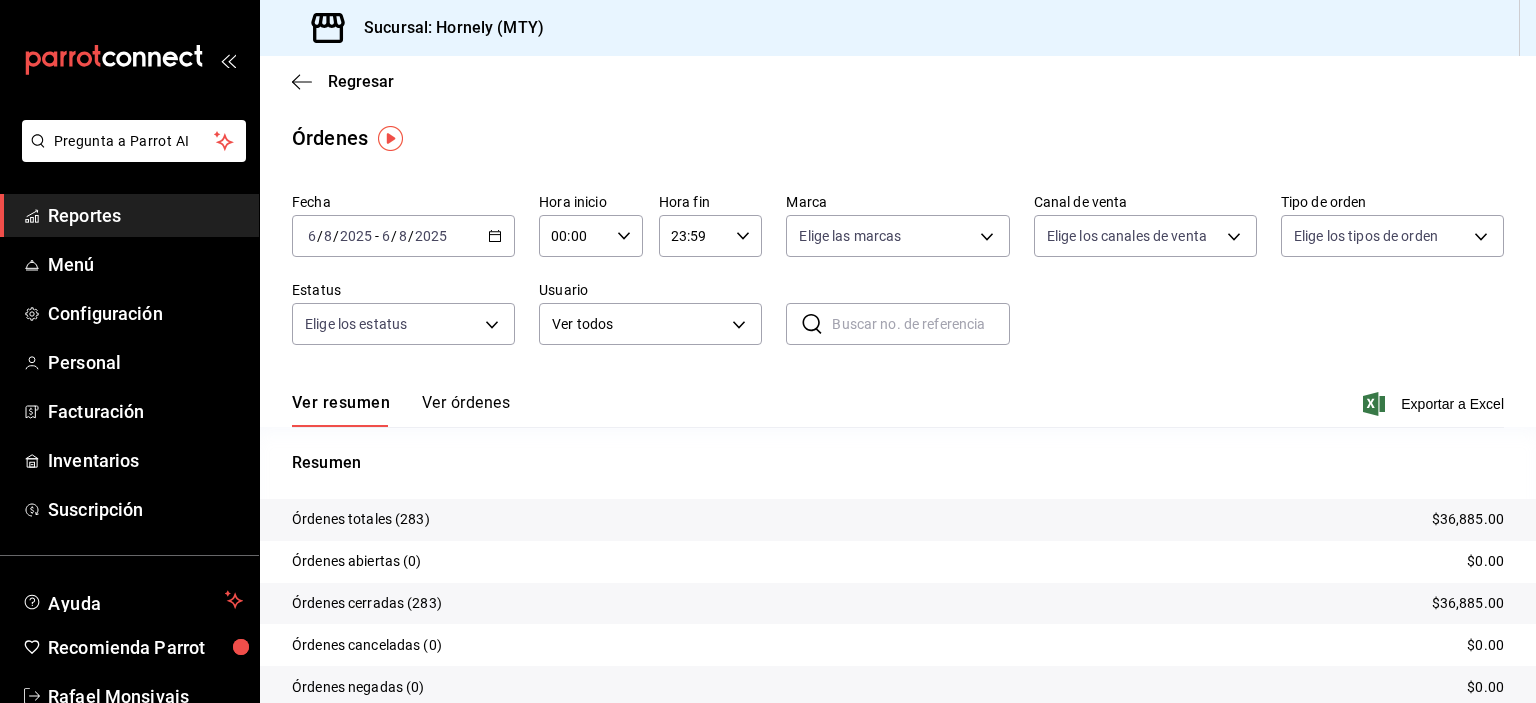 click on "Órdenes totales (283)" at bounding box center (361, 519) 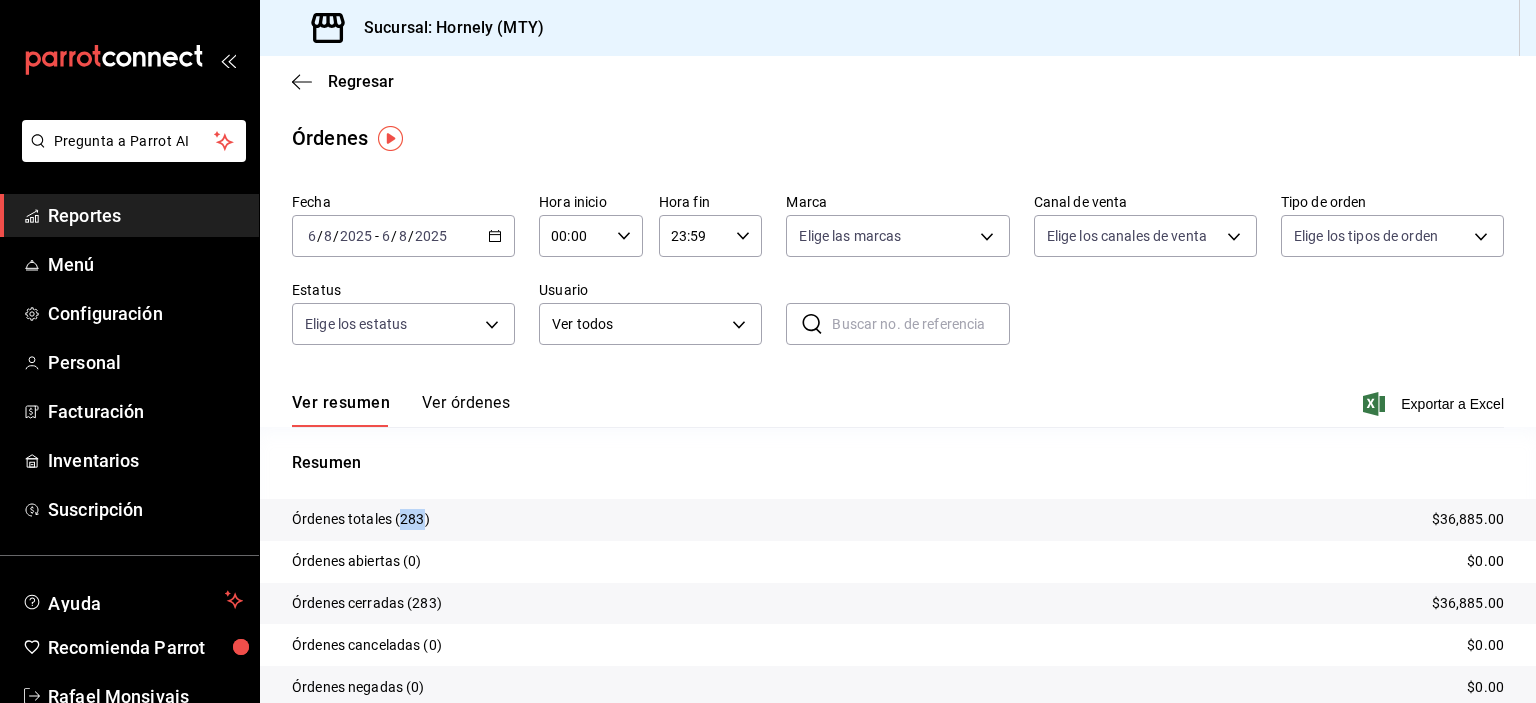 click on "Órdenes totales (283)" at bounding box center [361, 519] 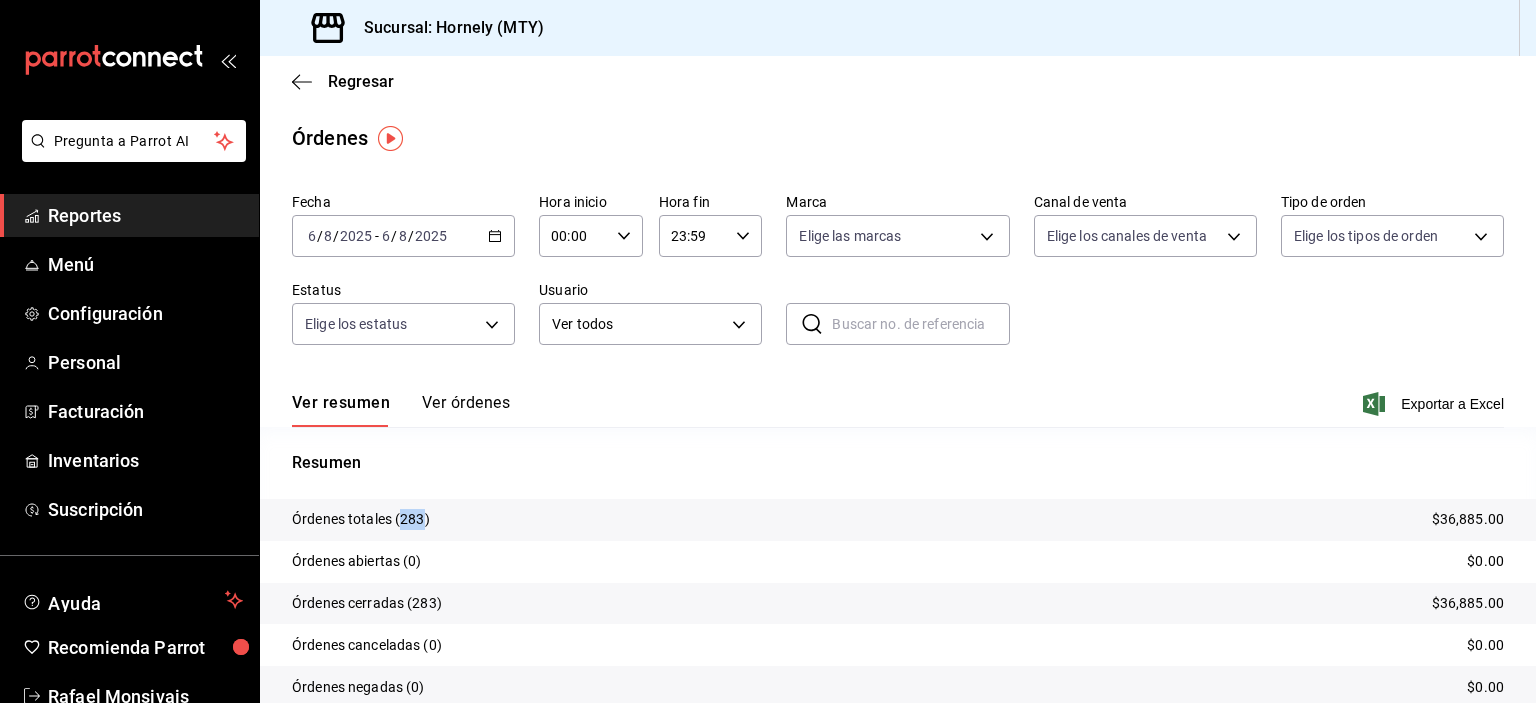 click on "Reportes" at bounding box center [145, 215] 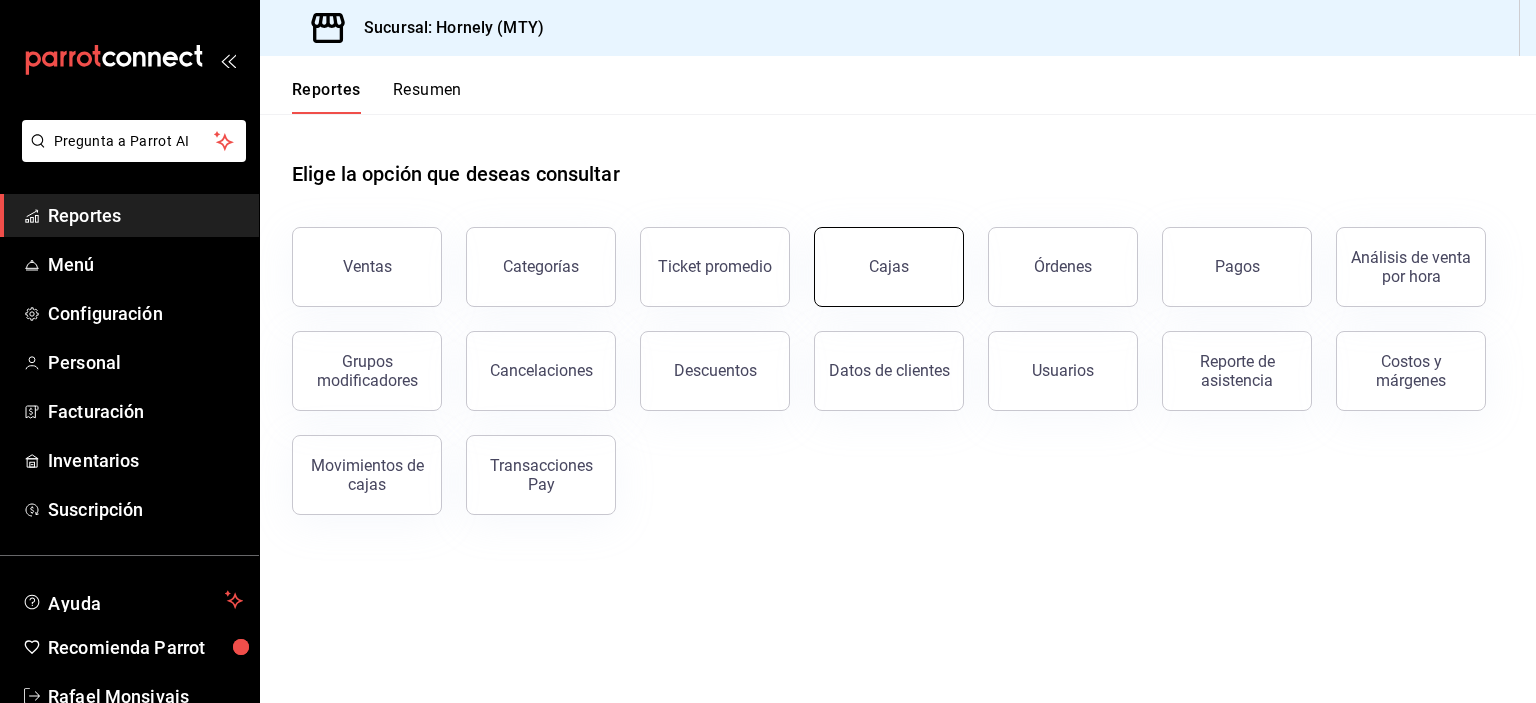 click on "Cajas" at bounding box center (889, 267) 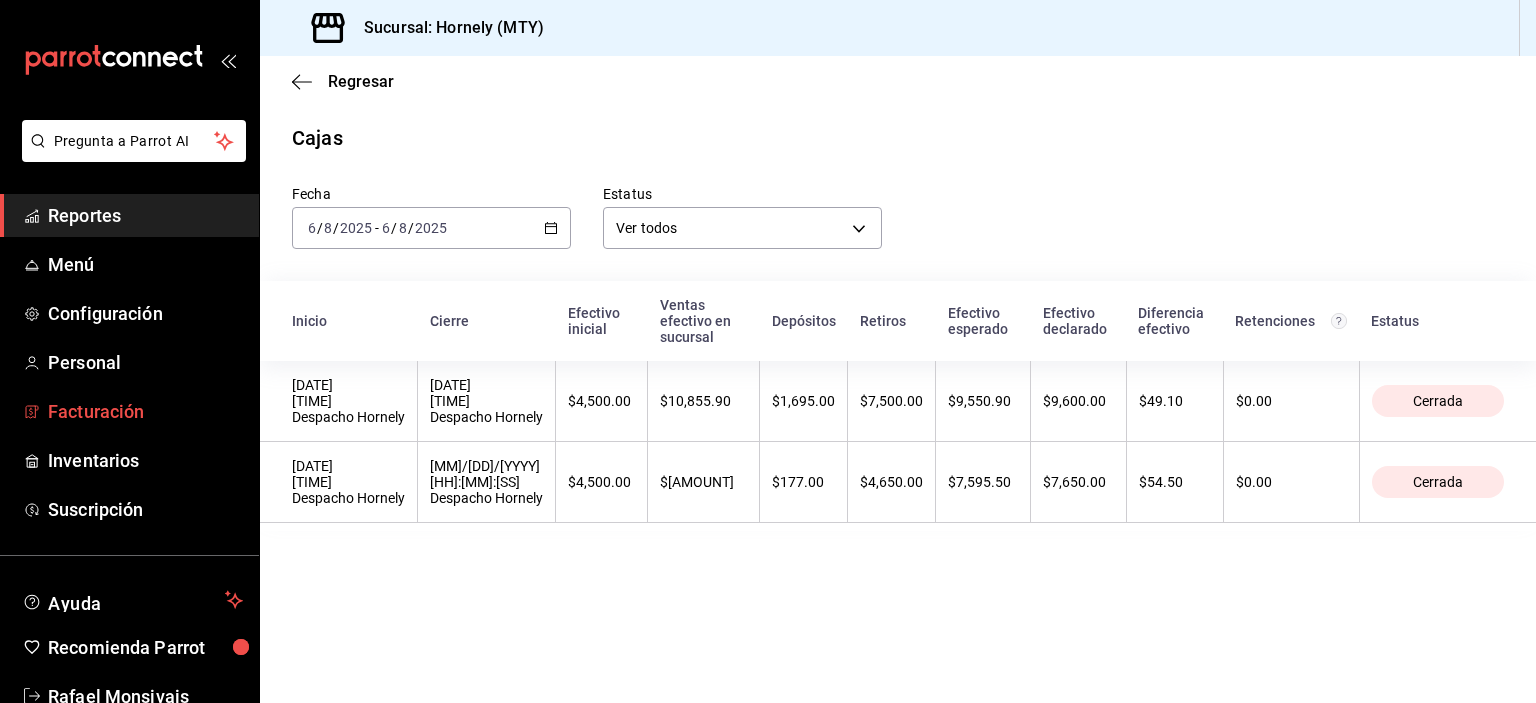 click on "Facturación" at bounding box center (145, 411) 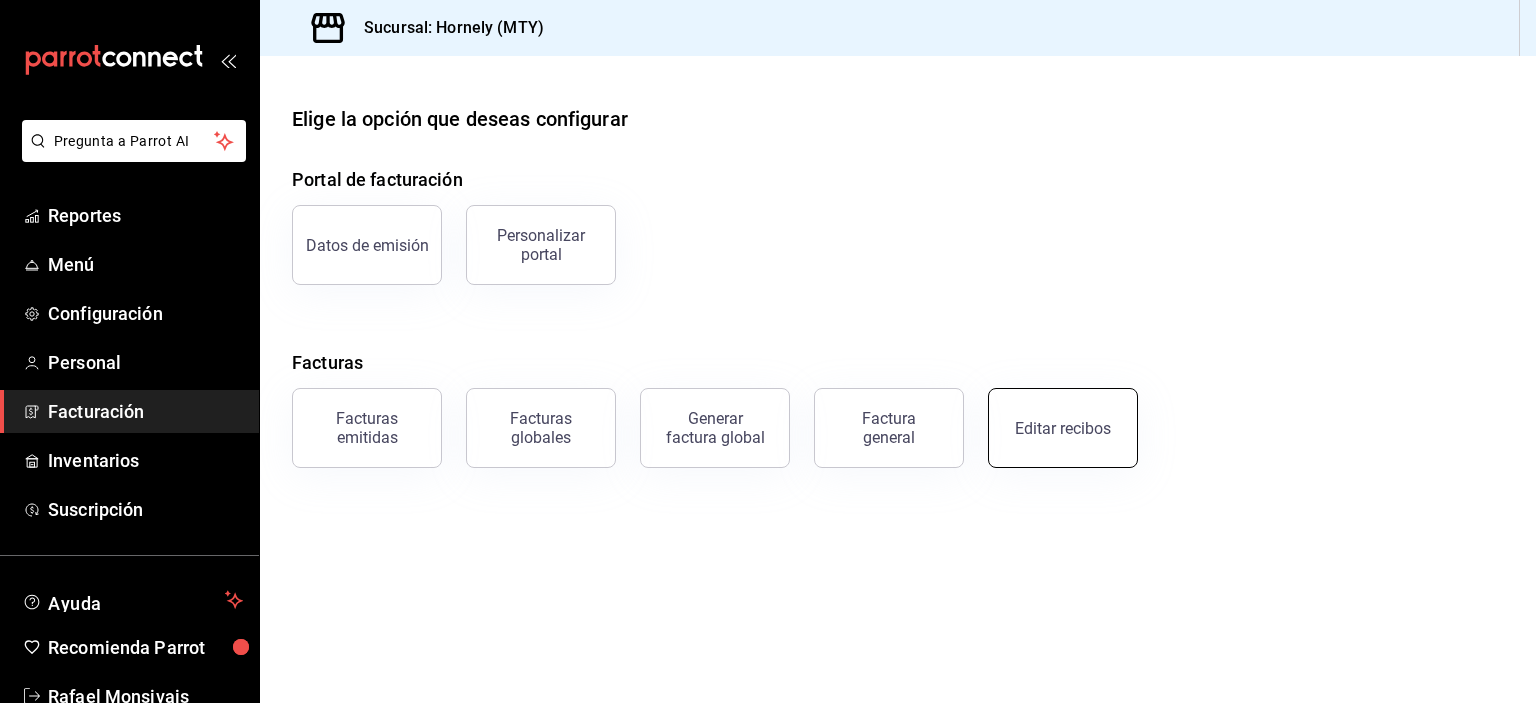 click on "Editar recibos" at bounding box center (1063, 428) 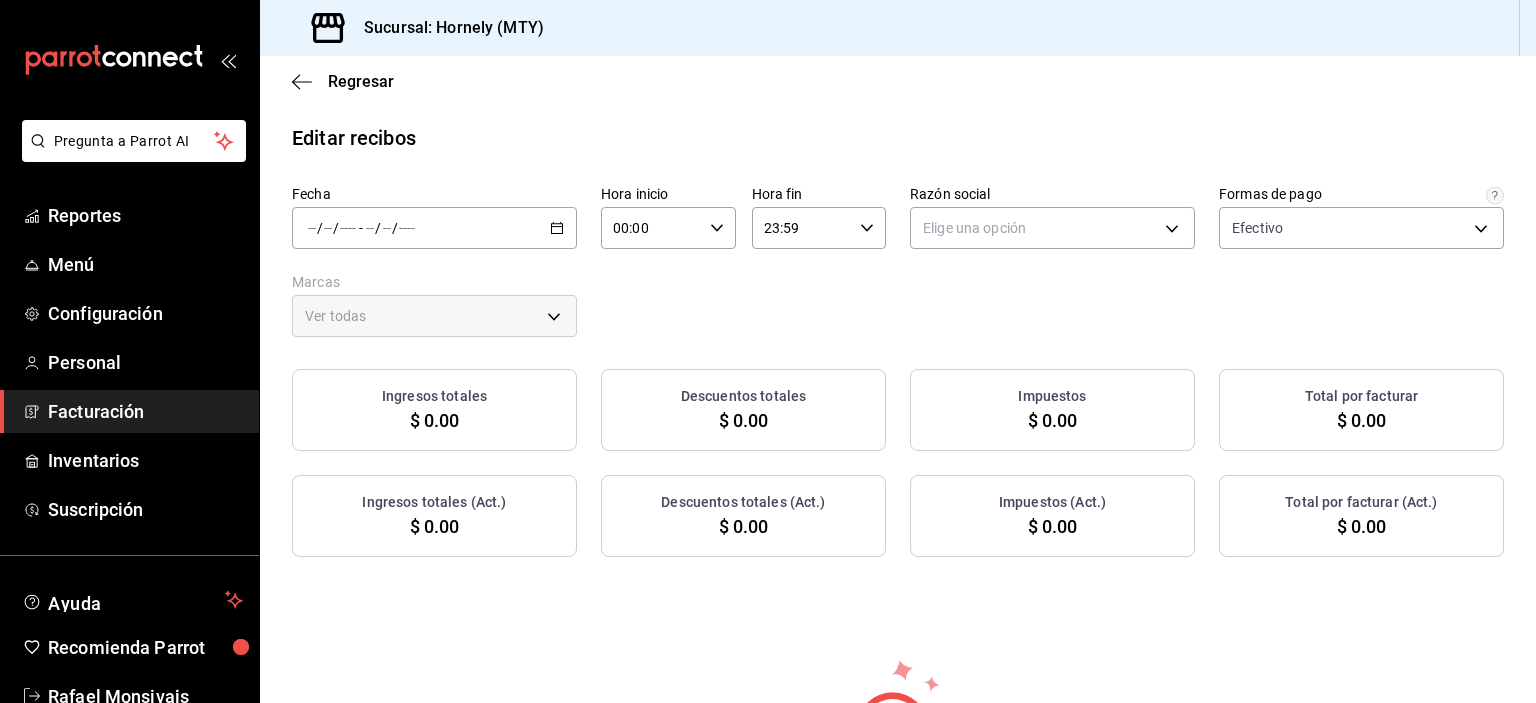 click on "/" at bounding box center [395, 228] 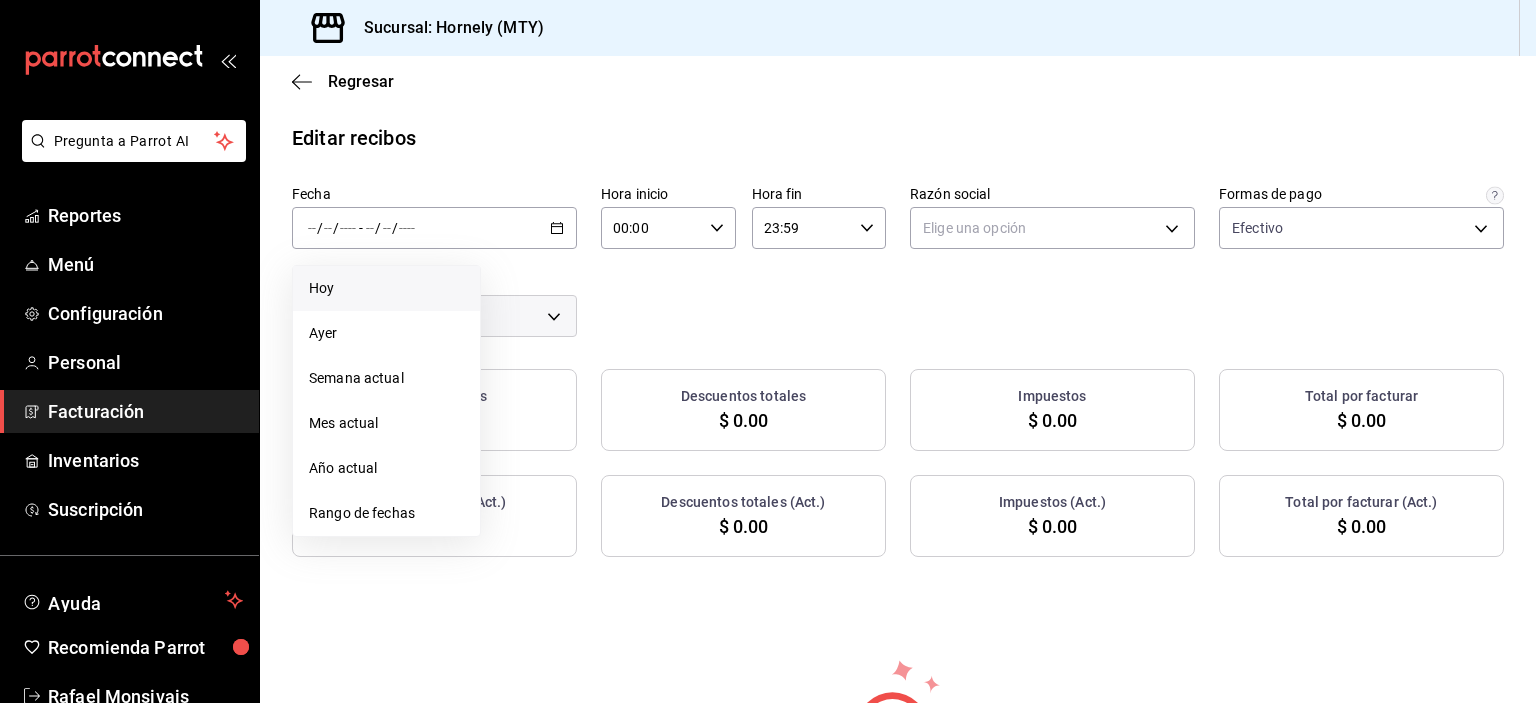 click on "Hoy" at bounding box center (386, 288) 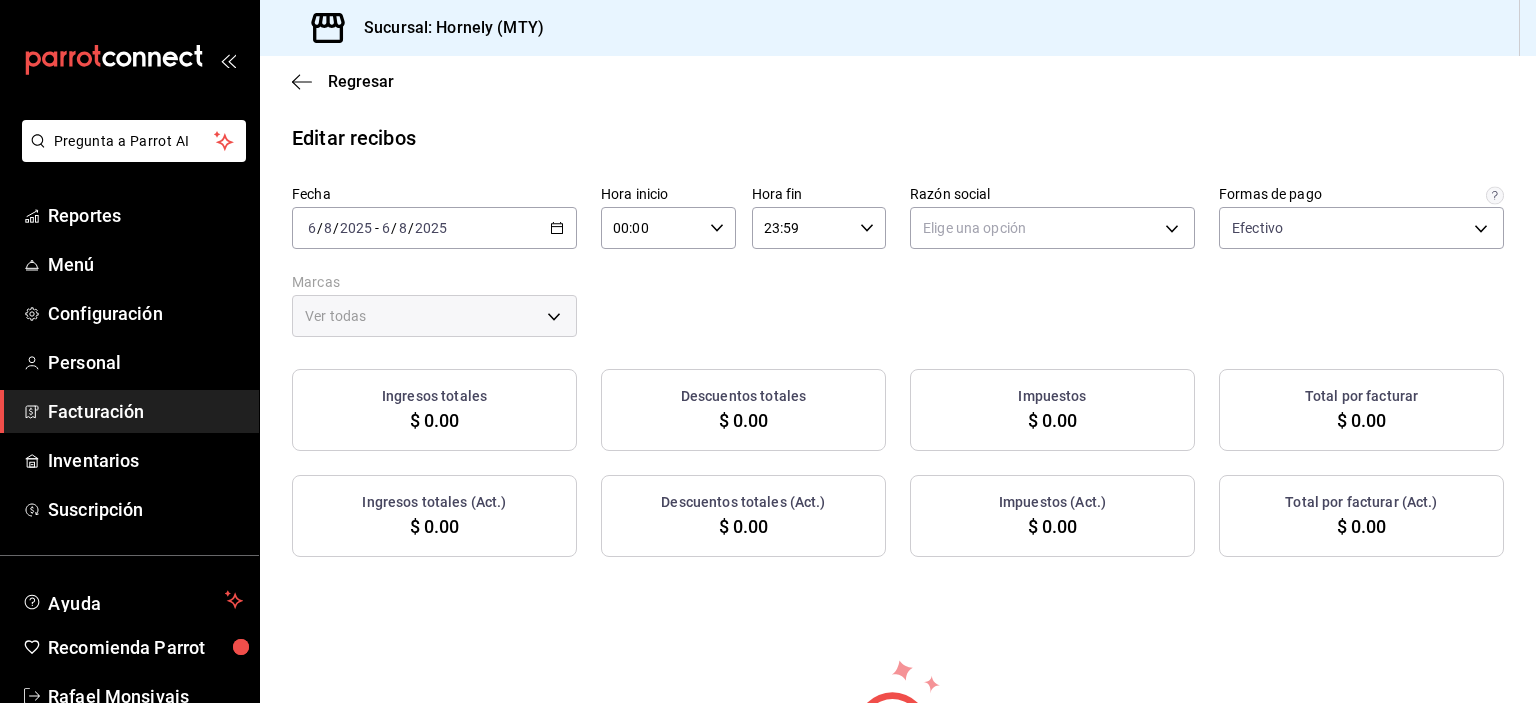 click on "Fecha 2025-08-06 6 / 8 / 2025 - 2025-08-06 6 / 8 / 2025 Hora inicio 00:00 Hora inicio Hora fin 23:59 Hora fin Razón social Elige una opción Formas de pago   Efectivo fb0911c4-8c81-440c-afc8-d8364f99058a Marcas Ver todas" at bounding box center (898, 261) 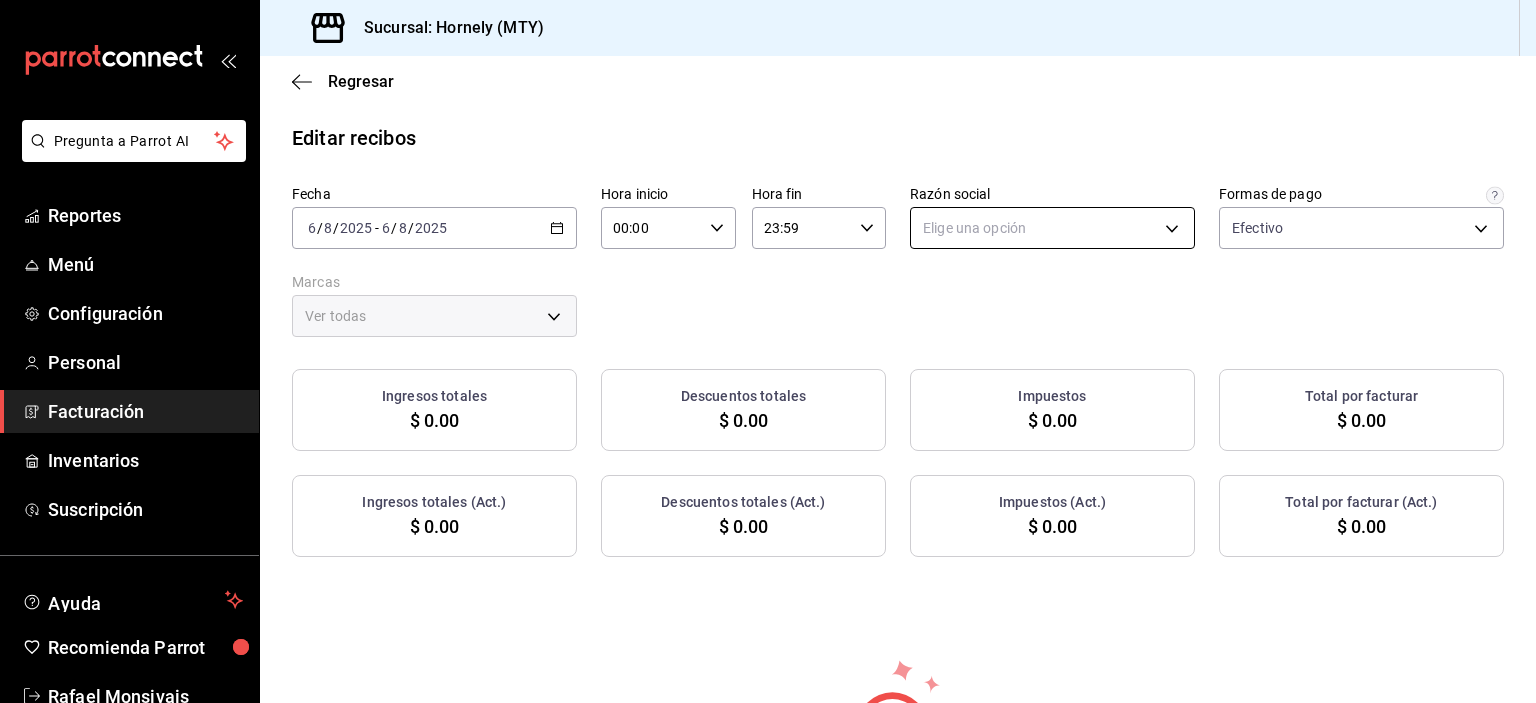 click on "Editar recibos [NUMBER] recibos seleccionados.  Elige una opción para editarlos. Recuerda que una vez que sean editados podrás generar tu factura desde la sección de Generar factura global Remover artículos Aplicar descuento Restablecer recibos 40 % 40 Cancelar Siguiente" at bounding box center [768, 351] 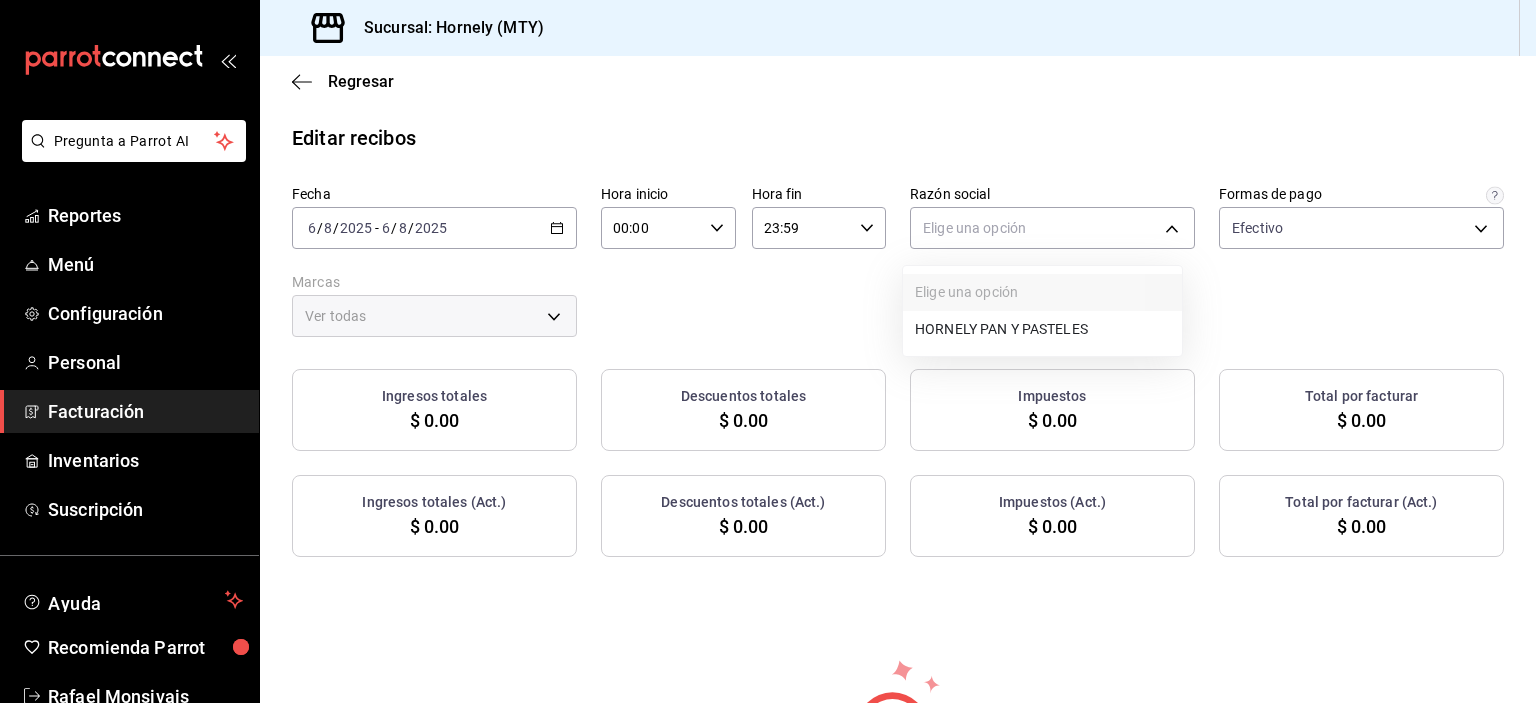 click on "HORNELY PAN Y PASTELES" at bounding box center [1042, 329] 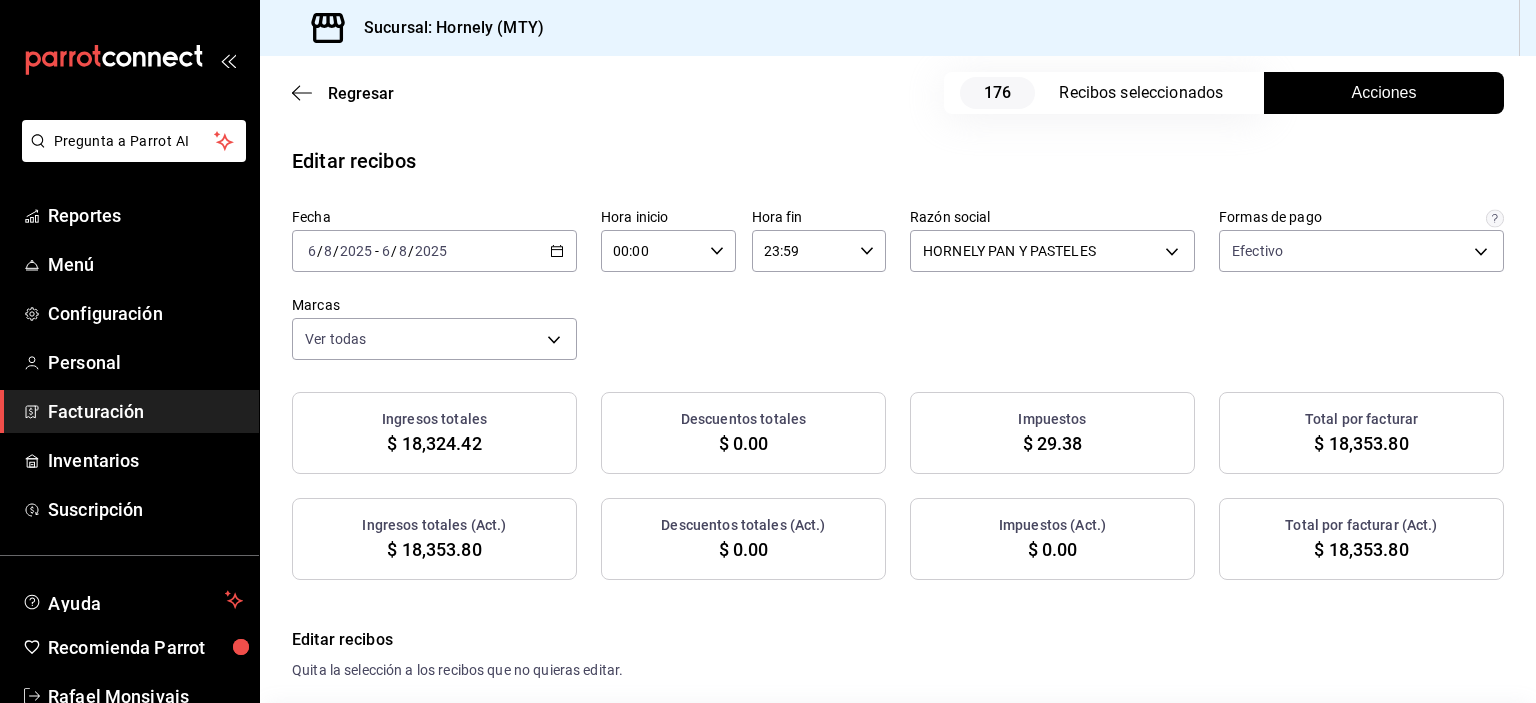 click on "Acciones" at bounding box center (1384, 93) 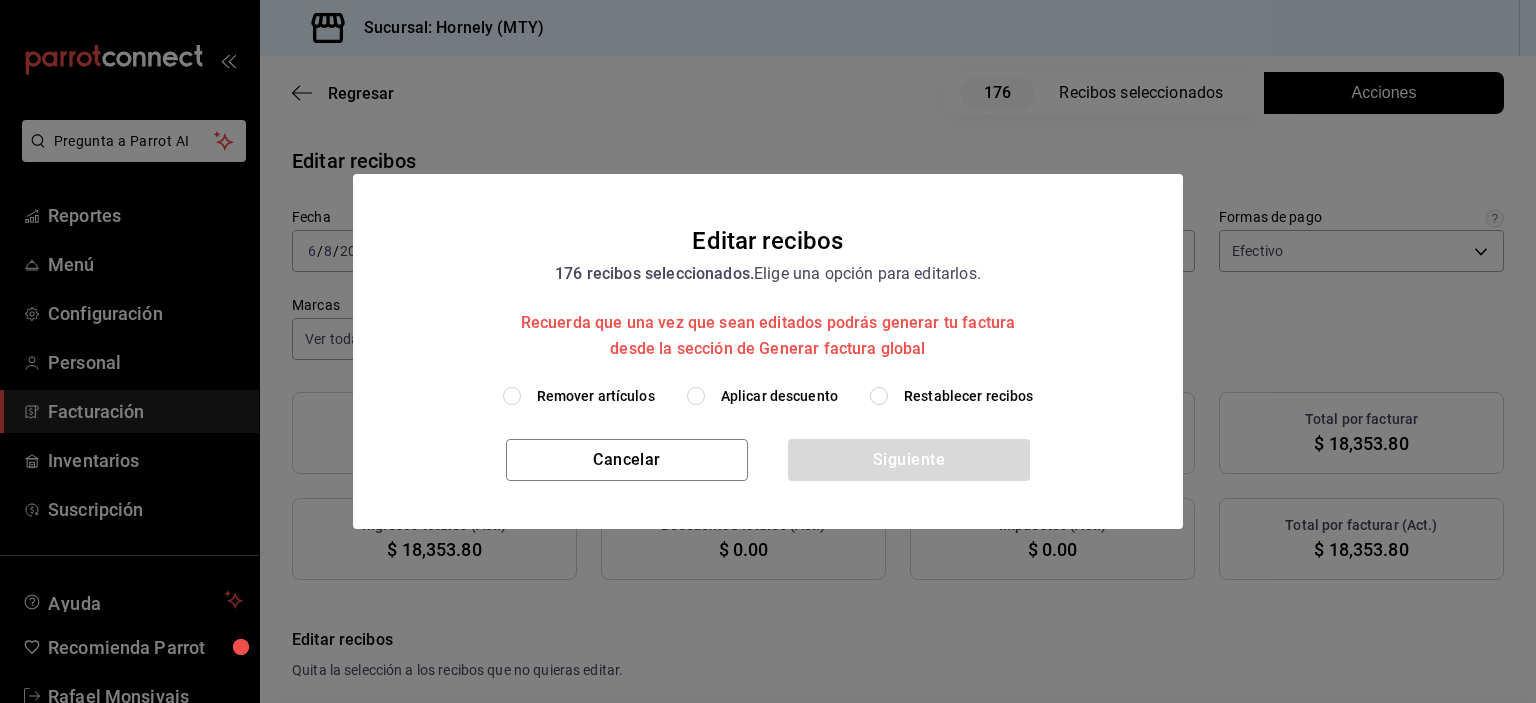 click on "Aplicar descuento" at bounding box center [779, 396] 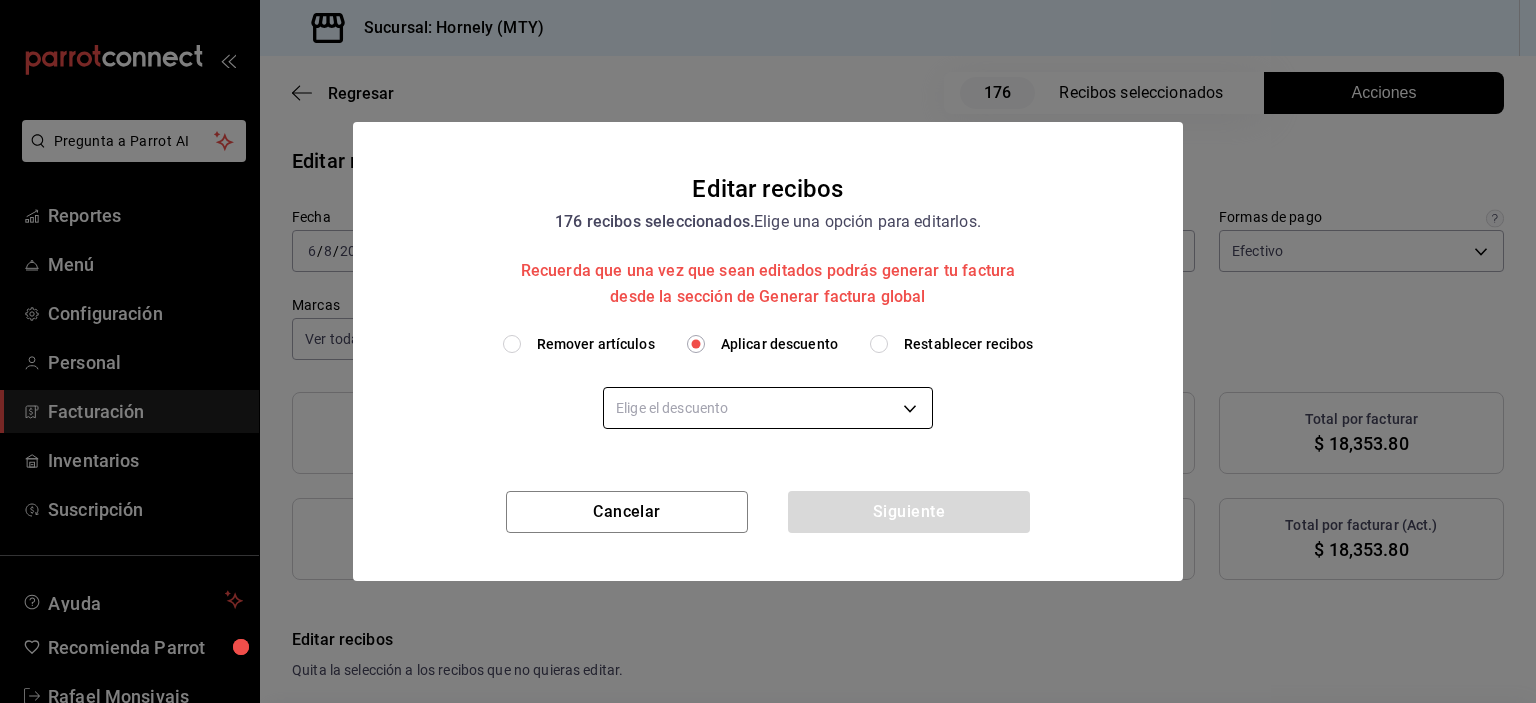 click on "Pregunta a Parrot AI Reportes   Menú   Configuración   Personal   Facturación   Inventarios   Suscripción   Ayuda Recomienda Parrot   [FIRST] [LAST]   Sugerir nueva función   Sucursal: Hornely (MTY) Regresar 176 Recibos seleccionados Acciones Editar recibos Fecha 2025-08-06 6 / 8 / 2025 - 2025-08-06 6 / 8 / 2025 Hora inicio 00:00 Hora inicio Hora fin 23:59 Hora fin Razón social HORNELY PAN Y PASTELES b2cd780a-b572-4f60-9a57-482b6a6c9eaf Formas de pago   Efectivo fb0911c4-8c81-440c-afc8-d8364f99058a Marcas Ver todas f940d65f-f315-40ad-96cd-36aca2dc56c6 Ingresos totales $ 18,324.42 Descuentos totales $ 0.00 Impuestos $ 29.38 Total por facturar $ 18,353.80 Ingresos totales (Act.) $ 18,353.80 Descuentos totales (Act.) $ 0.00 Impuestos  (Act.) $ 0.00 Total por facturar (Act.) $ 18,353.80 Editar recibos Quita la selección a los recibos que no quieras editar. Act. # de recibo Artículos (Orig.) Artículos (Act.) Subtotal (Orig.) Subtotal (Act.) Descuento total (Orig.) Descuento total (Act.) Impuestos (Act.)" at bounding box center (768, 351) 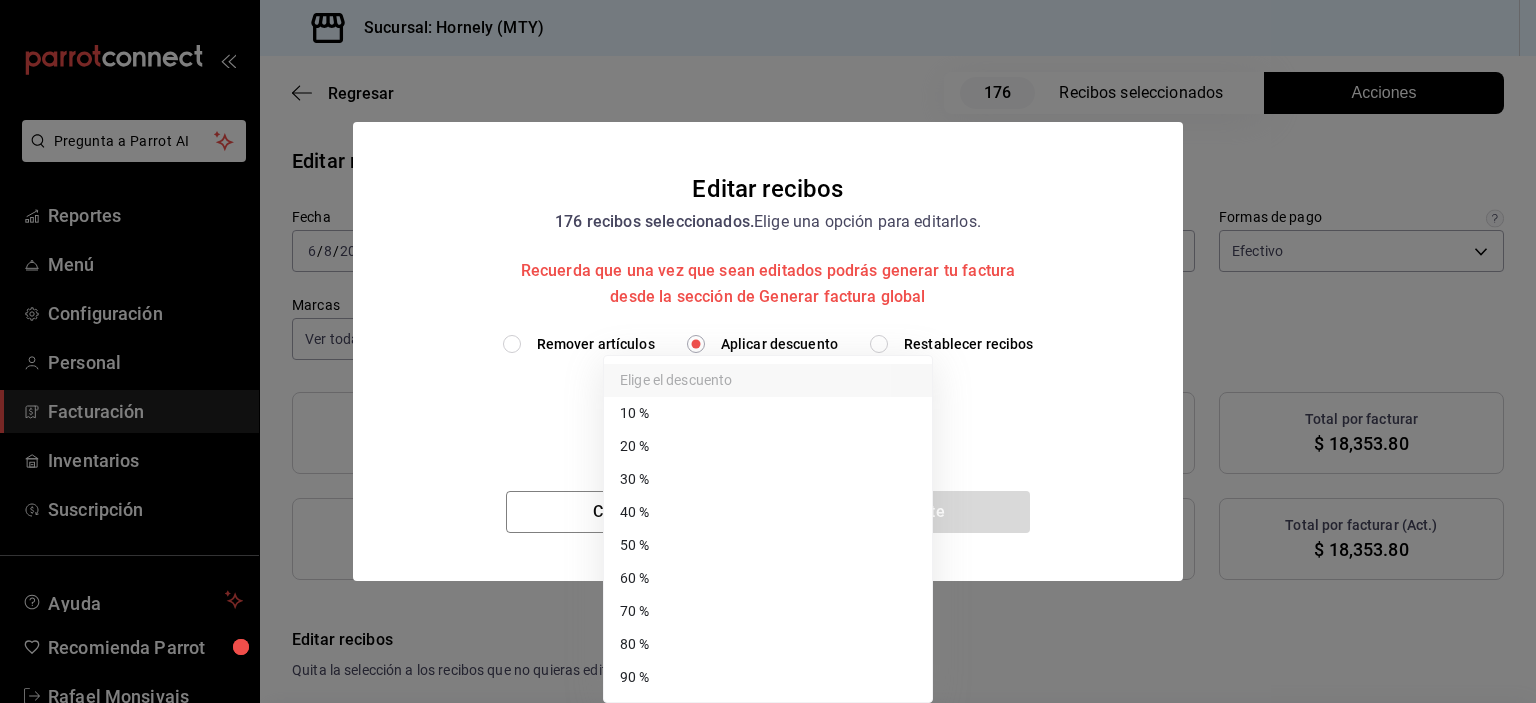 click on "40 %" at bounding box center [768, 512] 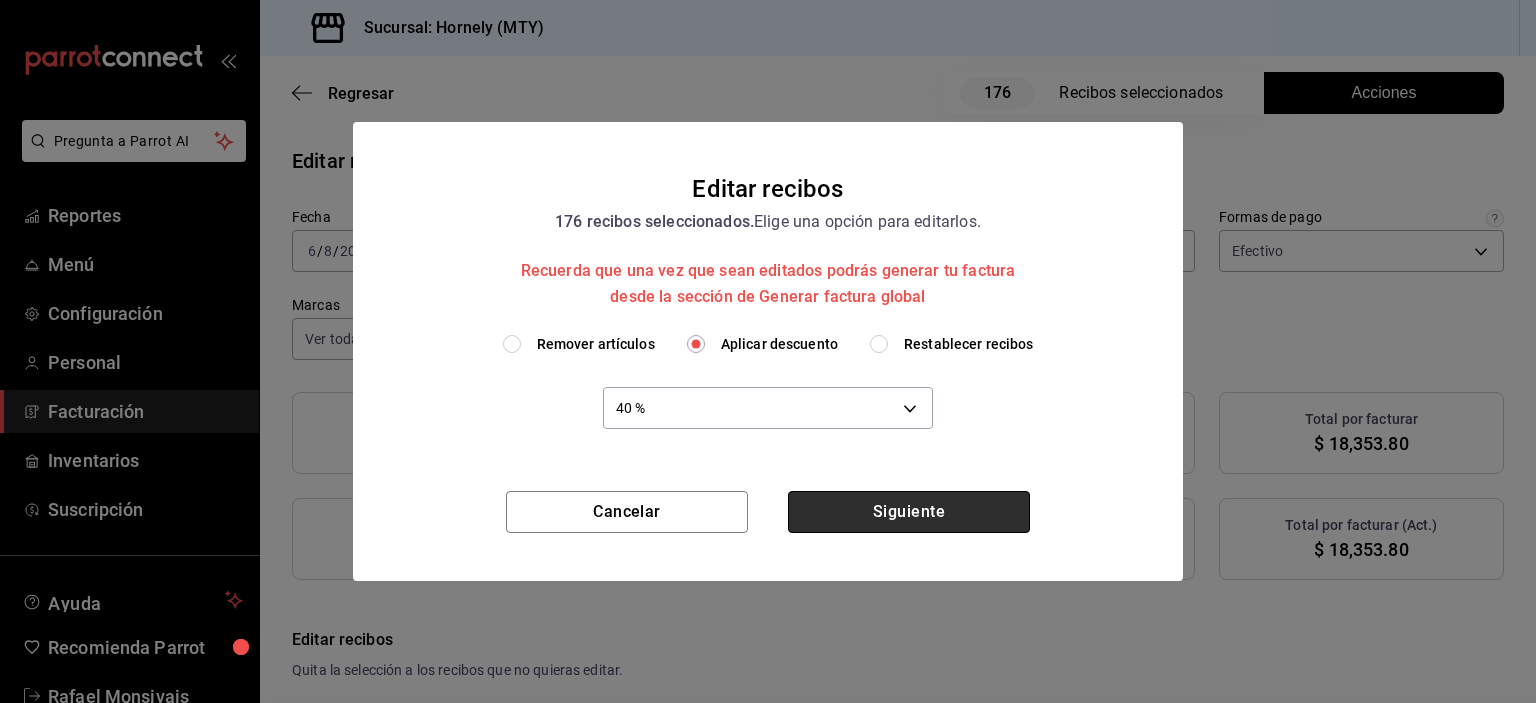 click on "Siguiente" at bounding box center (909, 512) 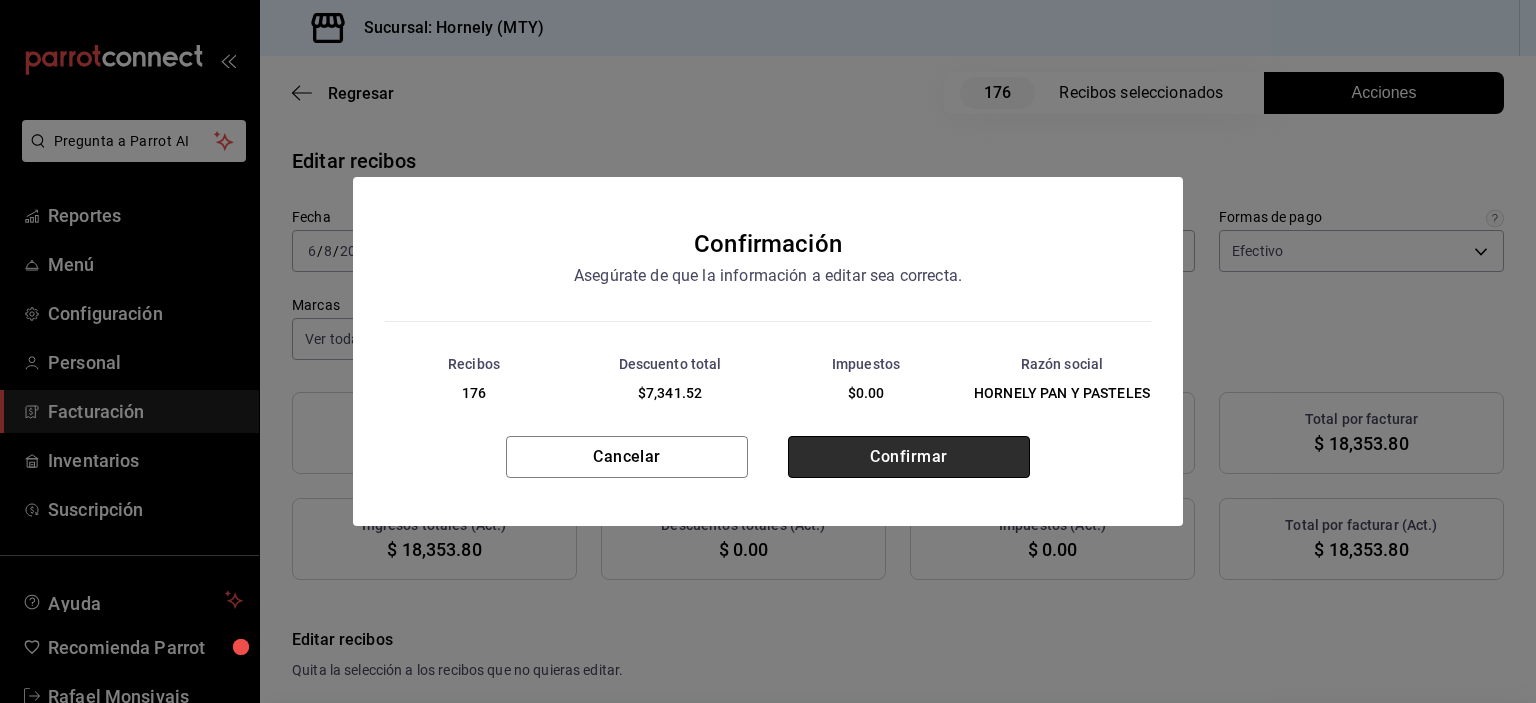 click on "Confirmar" at bounding box center [909, 457] 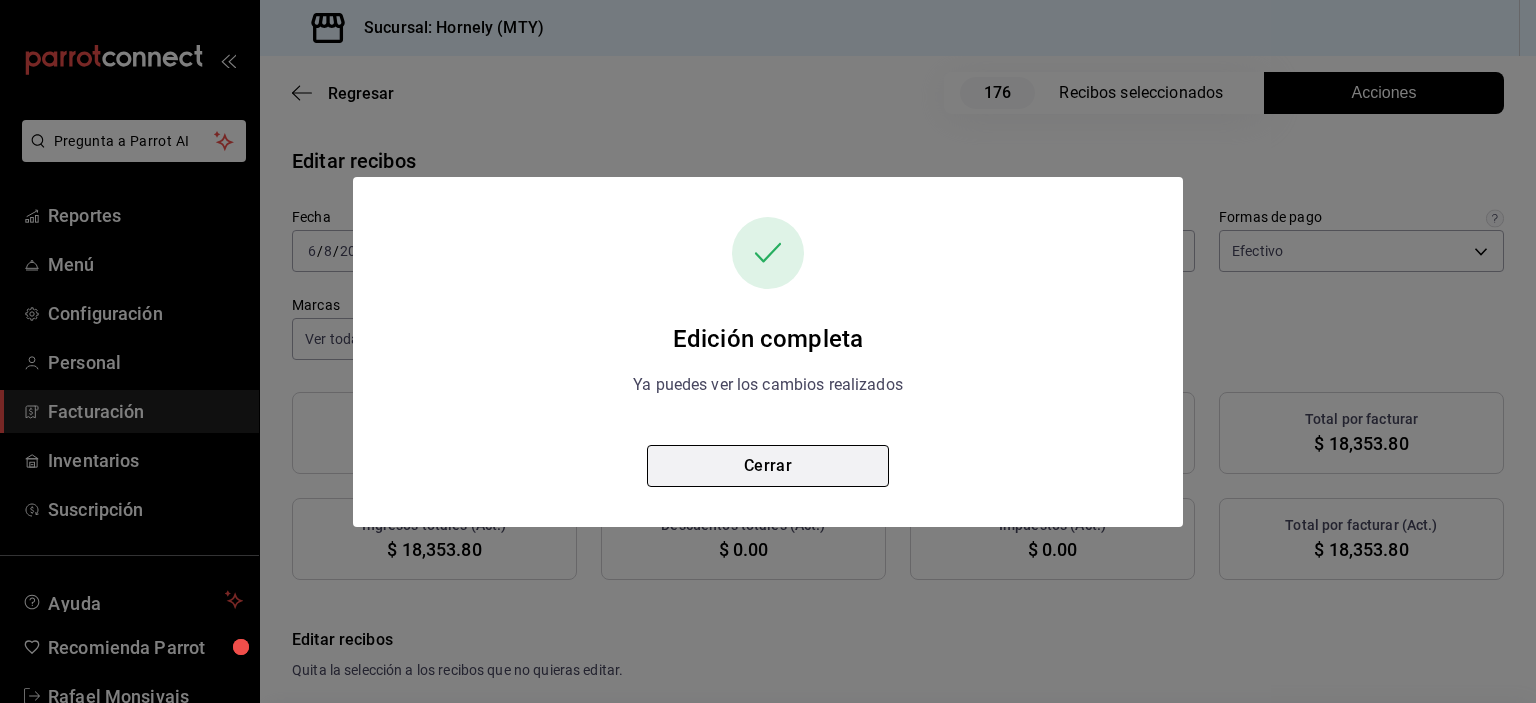 click on "Cerrar" at bounding box center [768, 466] 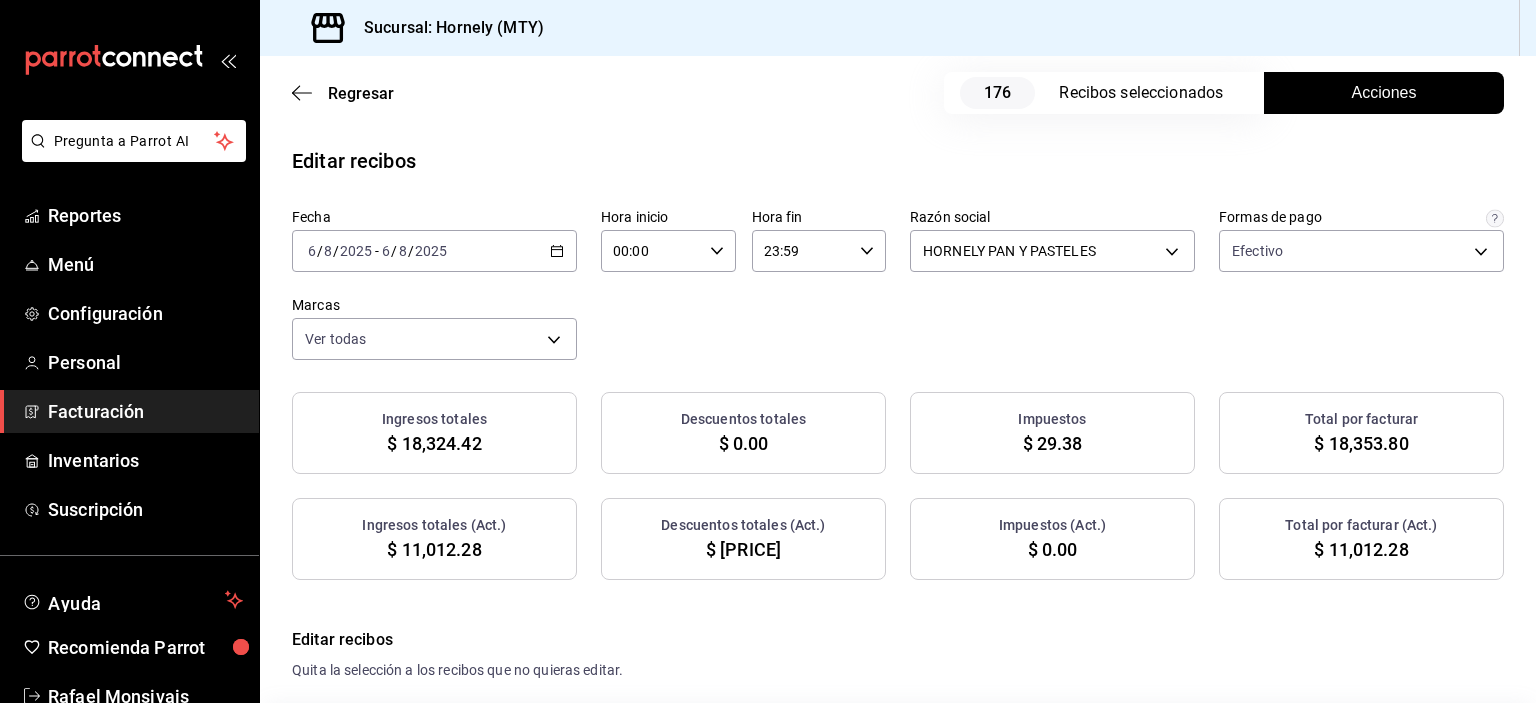 click on "$ 11,012.28" at bounding box center (1361, 549) 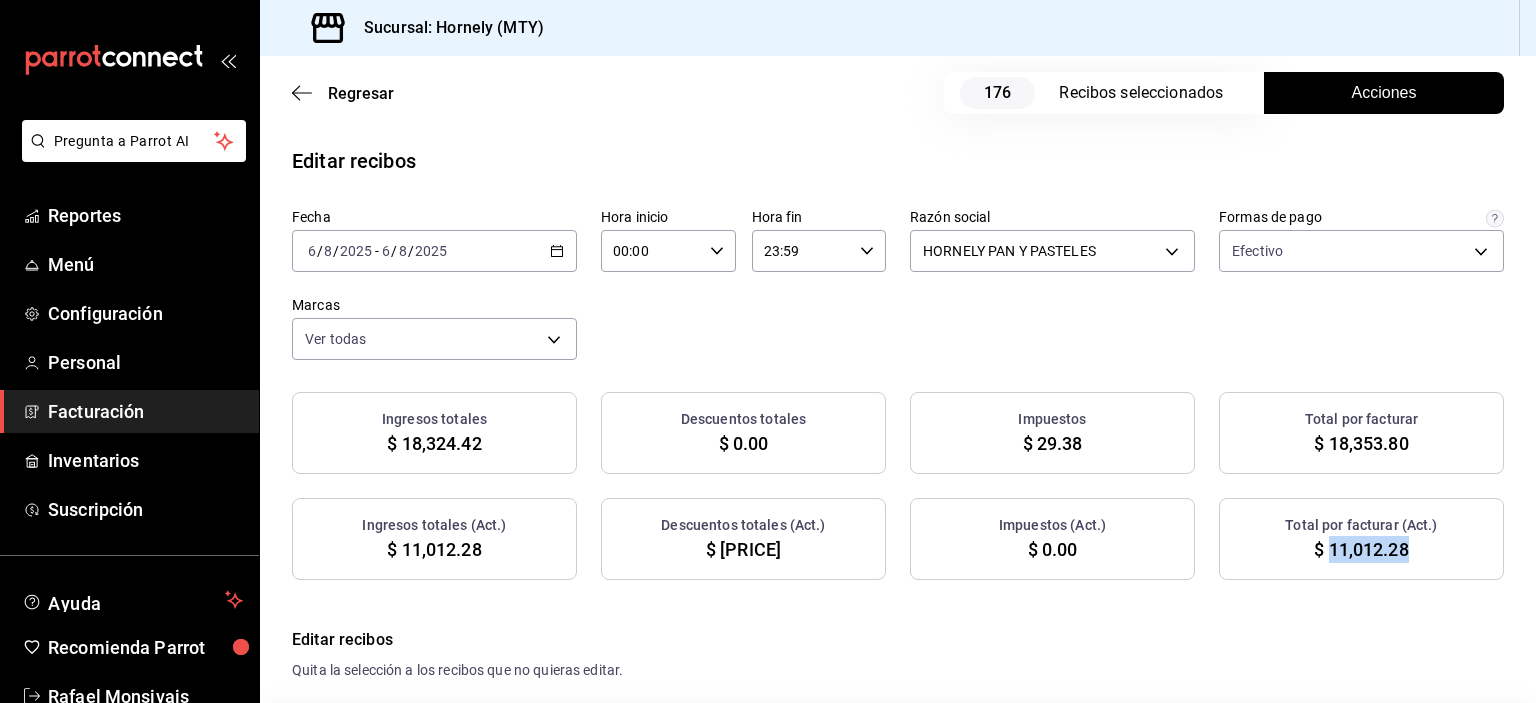 click on "$ 11,012.28" at bounding box center [1361, 549] 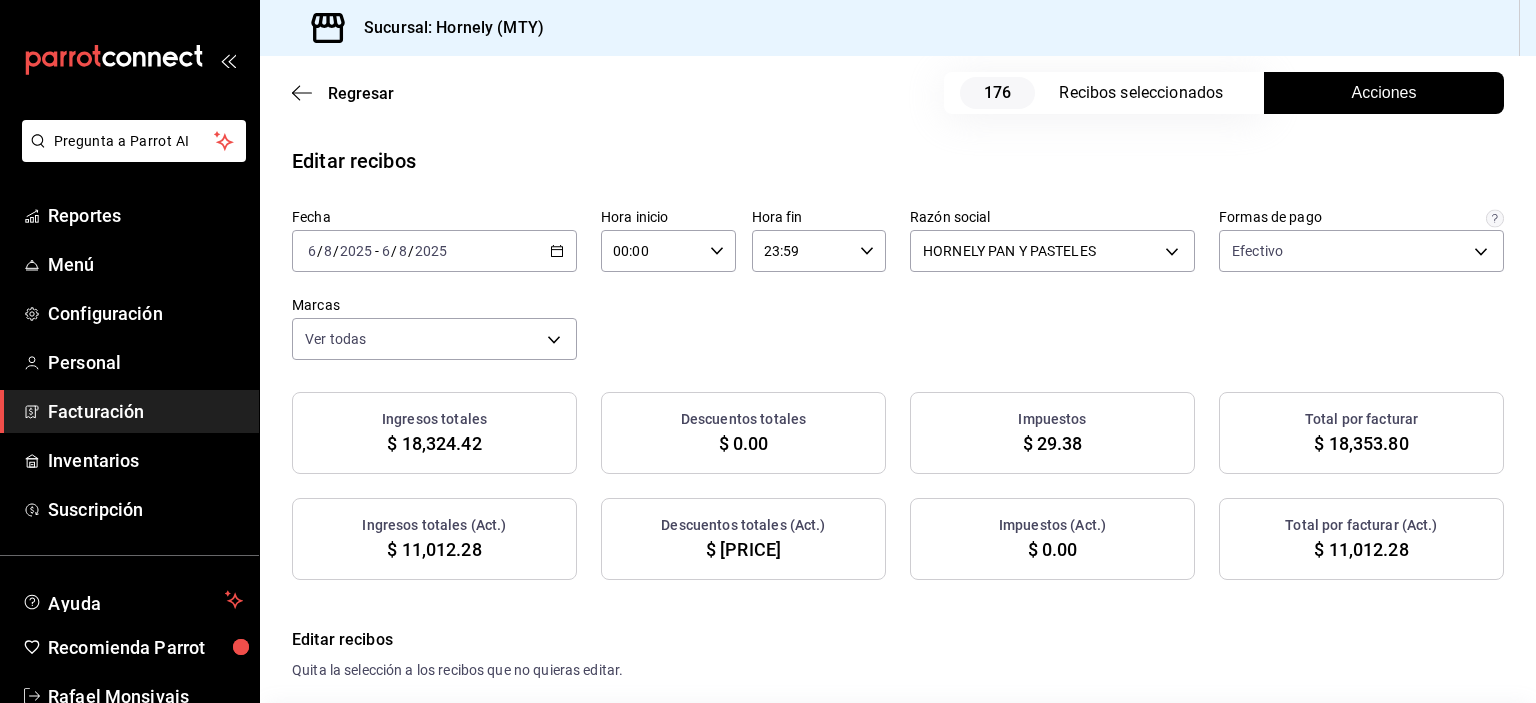 click on "$ [PRICE]" at bounding box center (743, 549) 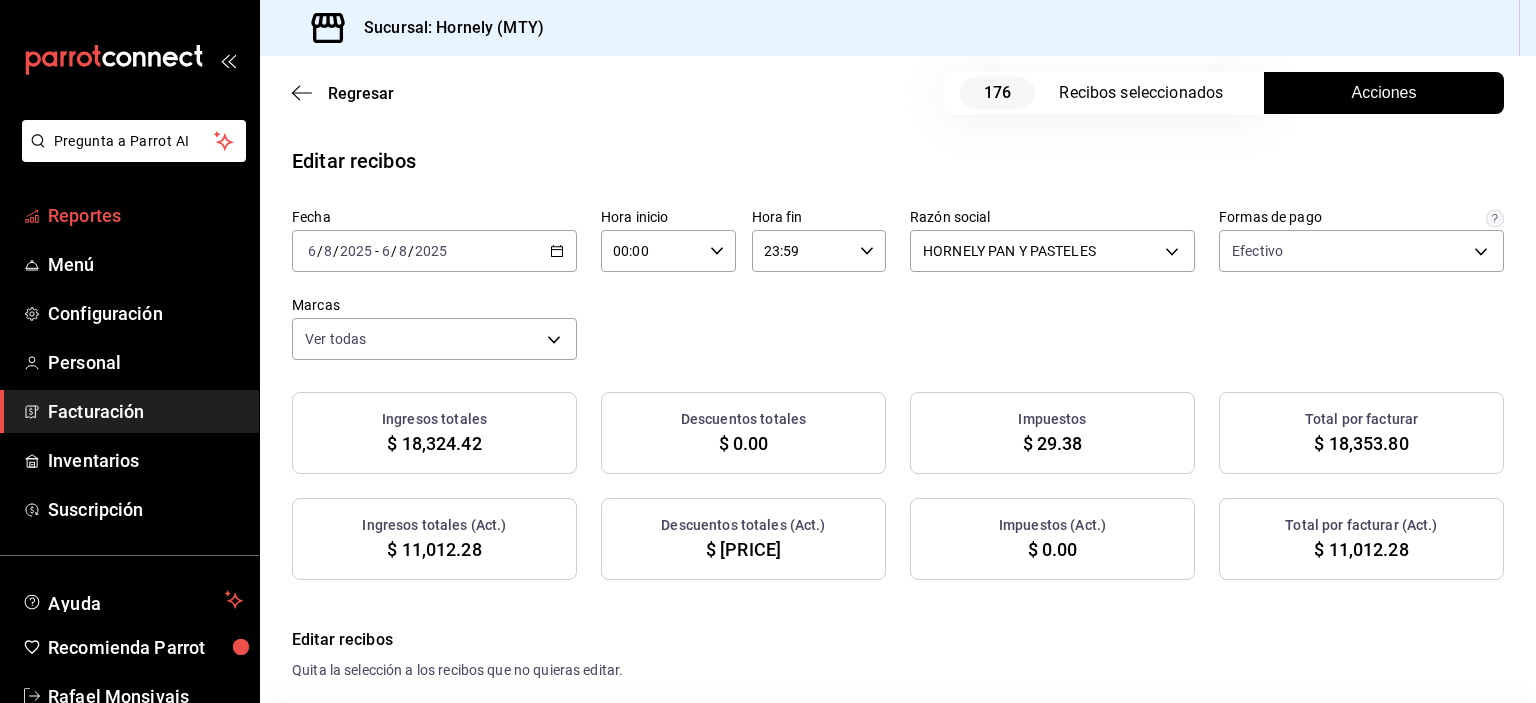 click on "Reportes" at bounding box center [145, 215] 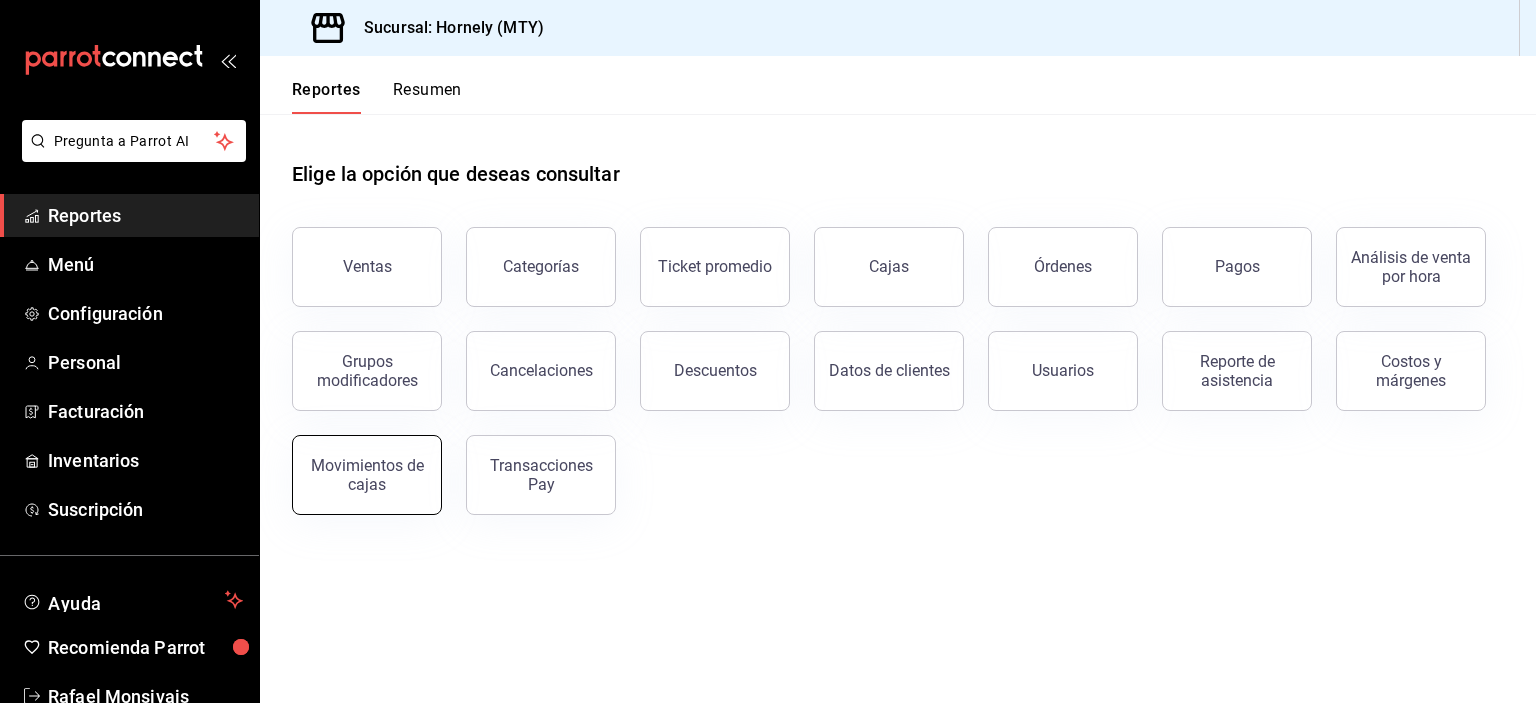 click on "Movimientos de cajas" at bounding box center [367, 475] 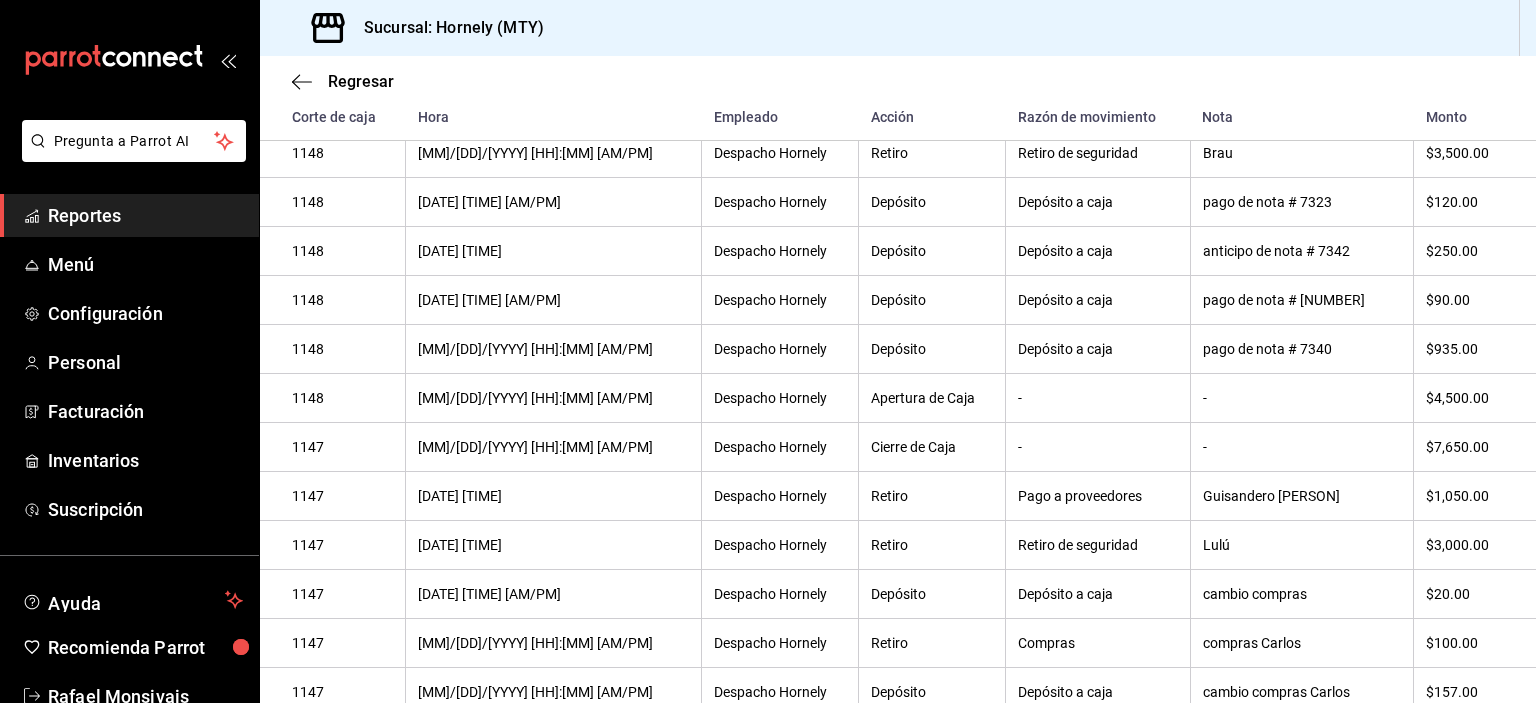 scroll, scrollTop: 499, scrollLeft: 0, axis: vertical 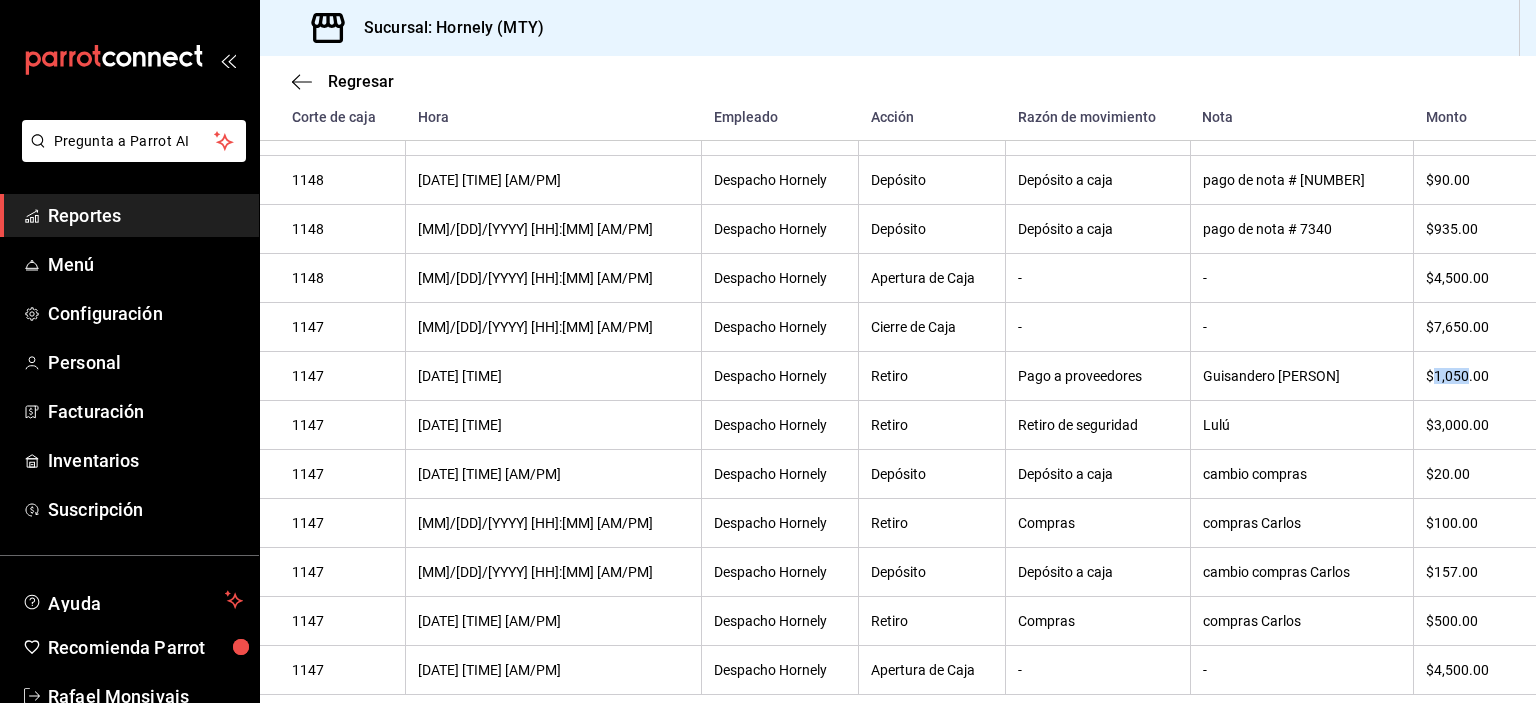 drag, startPoint x: 1410, startPoint y: 378, endPoint x: 1438, endPoint y: 376, distance: 28.071337 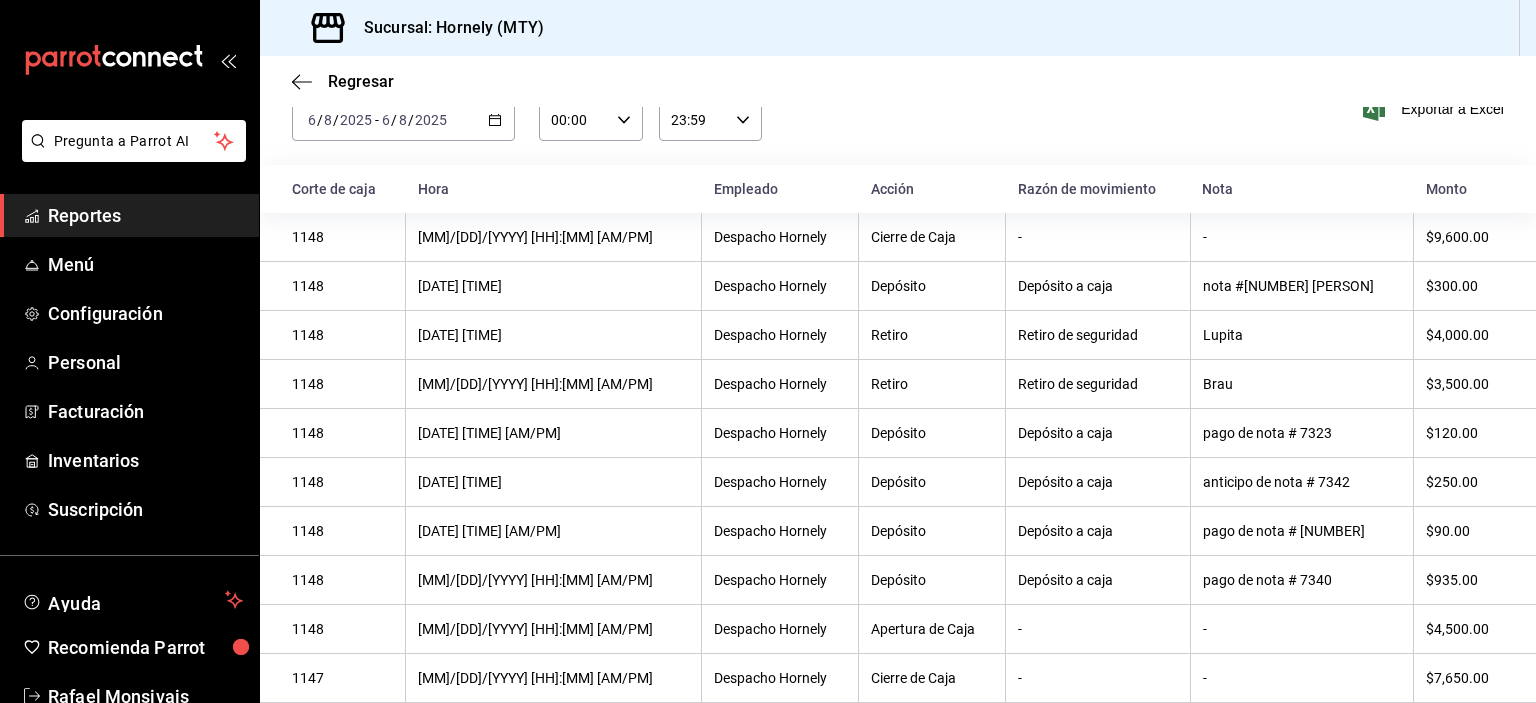 scroll, scrollTop: 99, scrollLeft: 0, axis: vertical 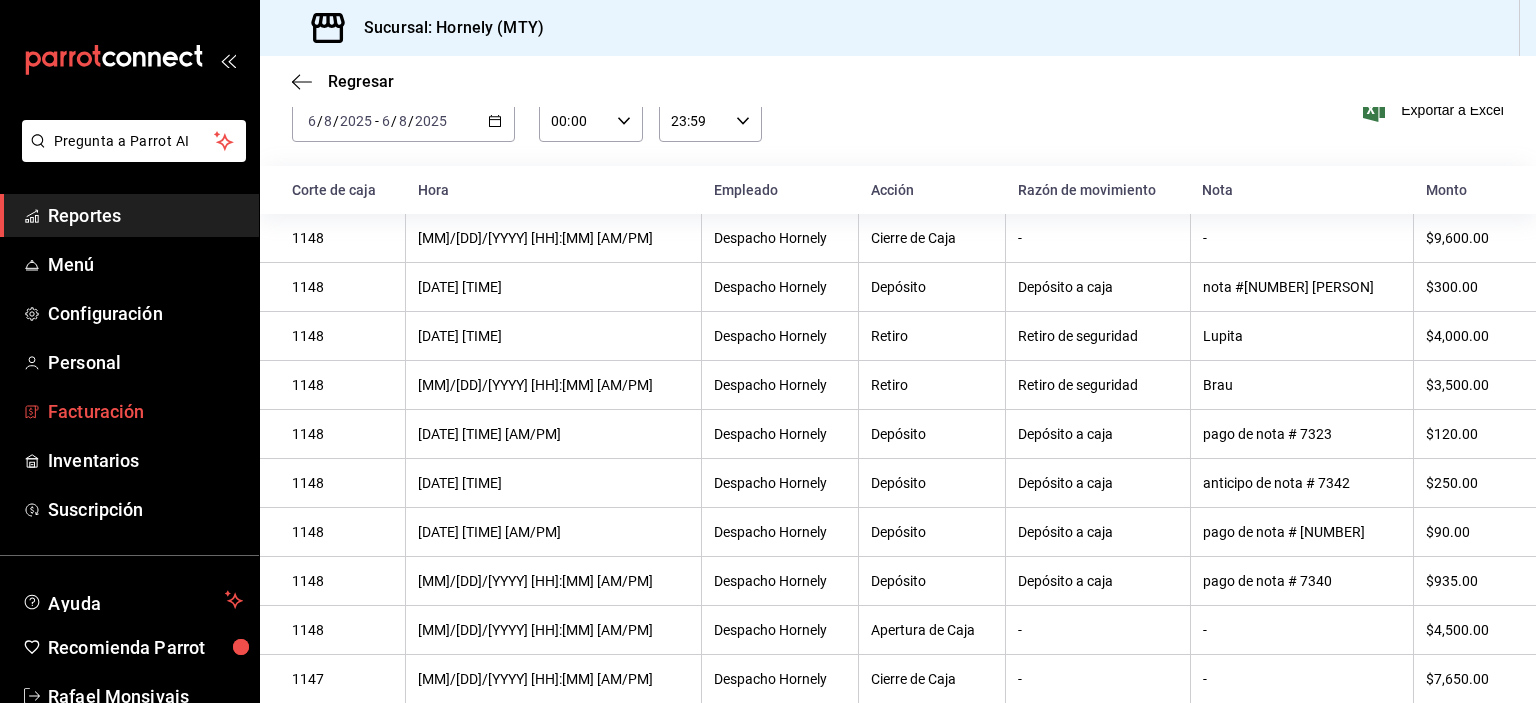 click on "Facturación" at bounding box center (145, 411) 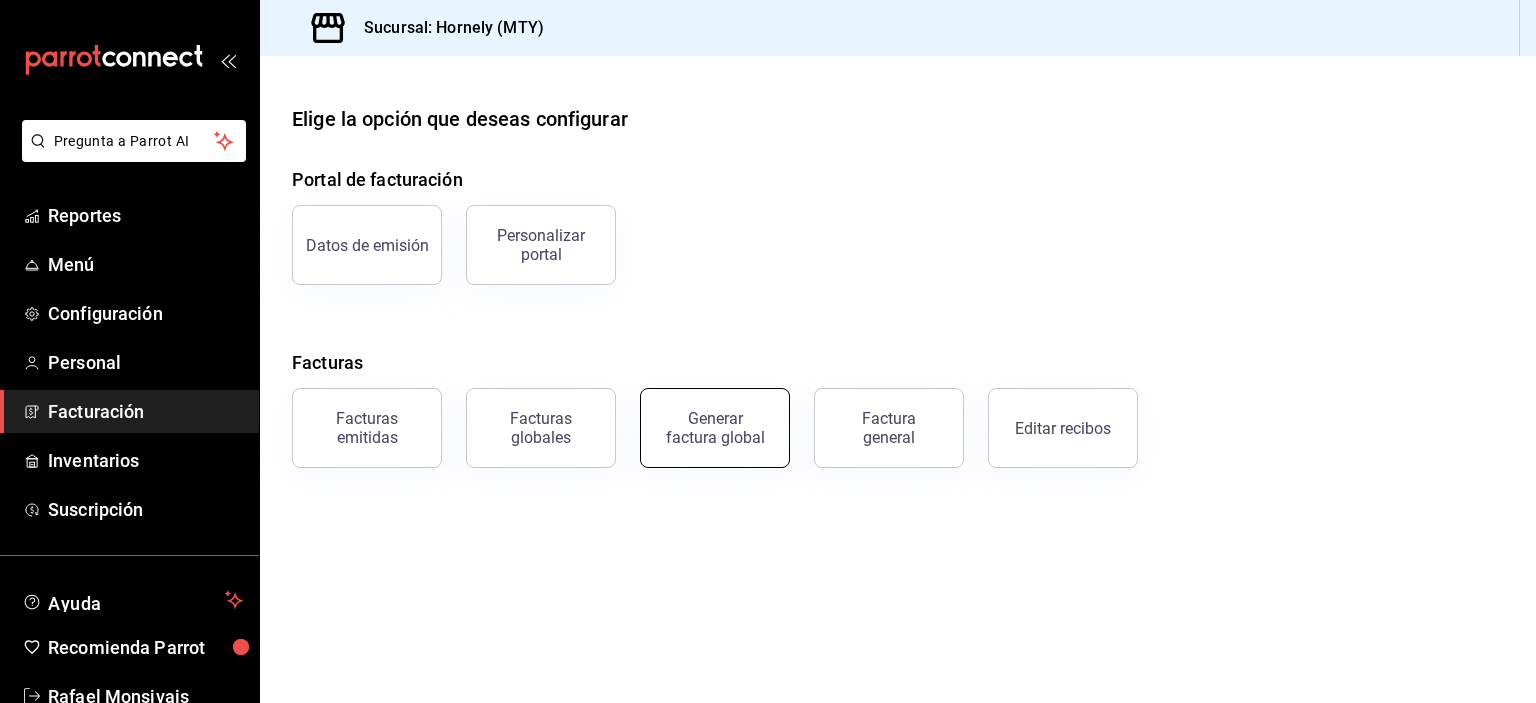 click on "Generar factura global" at bounding box center (715, 428) 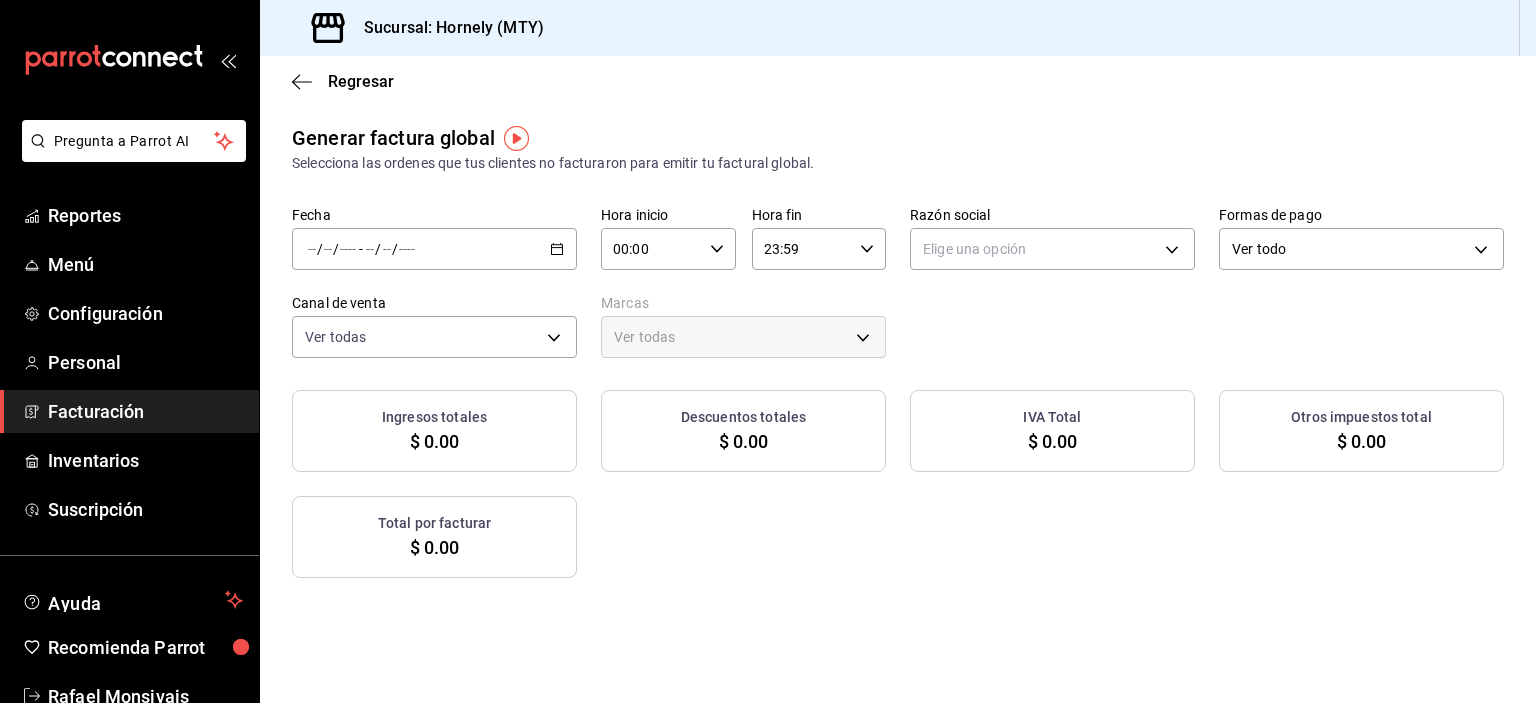 click on "/ / - / /" at bounding box center (434, 249) 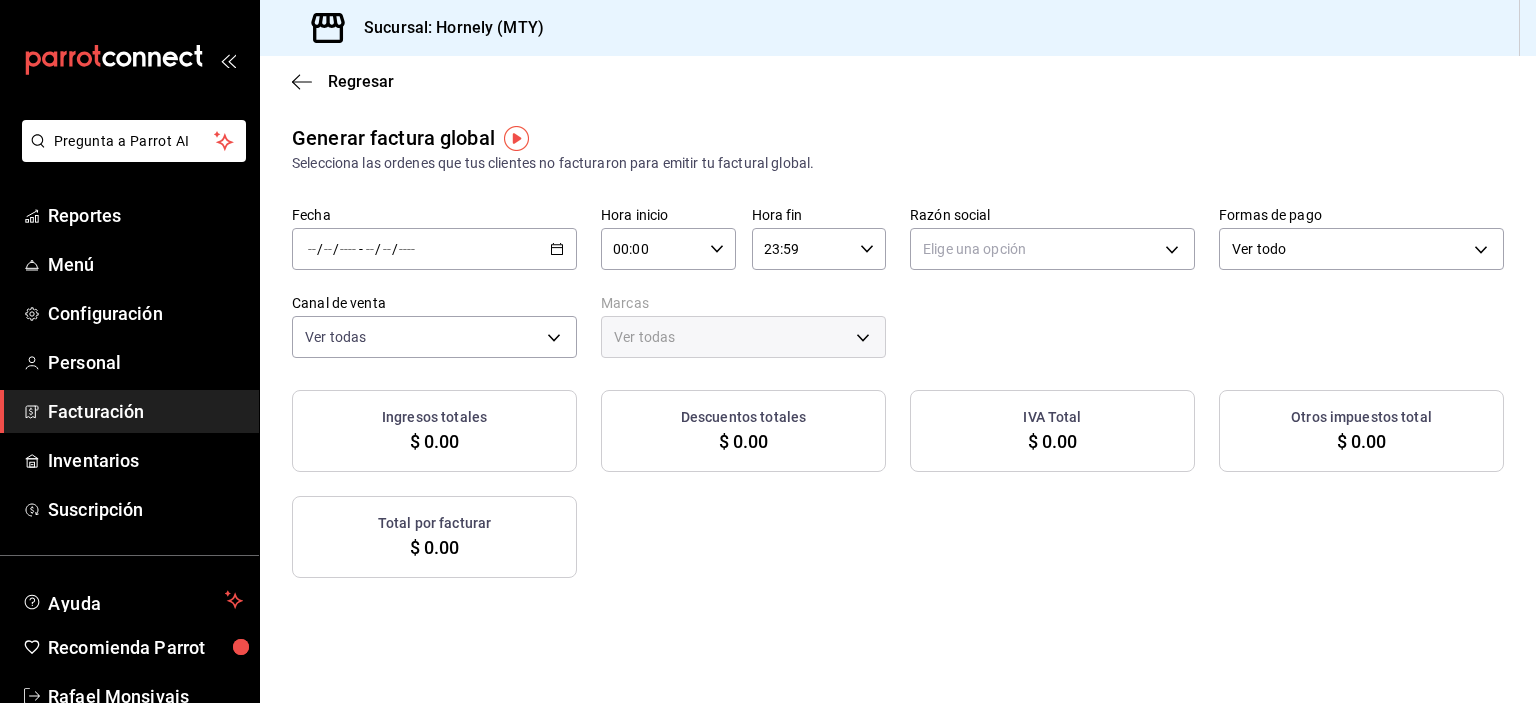 click on "Canal de venta" at bounding box center (434, 303) 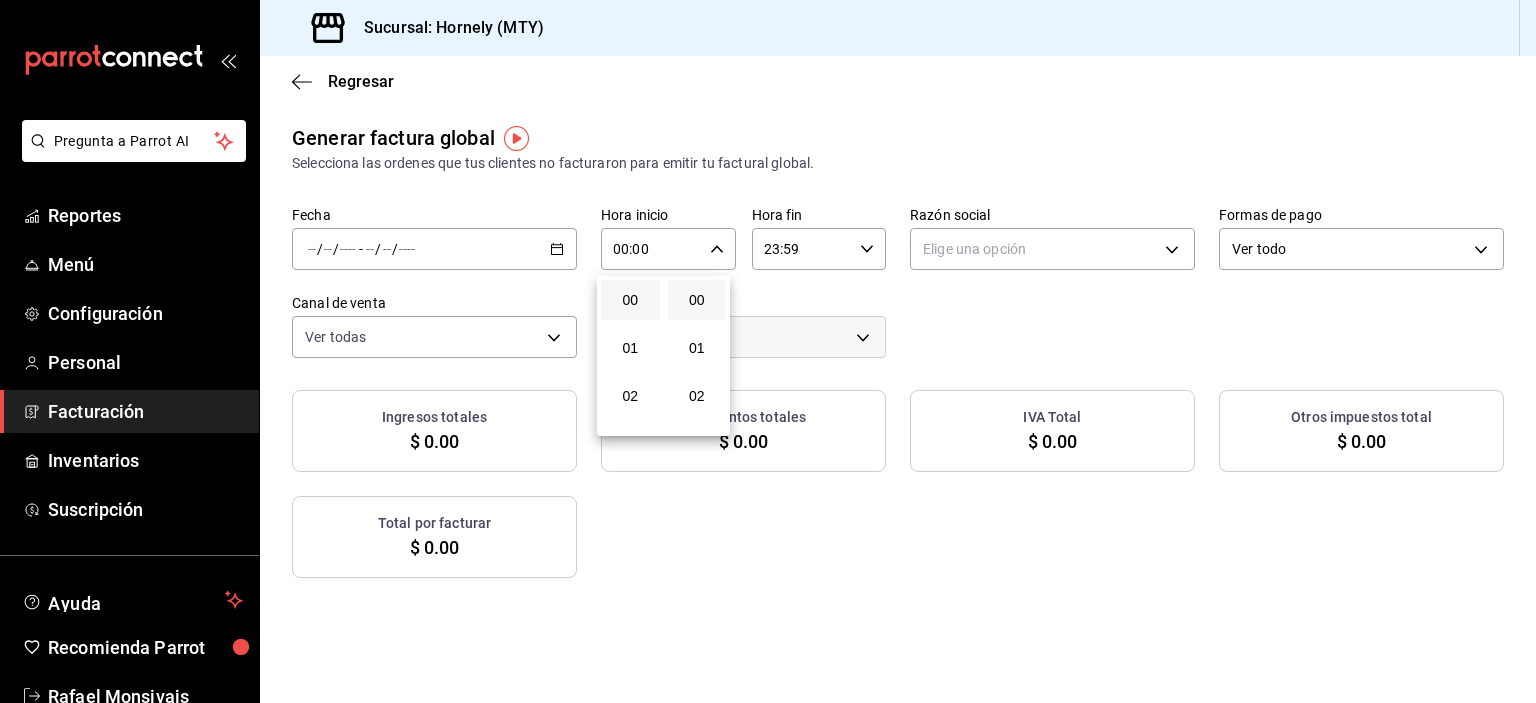 click at bounding box center (768, 351) 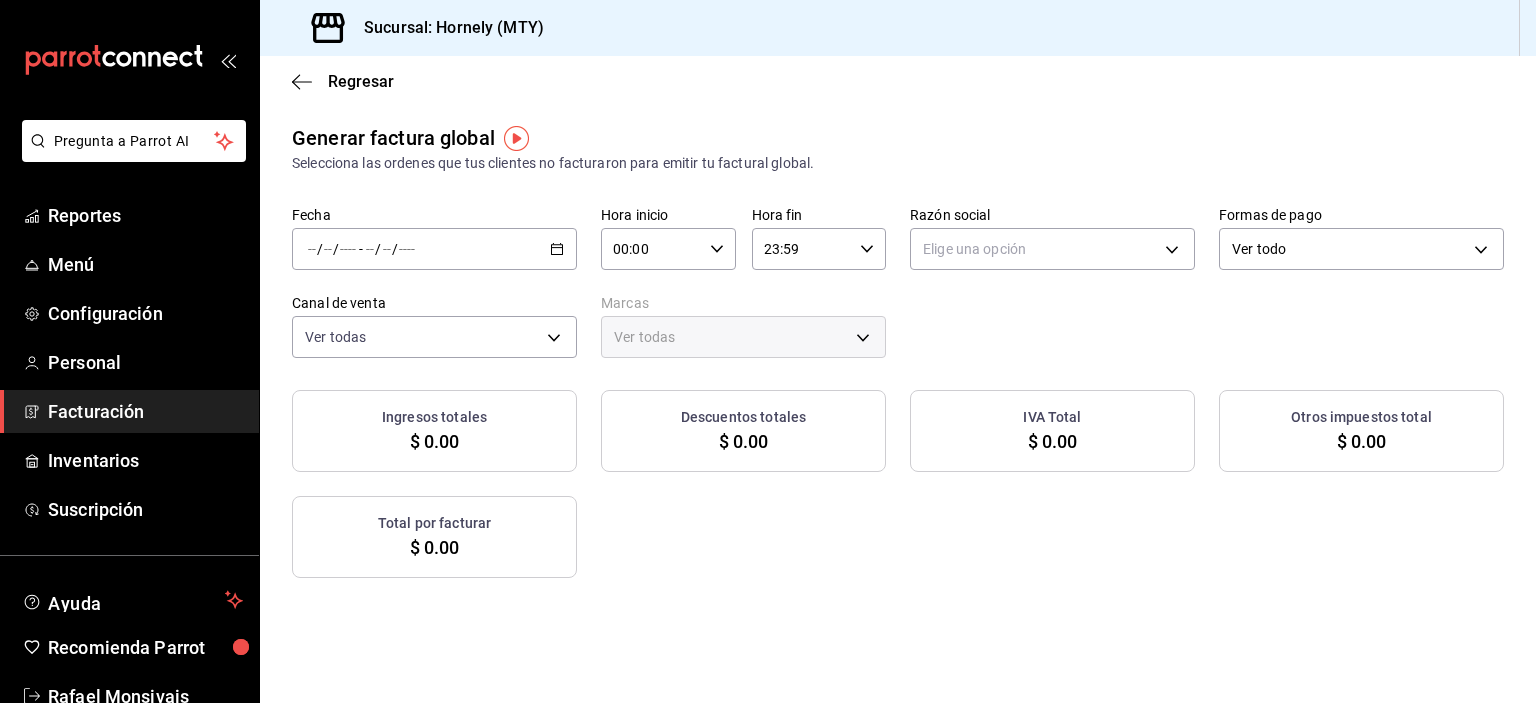click 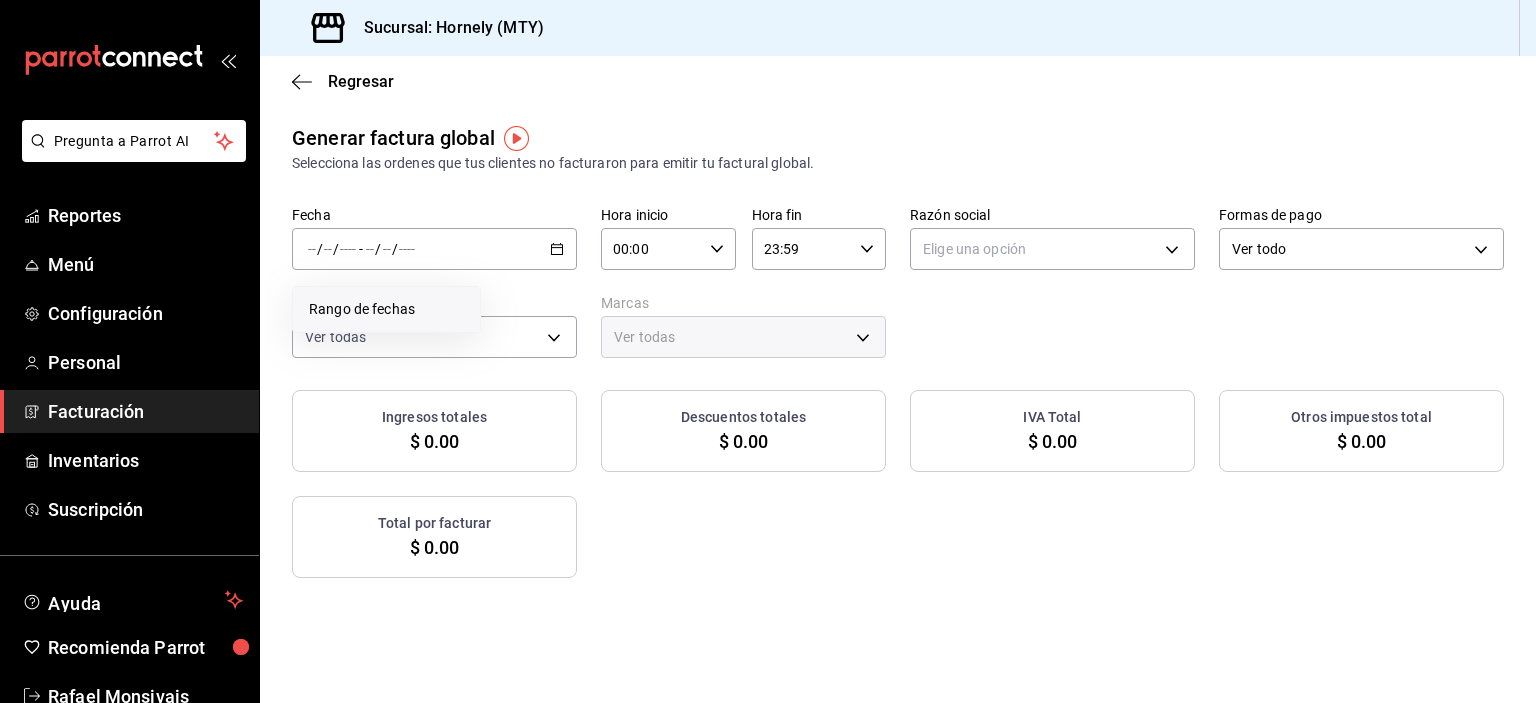 click on "Rango de fechas" at bounding box center (386, 309) 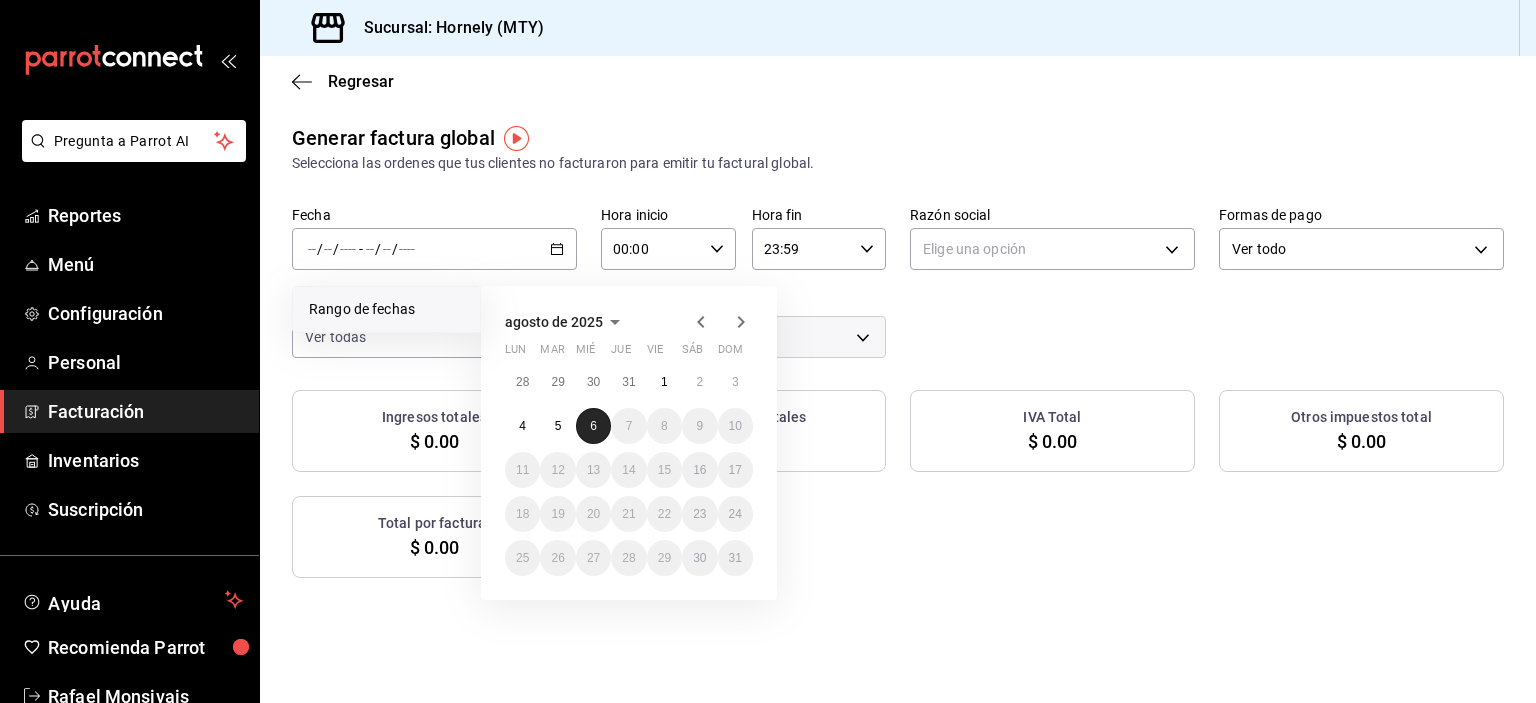 click on "6" at bounding box center [593, 426] 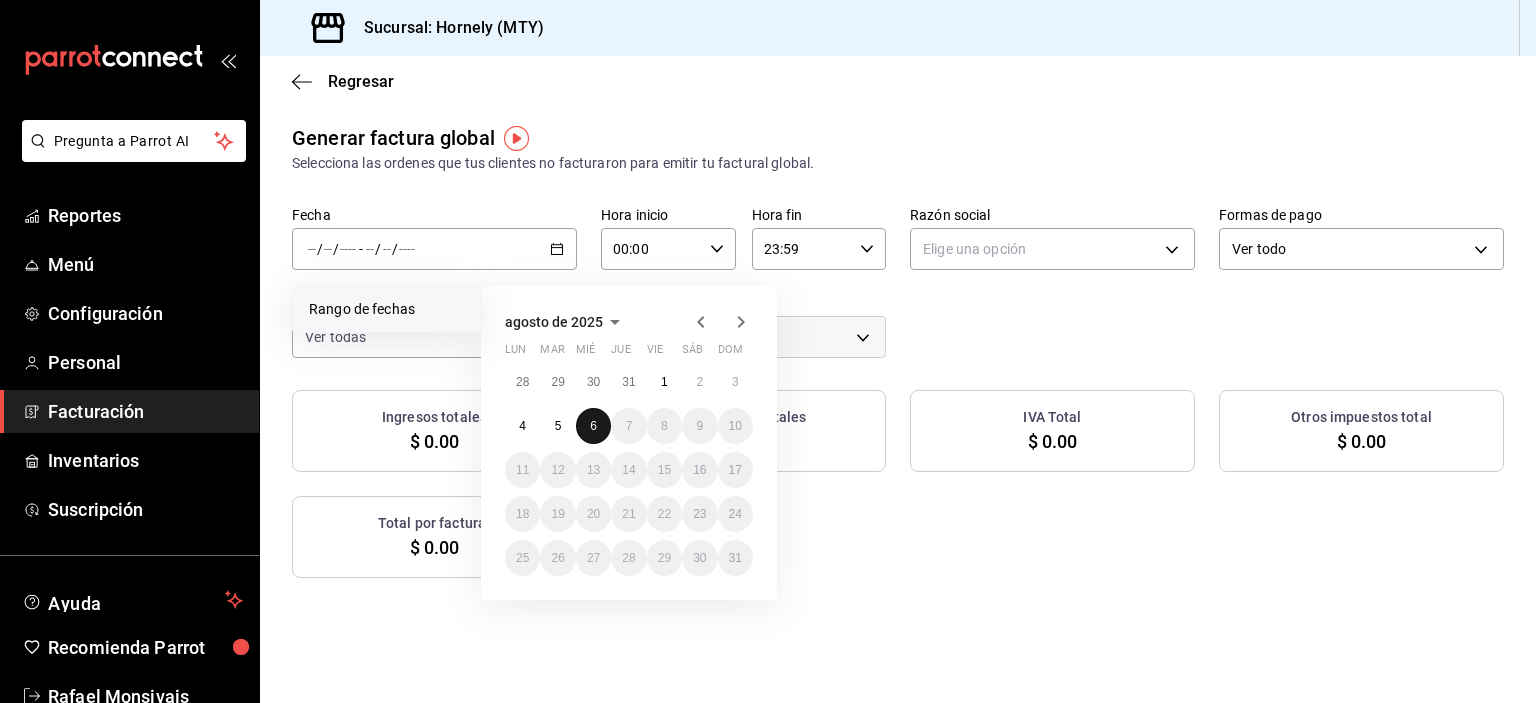 click on "6" at bounding box center [593, 426] 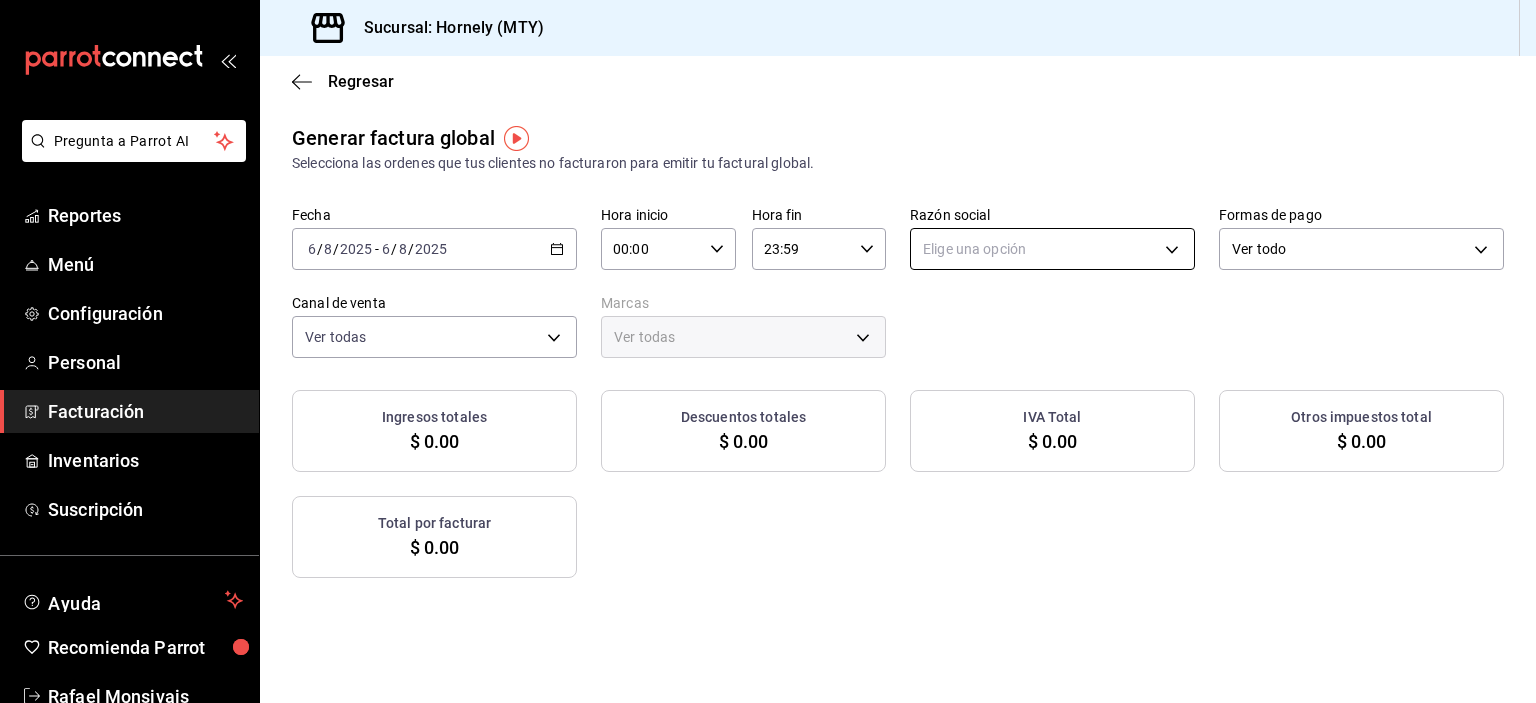 click on "Pregunta a Parrot AI Reportes   Menú   Configuración   Personal   Facturación   Inventarios   Suscripción   Ayuda Recomienda Parrot   [FULL_NAME]   Sugerir nueva función   Sucursal: Hornely ([CITY]) Regresar Generar factura global Selecciona las ordenes que tus clientes no facturaron para emitir tu factural global. Fecha [DATE] [DATE] - [DATE] [DATE] Hora inicio [TIME] Hora inicio Hora fin [TIME] Hora fin Razón social Elige una opción Formas de pago Ver todo ALL Canal de venta Ver todas PARROT,UBER_EATS,RAPPI,DIDI_FOOD,ONLINE Marcas Ver todas Ingresos totales $ [AMOUNT] Descuentos totales $ [AMOUNT] IVA Total $ [AMOUNT] Otros impuestos total $ [AMOUNT] Total por facturar $ [AMOUNT] No hay información que mostrar GANA 1 MES GRATIS EN TU SUSCRIPCIÓN AQUÍ Ver video tutorial Ir a video Pregunta a Parrot AI Reportes   Menú   Configuración   Personal   Facturación   Inventarios   Suscripción   Ayuda Recomienda Parrot   [FULL_NAME]   Sugerir nueva función   Visitar centro de ayuda ([PHONE])" at bounding box center [768, 351] 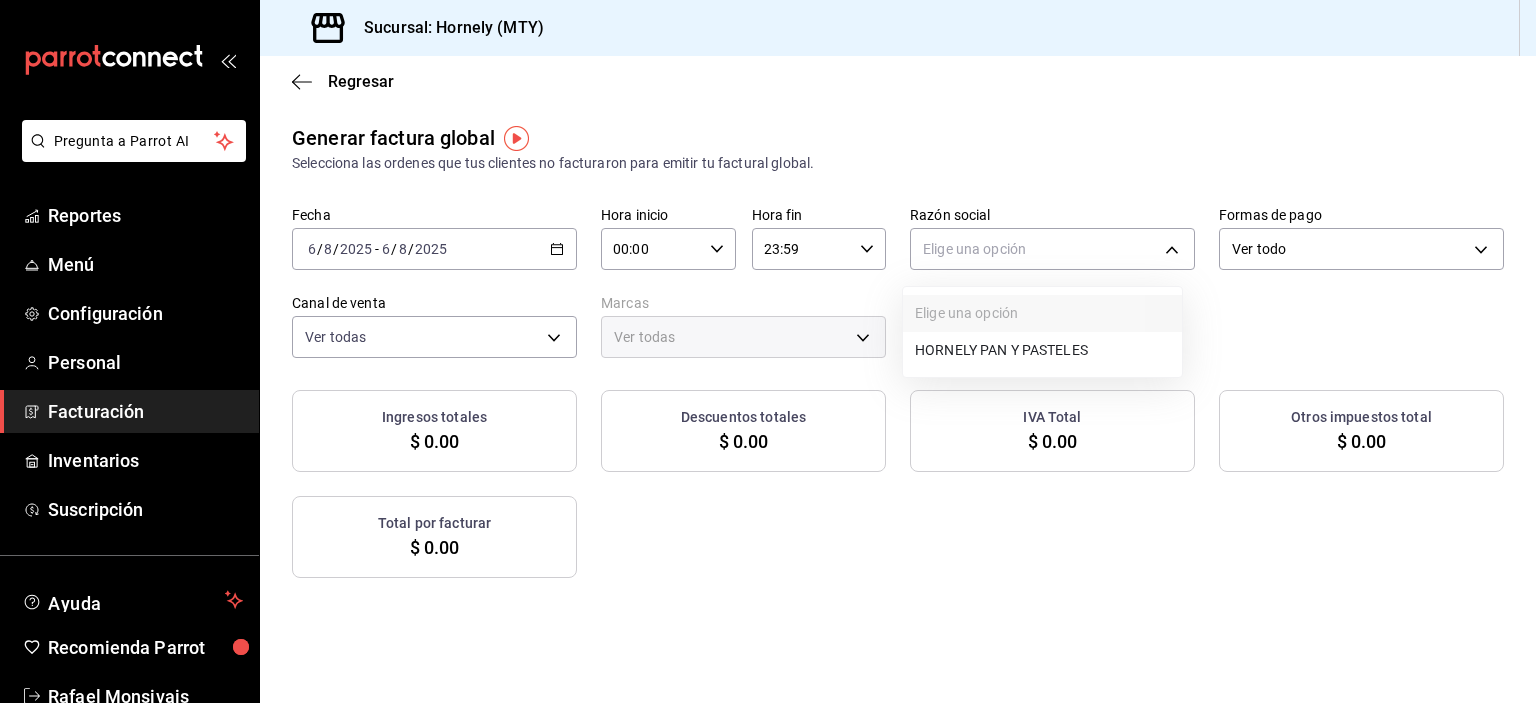 click on "HORNELY PAN Y PASTELES" at bounding box center (1042, 350) 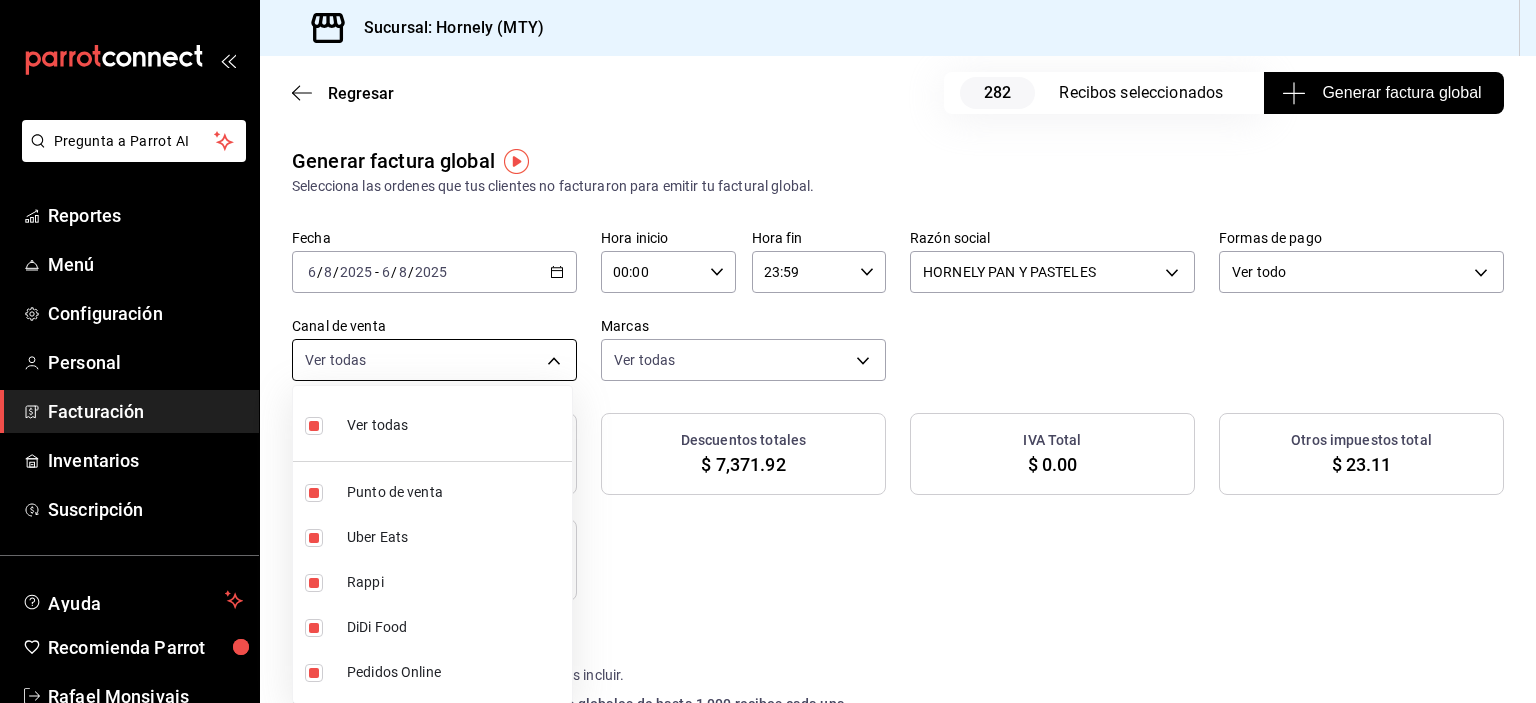 click on "Pregunta a Parrot AI Reportes   Menú   Configuración   Personal   Facturación   Inventarios   Suscripción   Ayuda Recomienda Parrot   [FIRST] [LAST]   Sugerir nueva función   Sucursal: Hornely (MTY) Regresar 282 Recibos seleccionados Generar factura global Generar factura global Selecciona las ordenes que tus clientes no facturaron para emitir tu factural global. Fecha 2025-08-06 6 / 8 / 2025 - 2025-08-06 6 / 8 / 2025 Hora inicio 00:00 Hora inicio Hora fin 23:59 Hora fin Razón social HORNELY PAN Y PASTELES b2cd780a-b572-4f60-9a57-482b6a6c9eaf Formas de pago Ver todo ALL Canal de venta Ver todas PARROT,UBER_EATS,RAPPI,DIDI_FOOD,ONLINE Marcas Ver todas f940d65f-f315-40ad-96cd-36aca2dc56c6 Ingresos totales $ 28,940.37 Descuentos totales $ 7,371.92 IVA Total $ 0.00 Otros impuestos total $ 23.11 Total por facturar $ 28,963.48 Recibos Quita la selección a los recibos que no quieras incluir. Recuerda que sólo puedes generar facturas globales de hasta 1,000 recibos cada una. Fecha # de recibo Tipo de pago Subtotal" at bounding box center [768, 351] 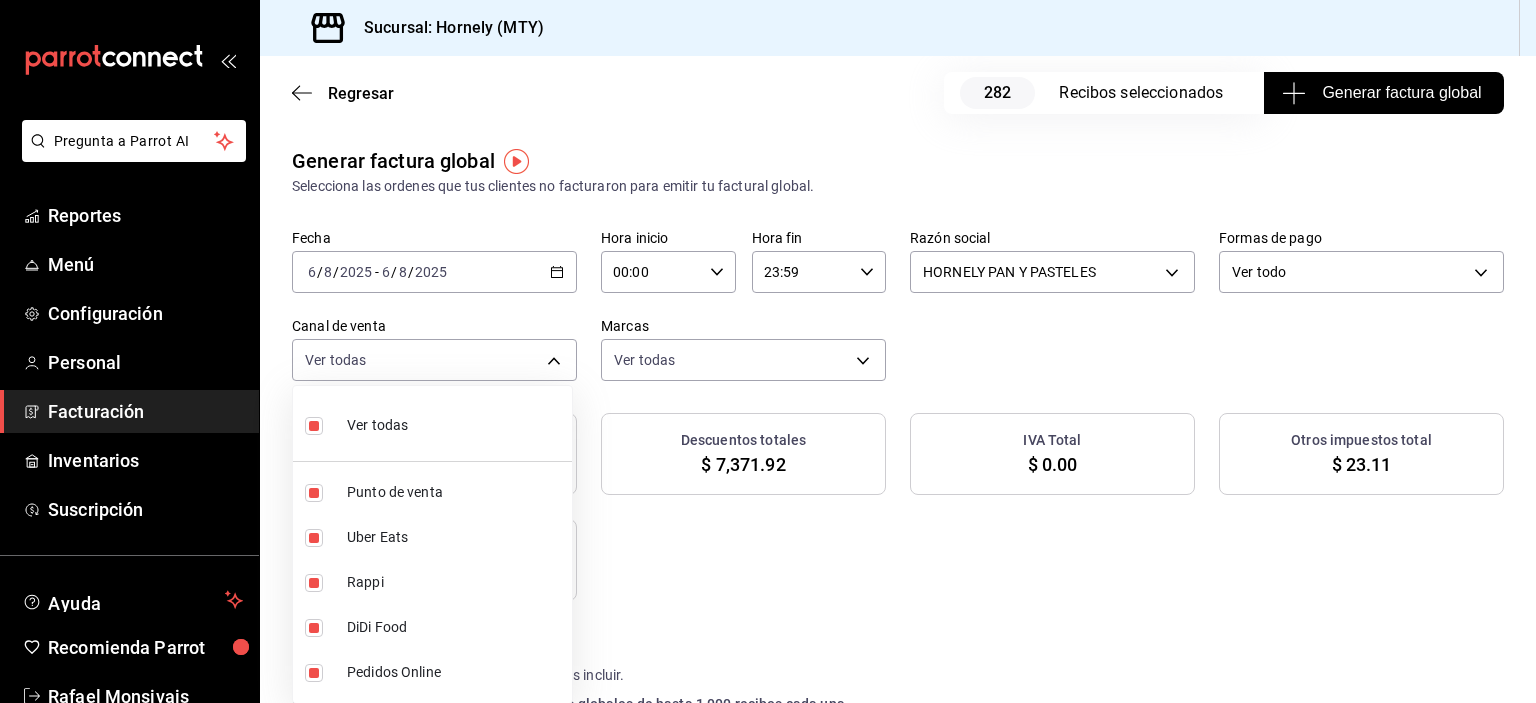 click on "Ver todas" at bounding box center [377, 425] 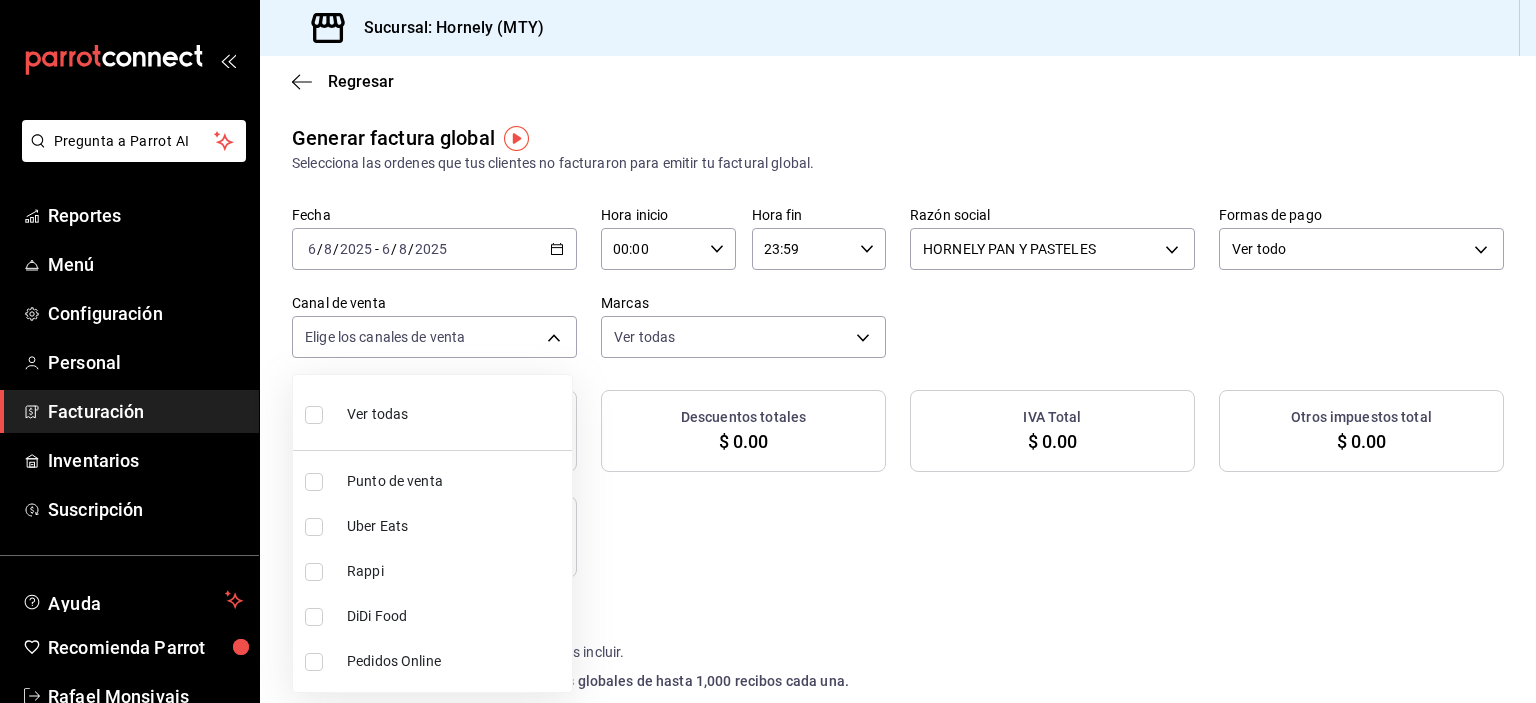 click on "Punto de venta" at bounding box center [432, 481] 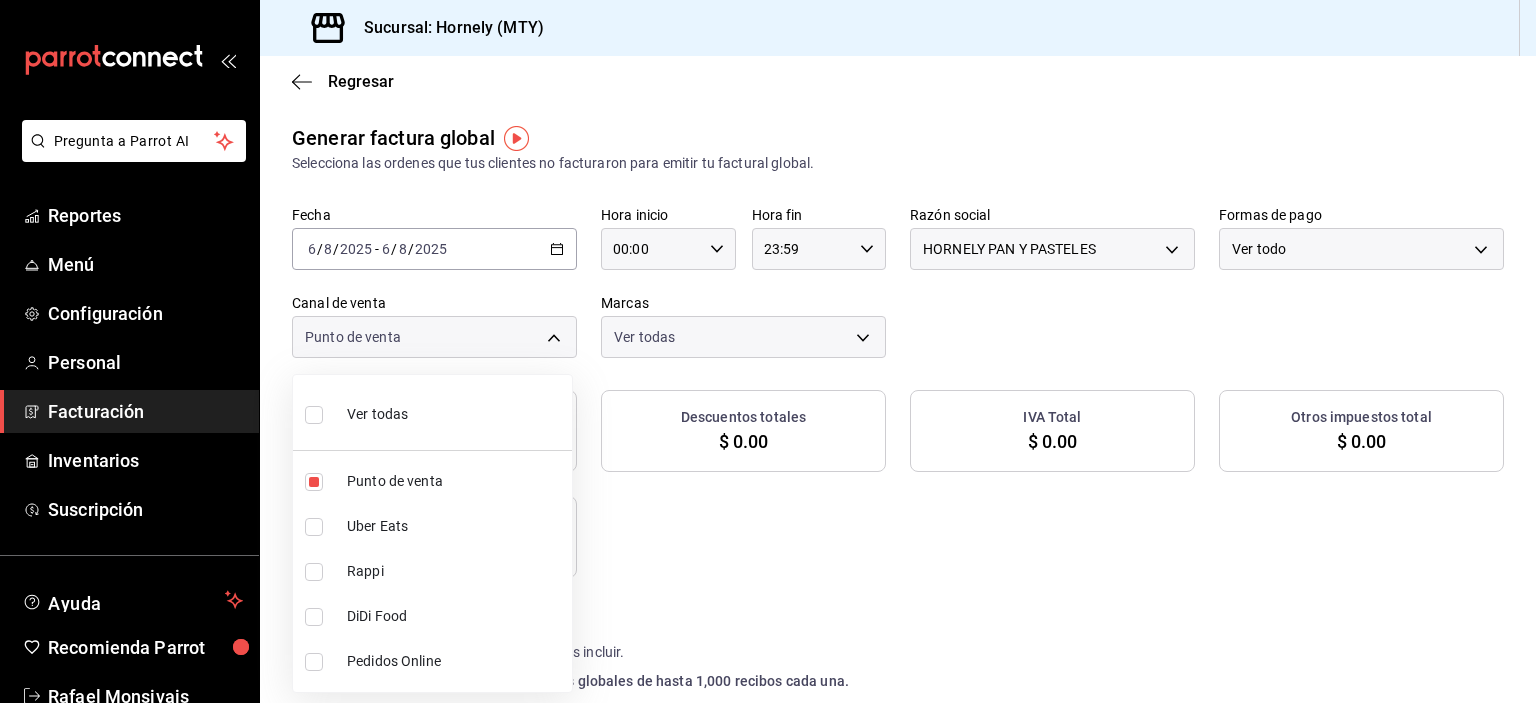 click at bounding box center [768, 351] 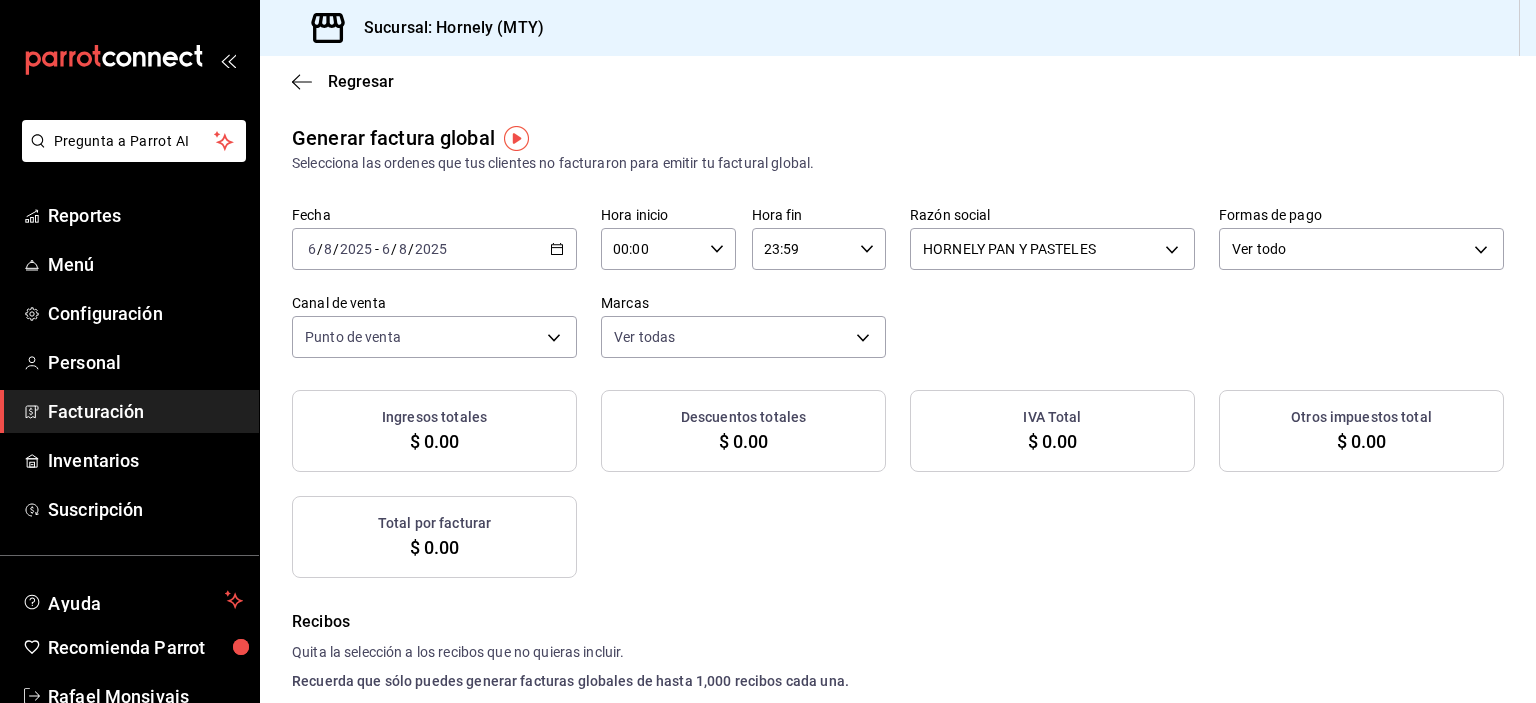 click at bounding box center [768, 351] 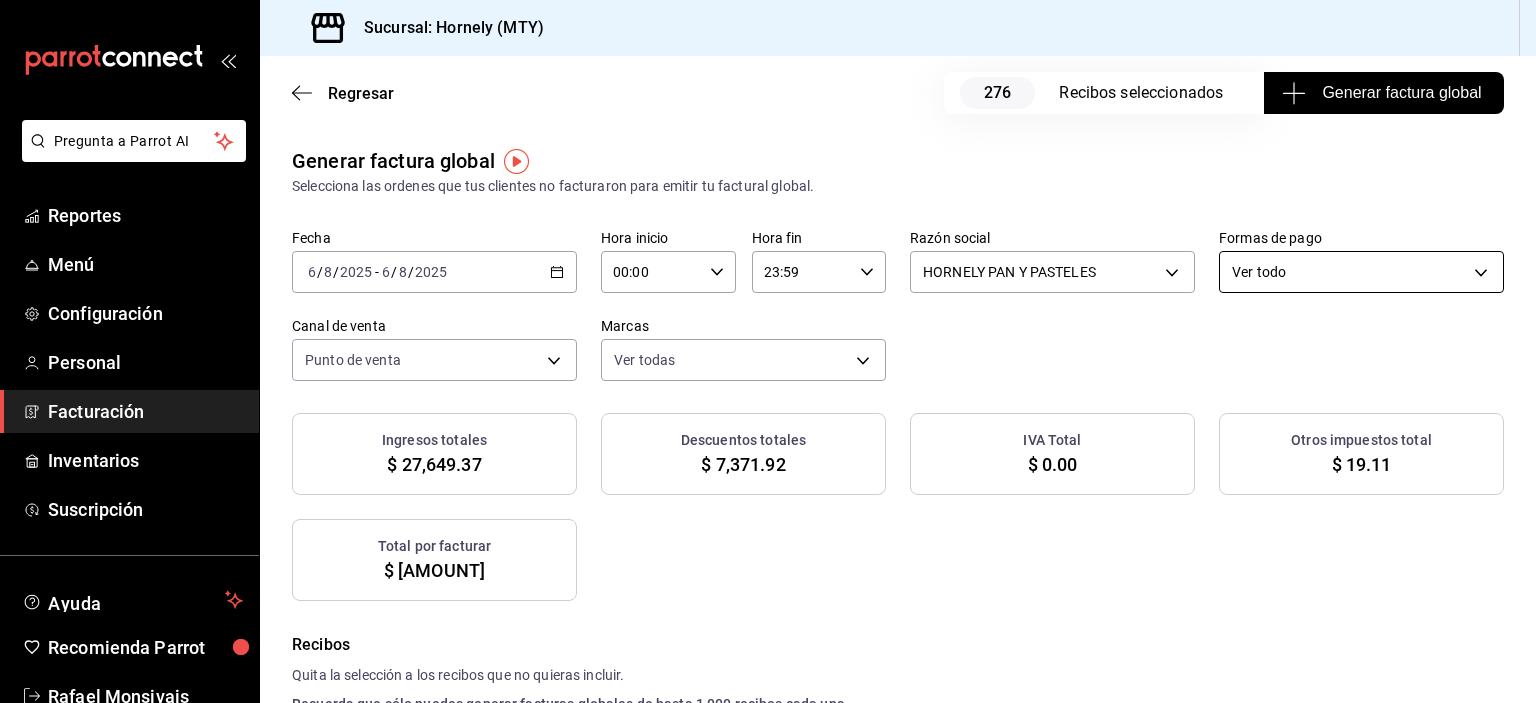 click on "Pregunta a Parrot AI Reportes   Menú   Configuración   Personal   Facturación   Inventarios   Suscripción   Ayuda Recomienda Parrot   [FULL_NAME]   Sugerir nueva función   Sucursal: Hornely ([CITY]) Regresar [NUMBER] Recibos seleccionados Generar factura global Generar factura global Selecciona las ordenes que tus clientes no facturaron para emitir tu factural global. Fecha [DATE] [DATE] - [DATE] [DATE] Hora inicio [TIME] Hora inicio Hora fin [TIME] Hora fin Razón social HORNELY PAN Y PASTELES [UUID] Formas de pago Ver todo ALL Canal de venta Punto de venta PARROT Marcas Ver todas [UUID] Ingresos totales $ [AMOUNT] Descuentos totales $ [AMOUNT] IVA Total $ [AMOUNT] Otros impuestos total $ [AMOUNT] Total por facturar $ [AMOUNT] Recibos Quita la selección a los recibos que no quieras incluir. Recuerda que sólo puedes generar facturas globales de hasta 1,000 recibos cada una. Fecha # de recibo Tipo de pago Subtotal Descuentos IVA Total" at bounding box center [768, 351] 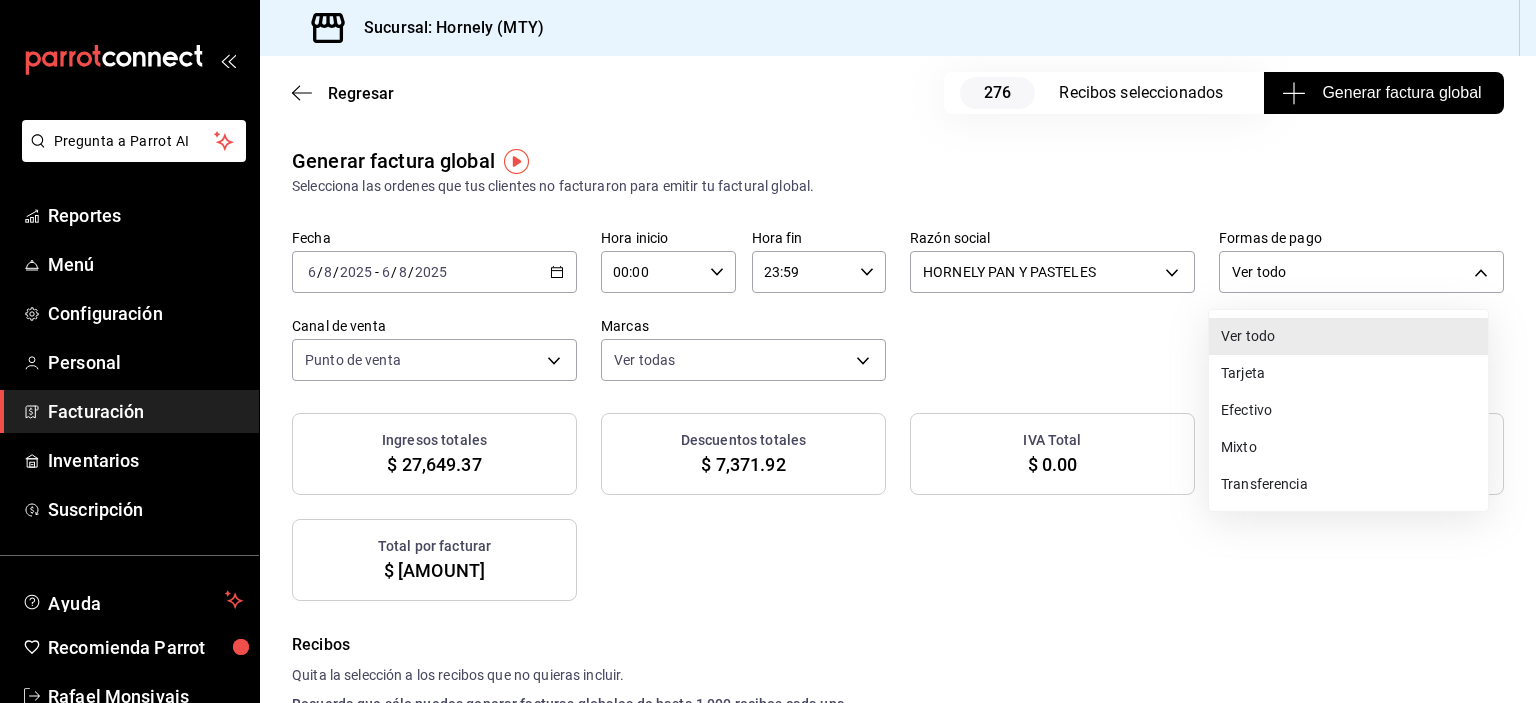 click on "Efectivo" at bounding box center [1348, 410] 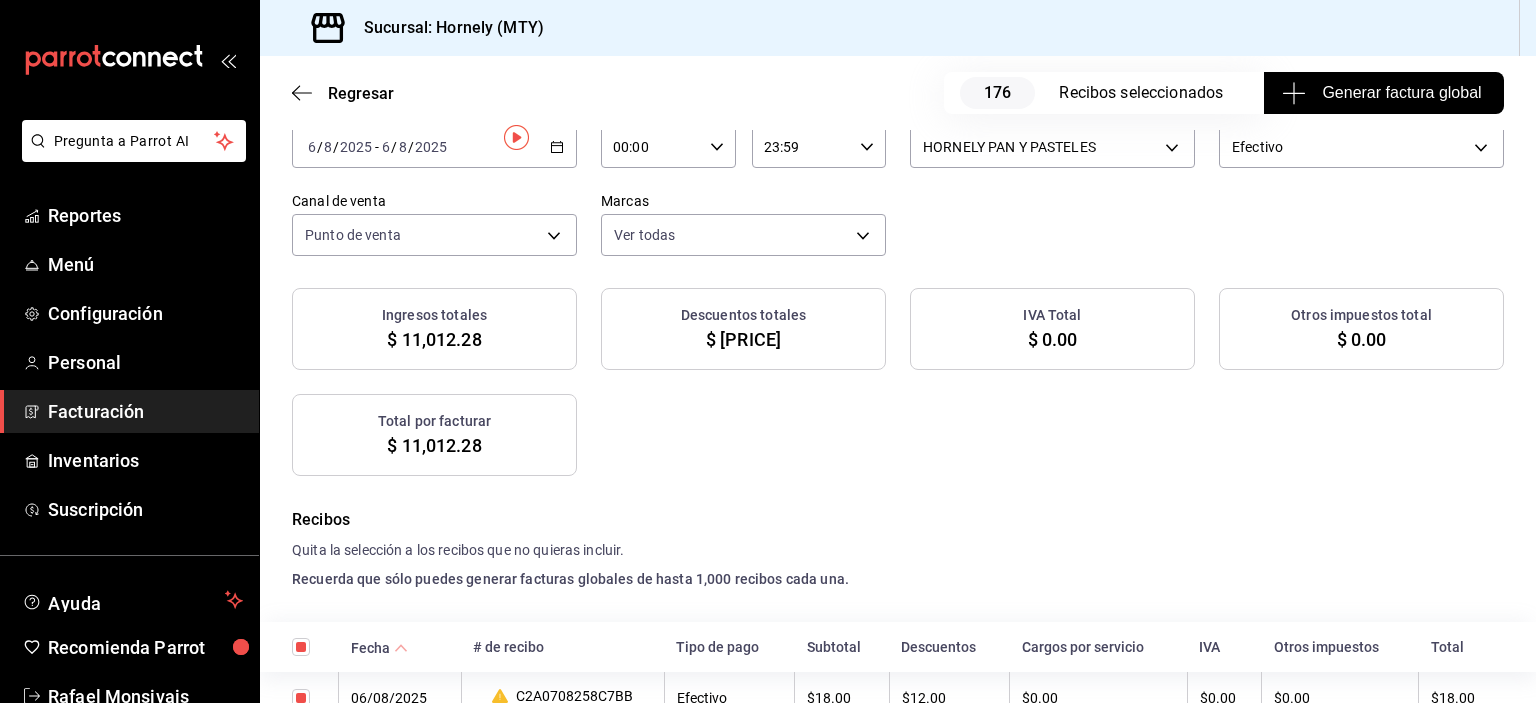 scroll, scrollTop: 22, scrollLeft: 0, axis: vertical 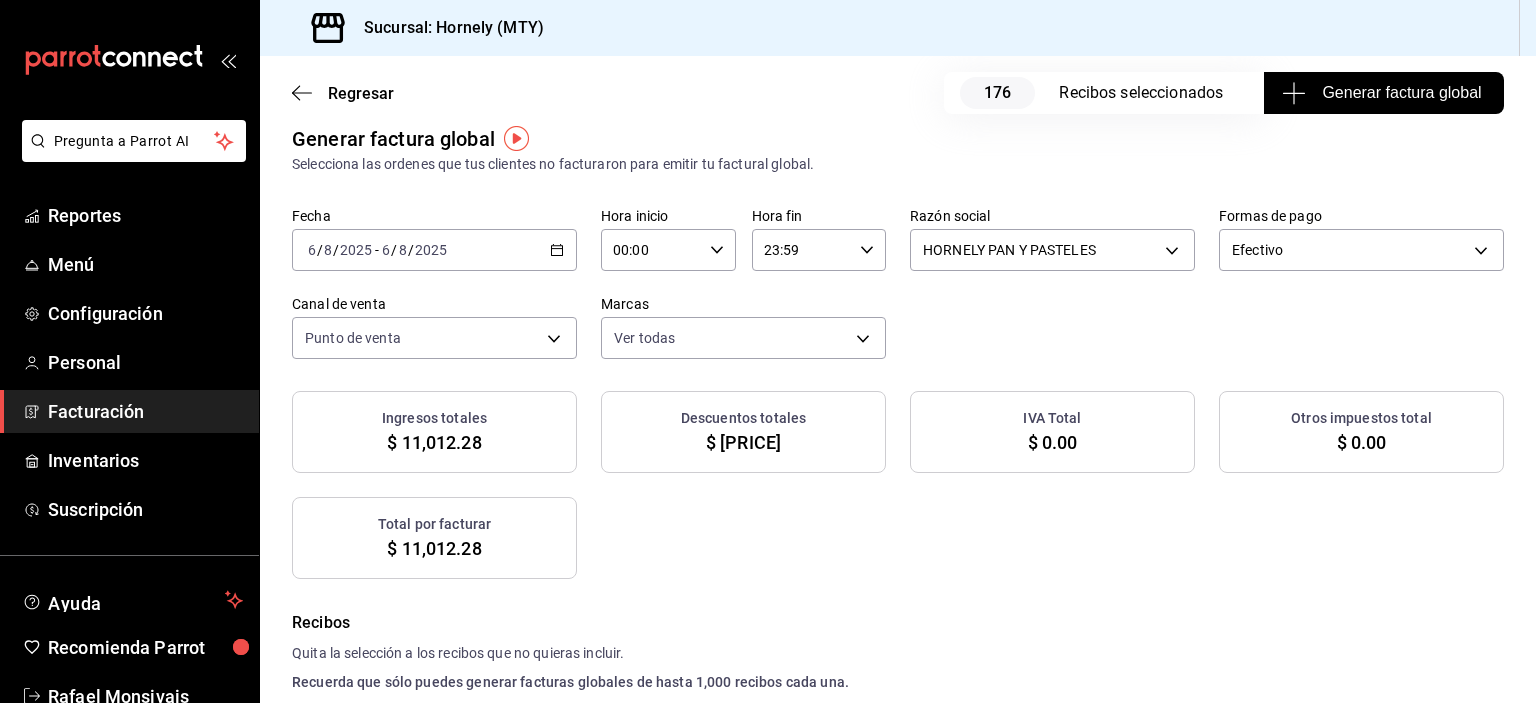 click on "Generar factura global" at bounding box center [1383, 93] 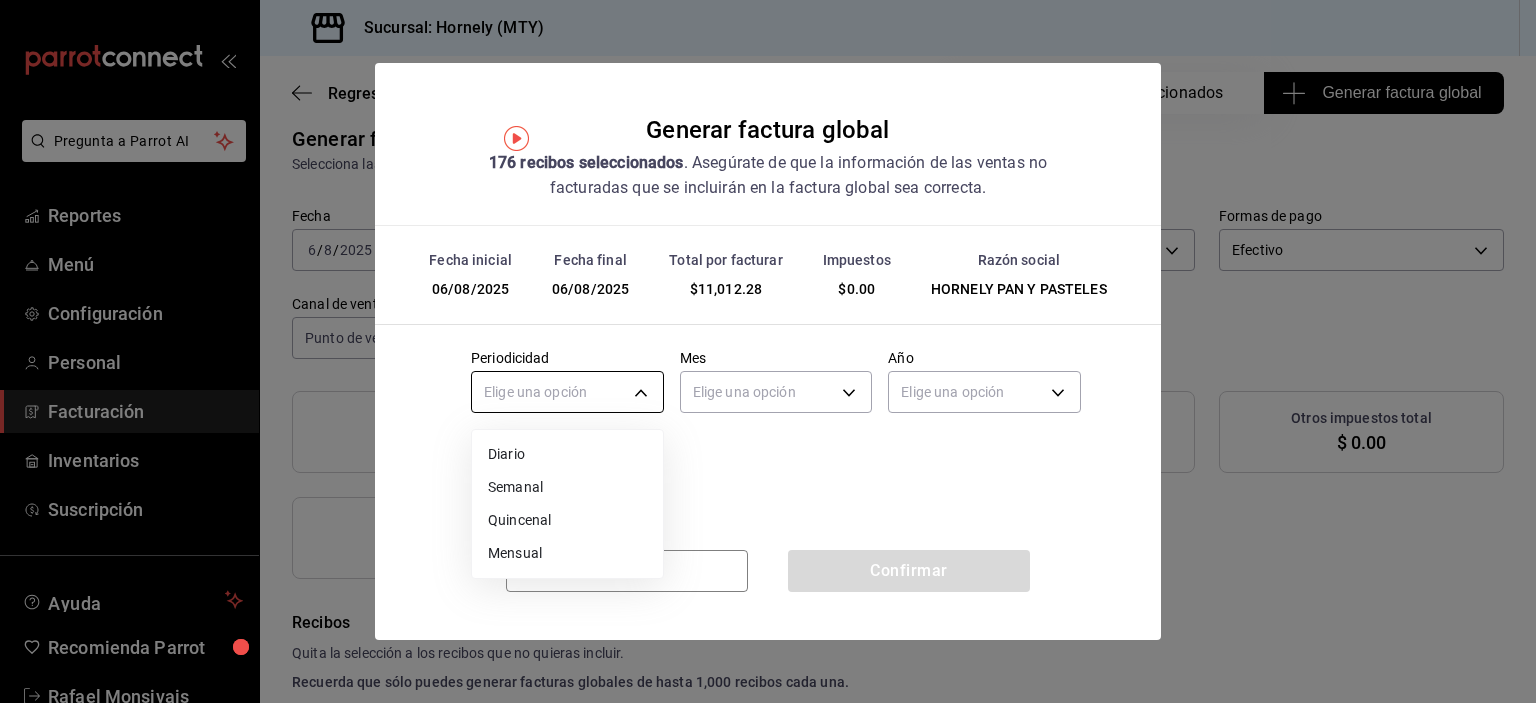 click on "Pregunta a Parrot AI Reportes   Menú   Configuración   Personal   Facturación   Inventarios   Suscripción   Ayuda Recomienda Parrot   [FIRST] [LAST]   Sugerir nueva función   Sucursal: Hornely (MTY) Regresar 176 Recibos seleccionados Generar factura global Generar factura global Selecciona las ordenes que tus clientes no facturaron para emitir tu factural global. Fecha 2025-08-06 6 / 8 / 2025 - 2025-08-06 6 / 8 / 2025 Hora inicio 00:00 Hora inicio Hora fin 23:59 Hora fin Razón social HORNELY PAN Y PASTELES b2cd780a-b572-4f60-9a57-482b6a6c9eaf Formas de pago Efectivo CASH Canal de venta Punto de venta PARROT Marcas Ver todas f940d65f-f315-40ad-96cd-36aca2dc56c6 Ingresos totales $ 11,012.28 Descuentos totales $ 7,341.52 IVA Total $ 0.00 Otros impuestos total $ 0.00 Total por facturar $ 11,012.28 Recibos Quita la selección a los recibos que no quieras incluir. Recuerda que sólo puedes generar facturas globales de hasta 1,000 recibos cada una. Fecha # de recibo Tipo de pago Subtotal Descuentos IVA Total" at bounding box center (768, 351) 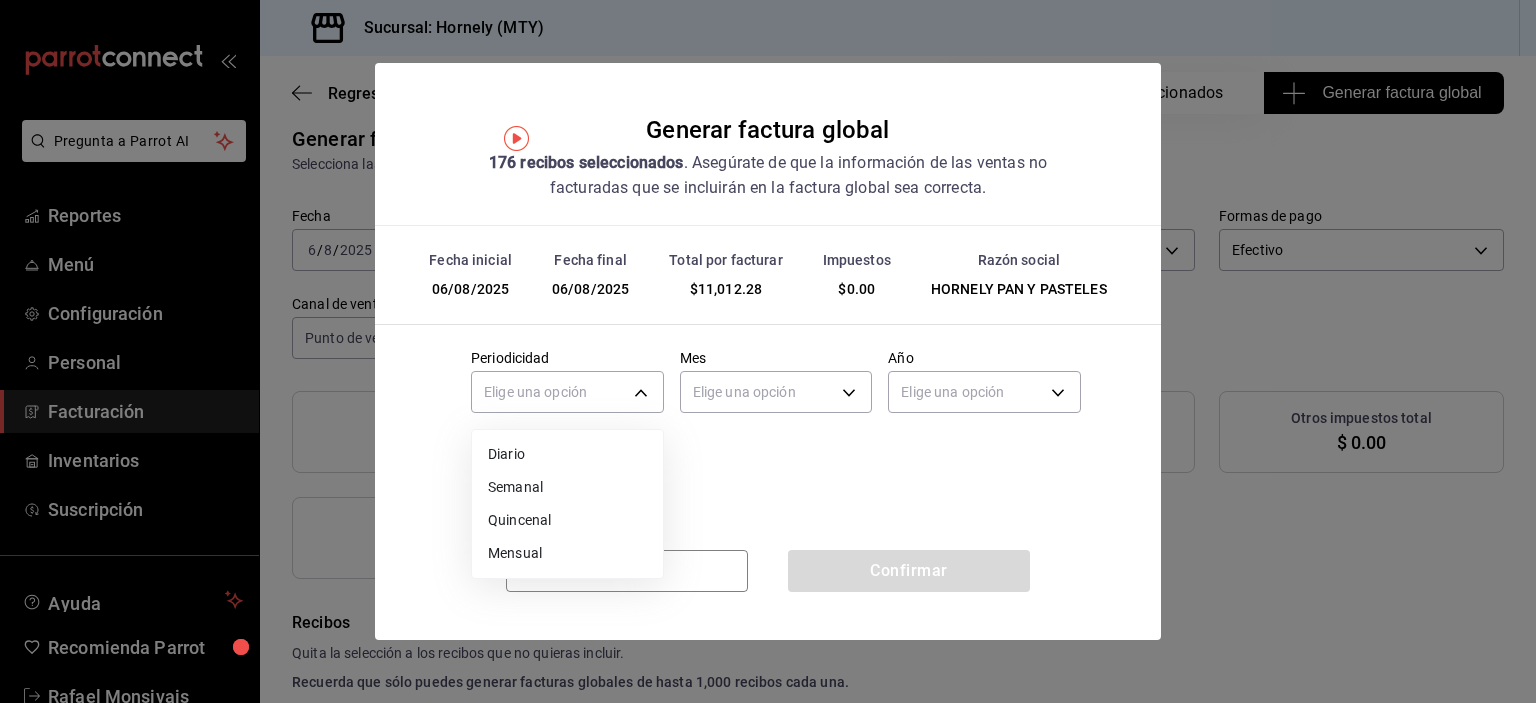 click on "Diario" at bounding box center (567, 454) 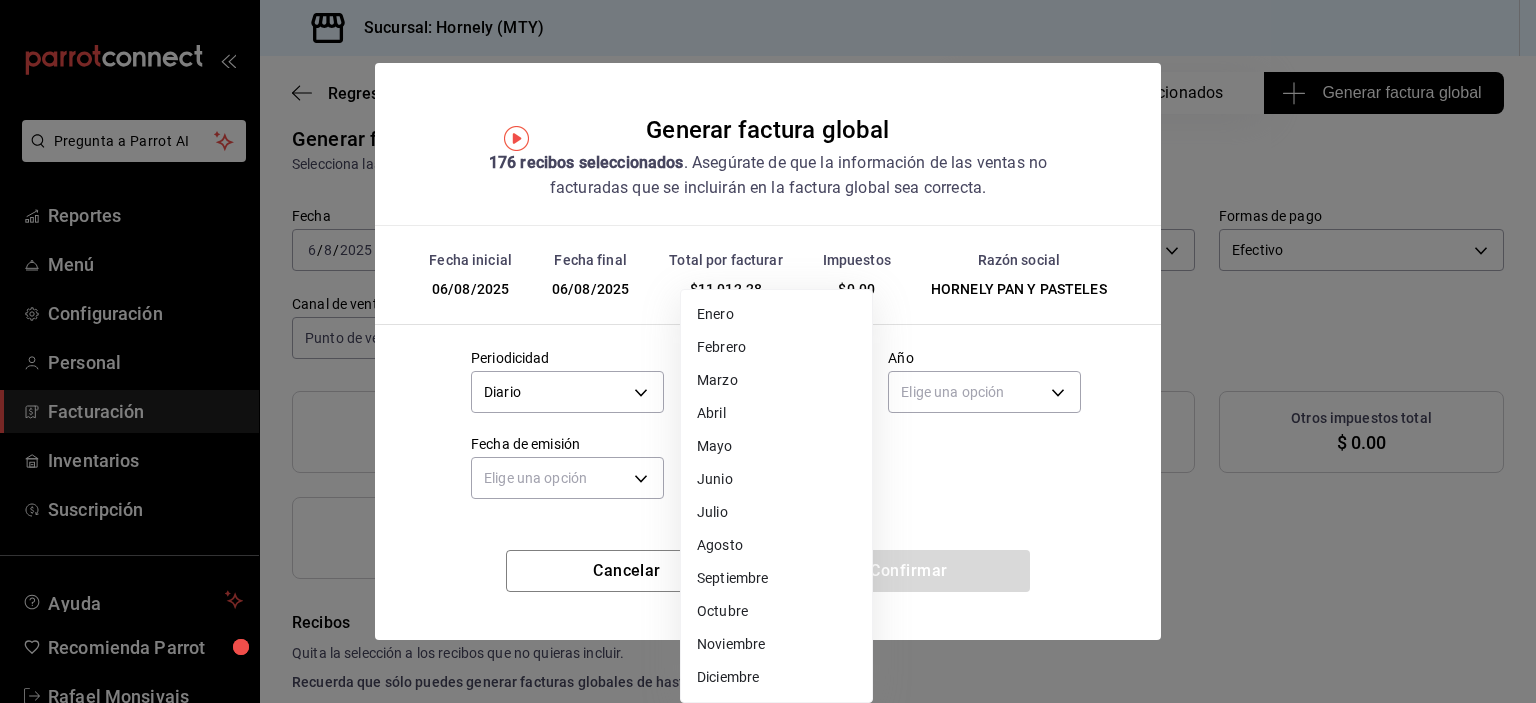 click on "Pregunta a Parrot AI Reportes   Menú   Configuración   Personal   Facturación   Inventarios   Suscripción   Ayuda Recomienda Parrot   [FIRST] [LAST]   Sugerir nueva función   Sucursal: Hornely (MTY) Regresar 176 Recibos seleccionados Generar factura global Generar factura global Selecciona las ordenes que tus clientes no facturaron para emitir tu factural global. Fecha 2025-08-06 6 / 8 / 2025 - 2025-08-06 6 / 8 / 2025 Hora inicio 00:00 Hora inicio Hora fin 23:59 Hora fin Razón social HORNELY PAN Y PASTELES b2cd780a-b572-4f60-9a57-482b6a6c9eaf Formas de pago Efectivo CASH Canal de venta Punto de venta PARROT Marcas Ver todas f940d65f-f315-40ad-96cd-36aca2dc56c6 Ingresos totales $ 11,012.28 Descuentos totales $ 7,341.52 IVA Total $ 0.00 Otros impuestos total $ 0.00 Total por facturar $ 11,012.28 Recibos Quita la selección a los recibos que no quieras incluir. Recuerda que sólo puedes generar facturas globales de hasta 1,000 recibos cada una. Fecha # de recibo Tipo de pago Subtotal Descuentos IVA Total" at bounding box center (768, 351) 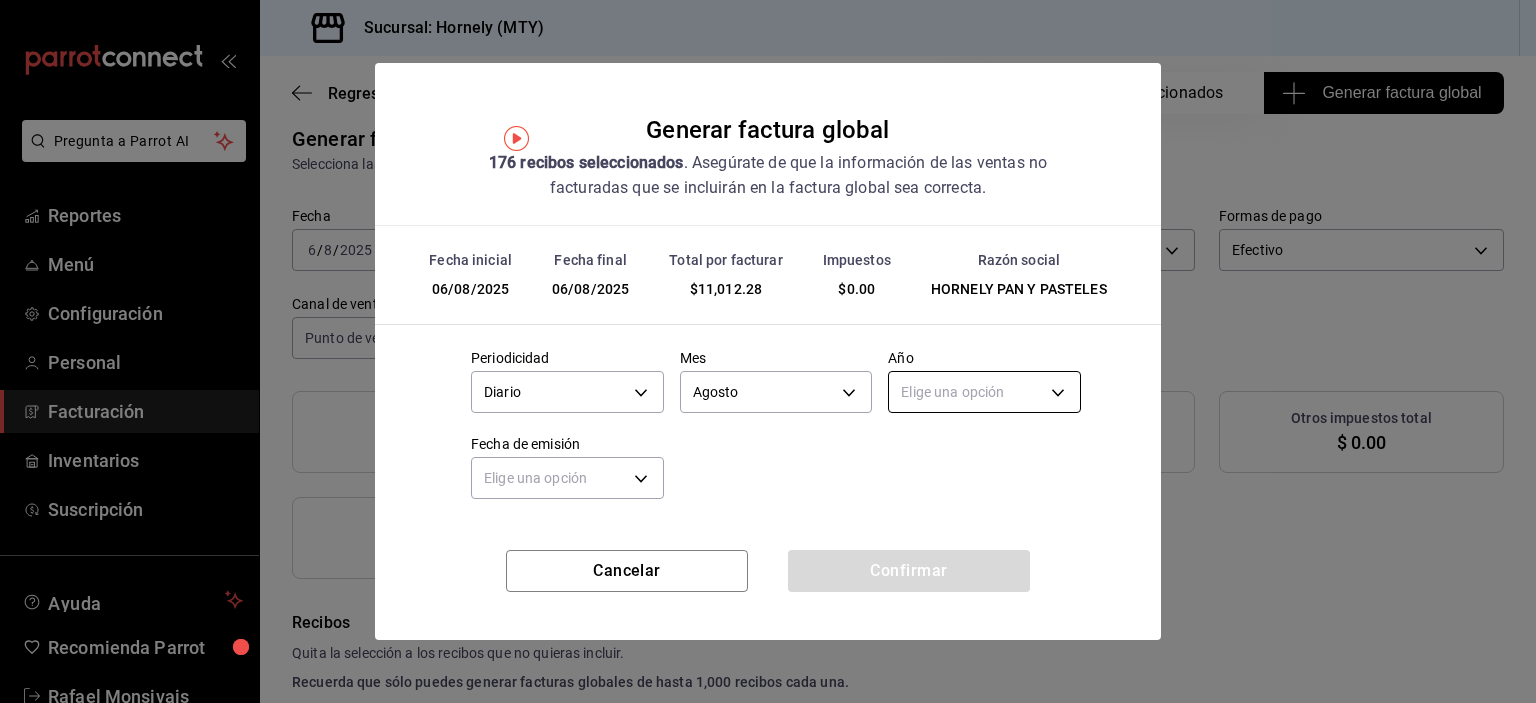 click on "Pregunta a Parrot AI Reportes   Menú   Configuración   Personal   Facturación   Inventarios   Suscripción   Ayuda Recomienda Parrot   [FIRST] [LAST]   Sugerir nueva función   Sucursal: Hornely (MTY) Regresar 176 Recibos seleccionados Generar factura global Generar factura global Selecciona las ordenes que tus clientes no facturaron para emitir tu factural global. Fecha 2025-08-06 6 / 8 / 2025 - 2025-08-06 6 / 8 / 2025 Hora inicio 00:00 Hora inicio Hora fin 23:59 Hora fin Razón social HORNELY PAN Y PASTELES b2cd780a-b572-4f60-9a57-482b6a6c9eaf Formas de pago Efectivo CASH Canal de venta Punto de venta PARROT Marcas Ver todas f940d65f-f315-40ad-96cd-36aca2dc56c6 Ingresos totales $ 11,012.28 Descuentos totales $ 7,341.52 IVA Total $ 0.00 Otros impuestos total $ 0.00 Total por facturar $ 11,012.28 Recibos Quita la selección a los recibos que no quieras incluir. Recuerda que sólo puedes generar facturas globales de hasta 1,000 recibos cada una. Fecha # de recibo Tipo de pago Subtotal Descuentos IVA Total" at bounding box center [768, 351] 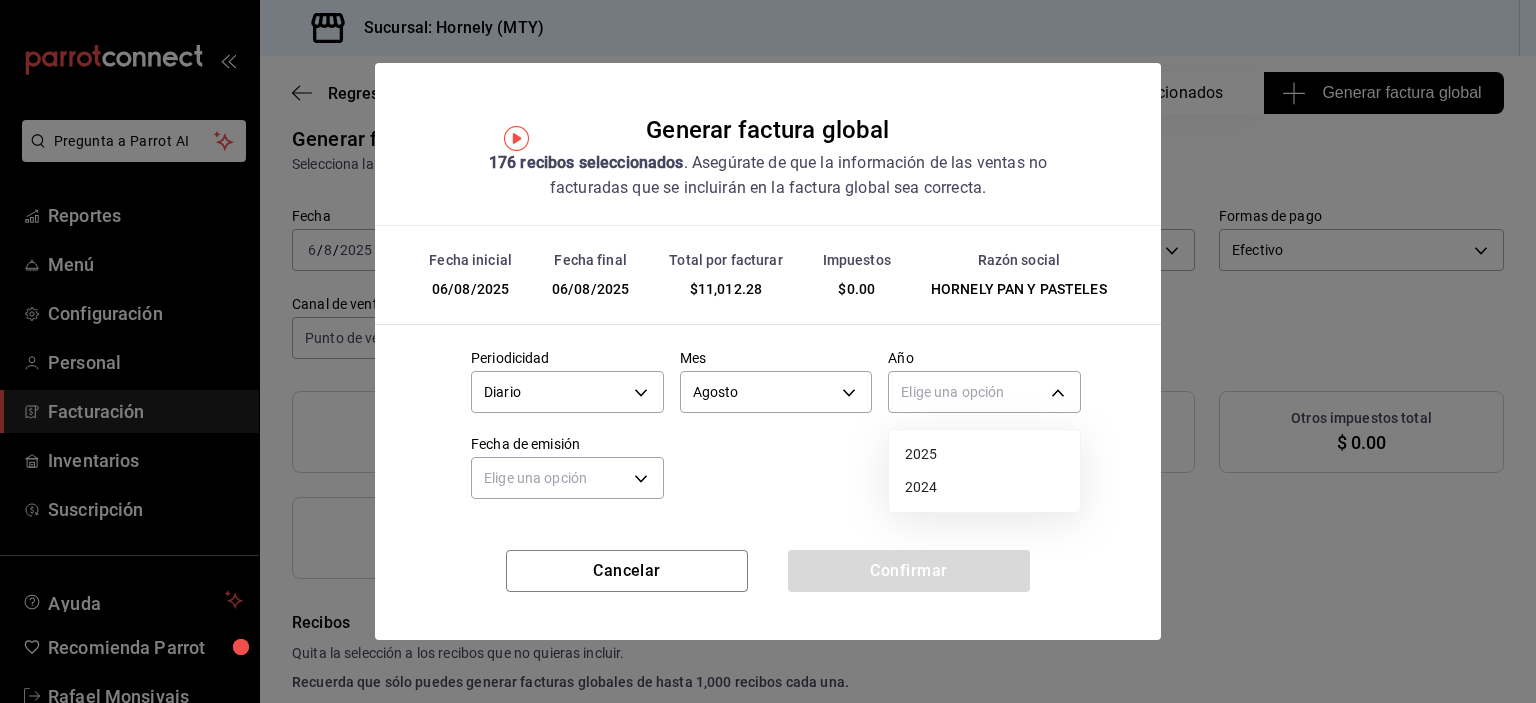 click on "2025" at bounding box center (984, 454) 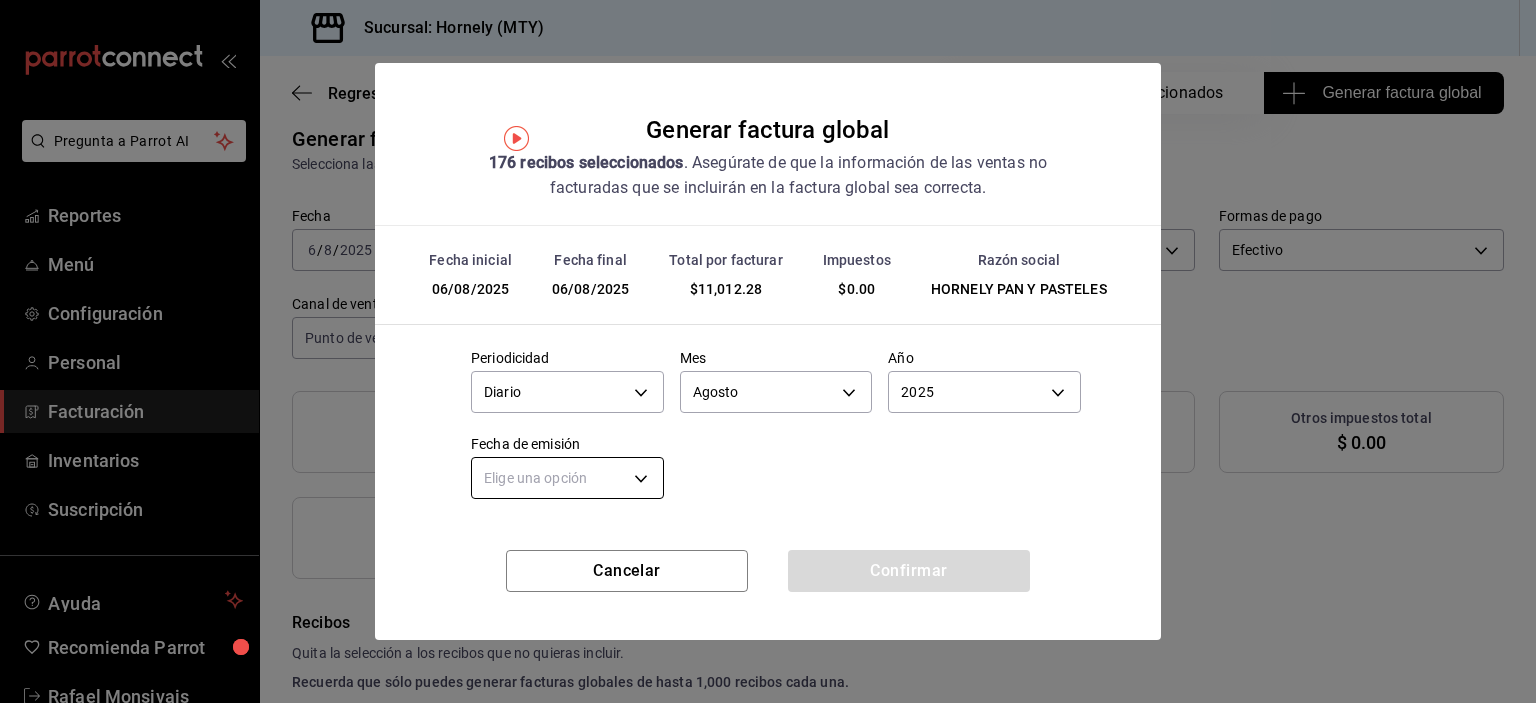 click on "Pregunta a Parrot AI Reportes   Menú   Configuración   Personal   Facturación   Inventarios   Suscripción   Ayuda Recomienda Parrot   [FIRST] [LAST]   Sugerir nueva función   Sucursal: Hornely (MTY) Regresar 176 Recibos seleccionados Generar factura global Generar factura global Selecciona las ordenes que tus clientes no facturaron para emitir tu factural global. Fecha 2025-08-06 6 / 8 / 2025 - 2025-08-06 6 / 8 / 2025 Hora inicio 00:00 Hora inicio Hora fin 23:59 Hora fin Razón social HORNELY PAN Y PASTELES b2cd780a-b572-4f60-9a57-482b6a6c9eaf Formas de pago Efectivo CASH Canal de venta Punto de venta PARROT Marcas Ver todas f940d65f-f315-40ad-96cd-36aca2dc56c6 Ingresos totales $ 11,012.28 Descuentos totales $ 7,341.52 IVA Total $ 0.00 Otros impuestos total $ 0.00 Total por facturar $ 11,012.28 Recibos Quita la selección a los recibos que no quieras incluir. Recuerda que sólo puedes generar facturas globales de hasta 1,000 recibos cada una. Fecha # de recibo Tipo de pago Subtotal Descuentos IVA Total" at bounding box center [768, 351] 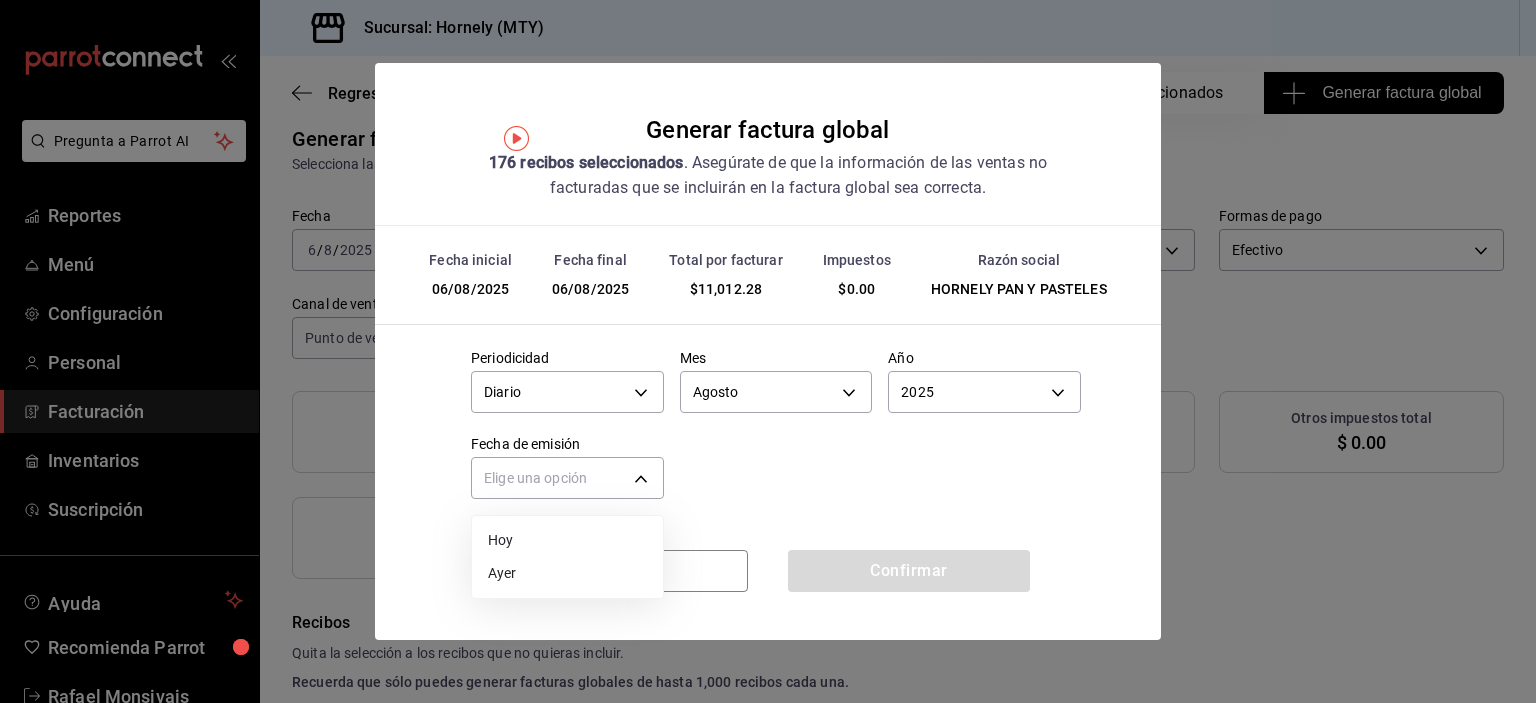 click on "Hoy" at bounding box center (567, 540) 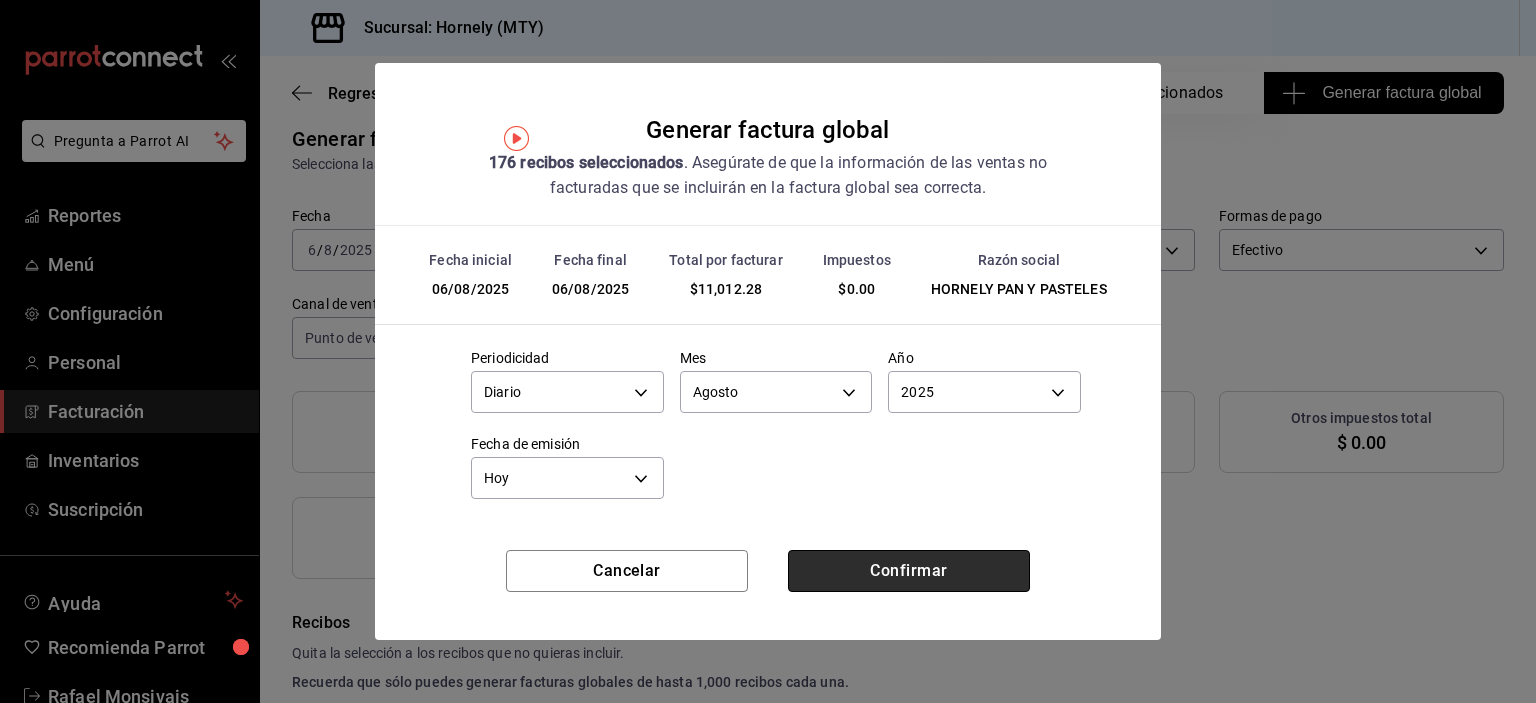 click on "Confirmar" at bounding box center (909, 571) 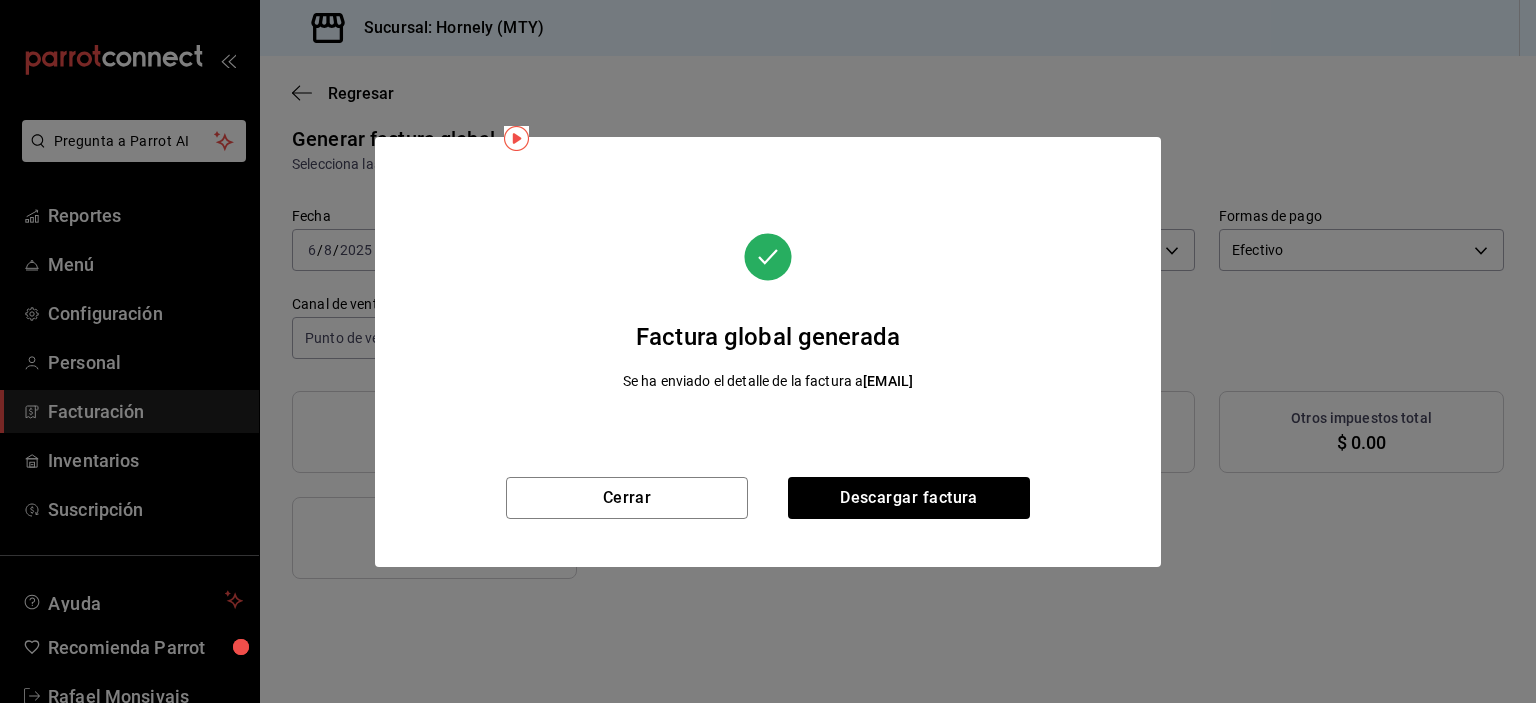 scroll, scrollTop: 0, scrollLeft: 0, axis: both 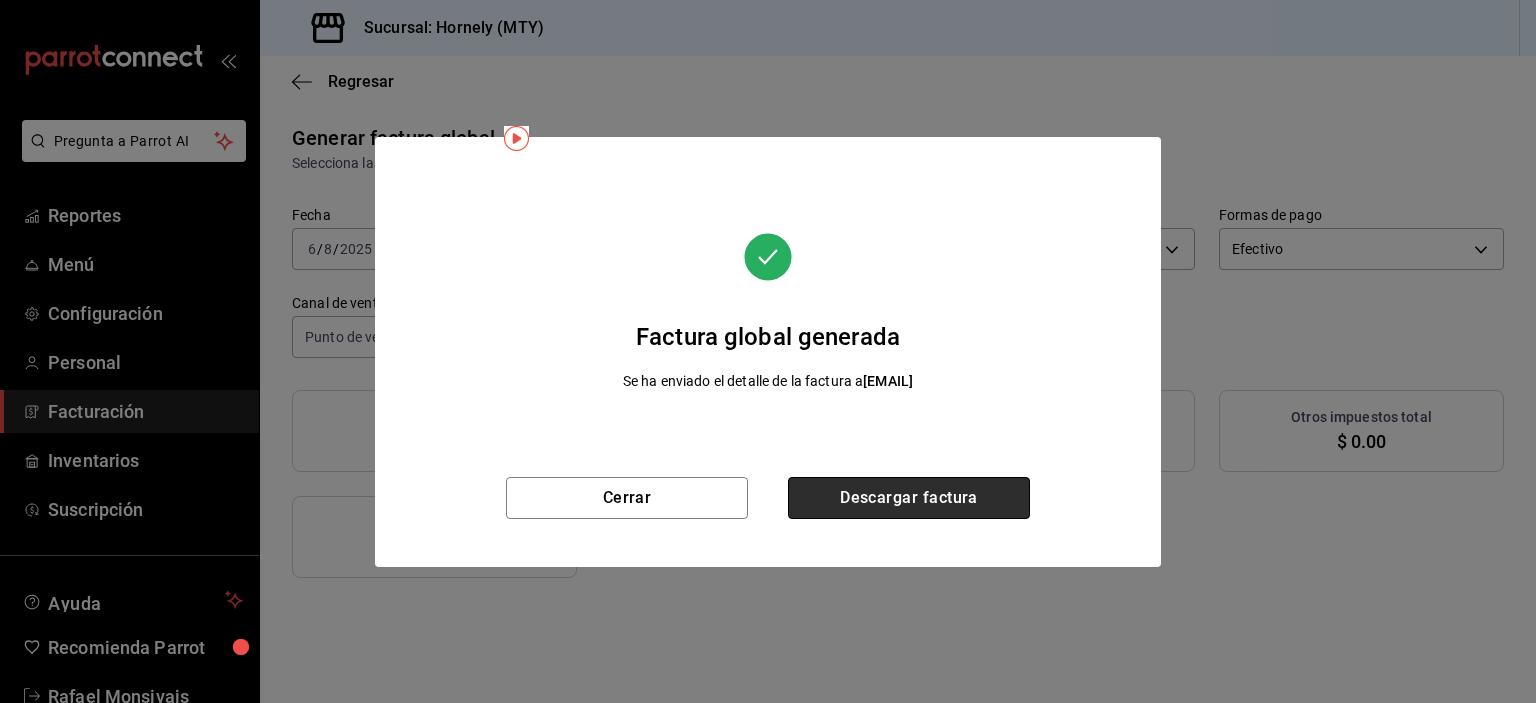click on "Descargar factura" at bounding box center (909, 498) 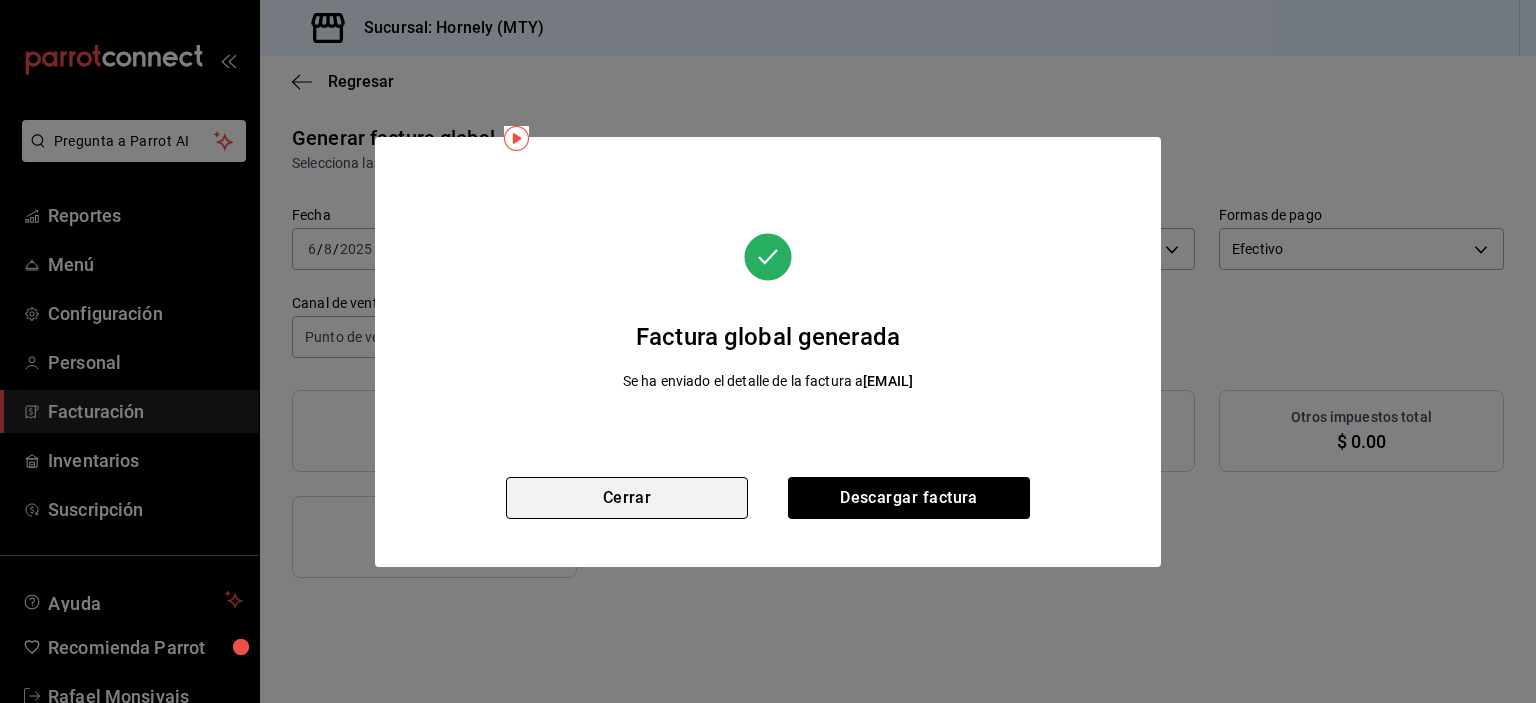 click on "Cerrar" at bounding box center (627, 498) 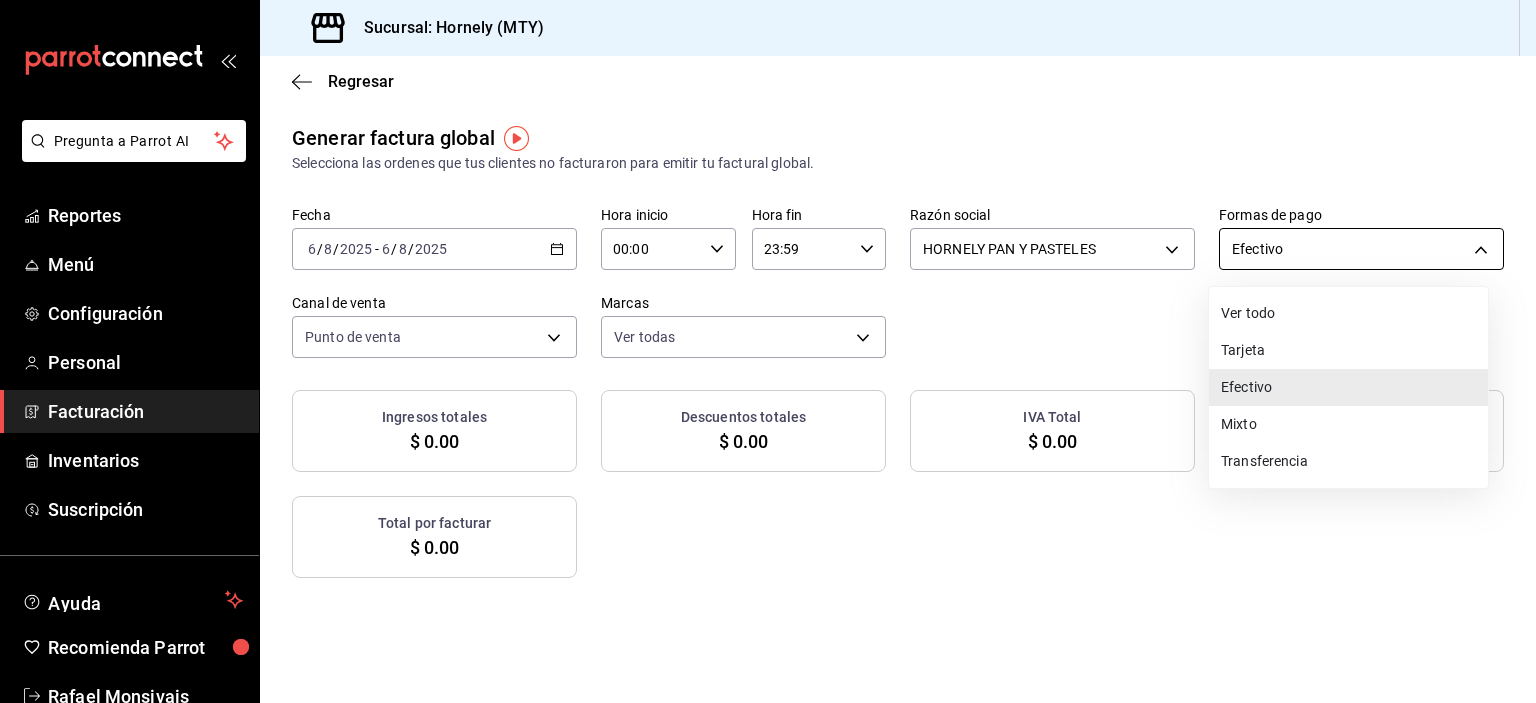 click on "Pregunta a Parrot AI Reportes   Menú   Configuración   Personal   Facturación   Inventarios   Suscripción   Ayuda Recomienda Parrot   [FULL_NAME]   Sugerir nueva función   Sucursal: Hornely ([CITY]) Regresar Generar factura global Selecciona las ordenes que tus clientes no facturaron para emitir tu factural global. Fecha [DATE] [DATE] - [DATE] [DATE] Hora inicio [TIME] Hora inicio Hora fin [TIME] Hora fin Razón social HORNELY PAN Y PASTELES [UUID] Formas de pago Efectivo CASH Canal de venta Punto de venta PARROT Marcas Ver todas [UUID] Ingresos totales $ [AMOUNT] Descuentos totales $ [AMOUNT] IVA Total $ [AMOUNT] Otros impuestos total $ [AMOUNT] Total por facturar $ [AMOUNT] No hay información que mostrar GANA 1 MES GRATIS EN TU SUSCRIPCIÓN AQUÍ Ver video tutorial Ir a video Pregunta a Parrot AI Reportes   Menú   Configuración   Personal   Facturación   Inventarios   Suscripción   Ayuda Recomienda Parrot   [FULL_NAME]" at bounding box center (768, 351) 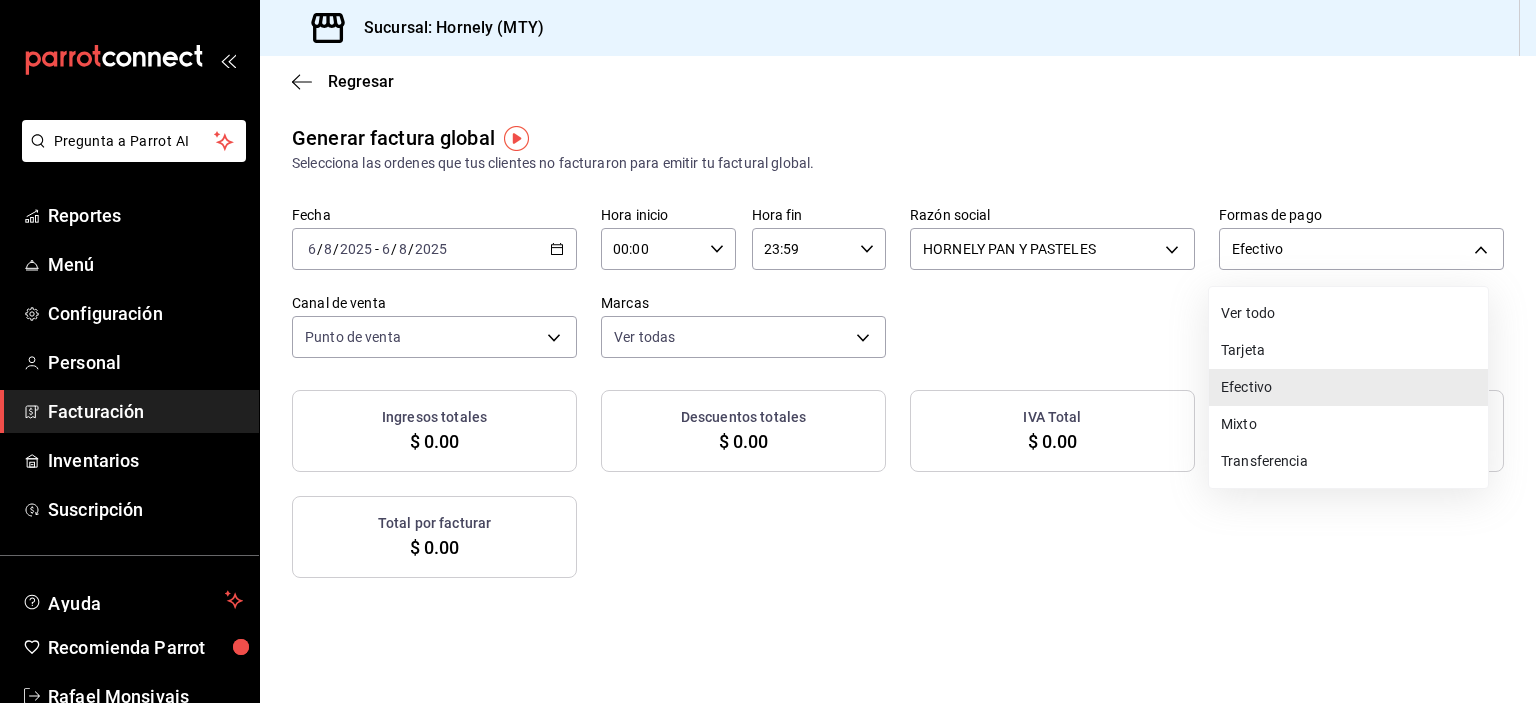 click on "Tarjeta" at bounding box center (1348, 350) 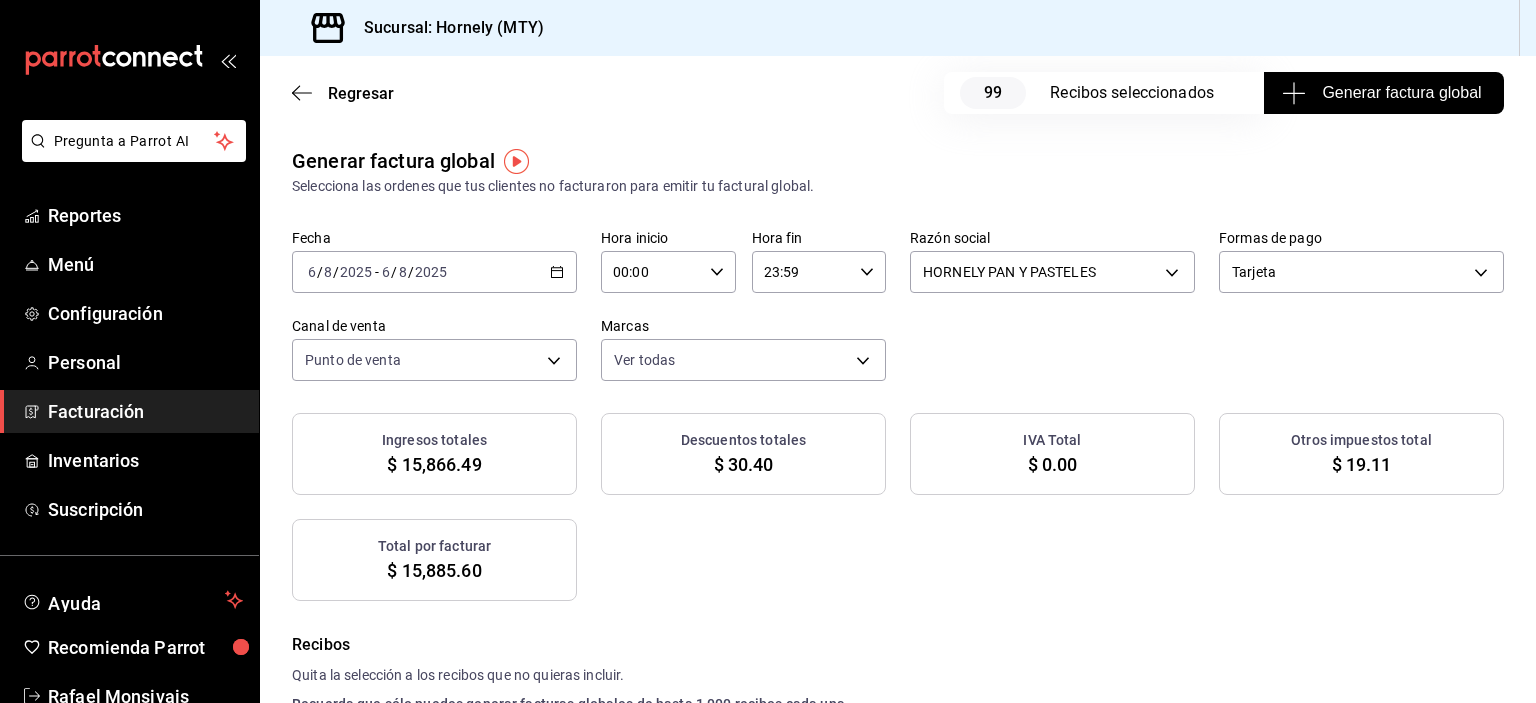 click on "Generar factura global" at bounding box center (1383, 93) 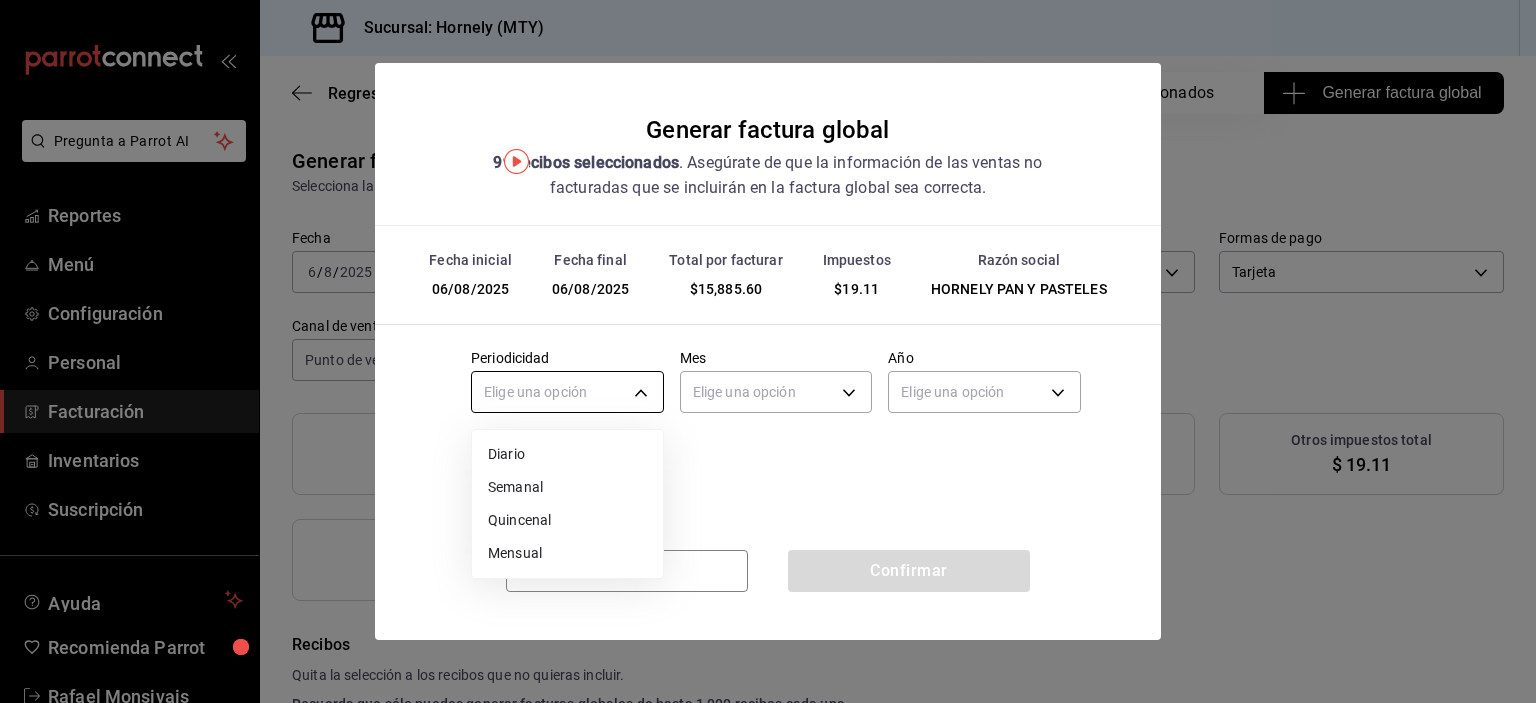 click on "Pregunta a Parrot AI Reportes   Menú   Configuración   Personal   Facturación   Inventarios   Suscripción   Ayuda Recomienda Parrot   [FULL_NAME]   Sugerir nueva función   Sucursal: Hornely ([CITY]) Regresar [NUMBER] Recibos seleccionados Generar factura global Generar factura global Selecciona las ordenes que tus clientes no facturaron para emitir tu factural global. Fecha [DATE] [DATE] - [DATE] [DATE] Hora inicio [TIME] Hora inicio Hora fin [TIME] Hora fin Razón social HORNELY PAN Y PASTELES [UUID] Formas de pago Tarjeta CARD Canal de venta Punto de venta PARROT Marcas Ver todas [UUID] Ingresos totales $ [AMOUNT] Descuentos totales $ [AMOUNT] IVA Total $ [AMOUNT] Otros impuestos total $ [AMOUNT] Total por facturar $ [AMOUNT] Recibos Quita la selección a los recibos que no quieras incluir. Recuerda que sólo puedes generar facturas globales de hasta 1,000 recibos cada una. Fecha # de recibo Tipo de pago Subtotal Descuentos IVA Total" at bounding box center [768, 351] 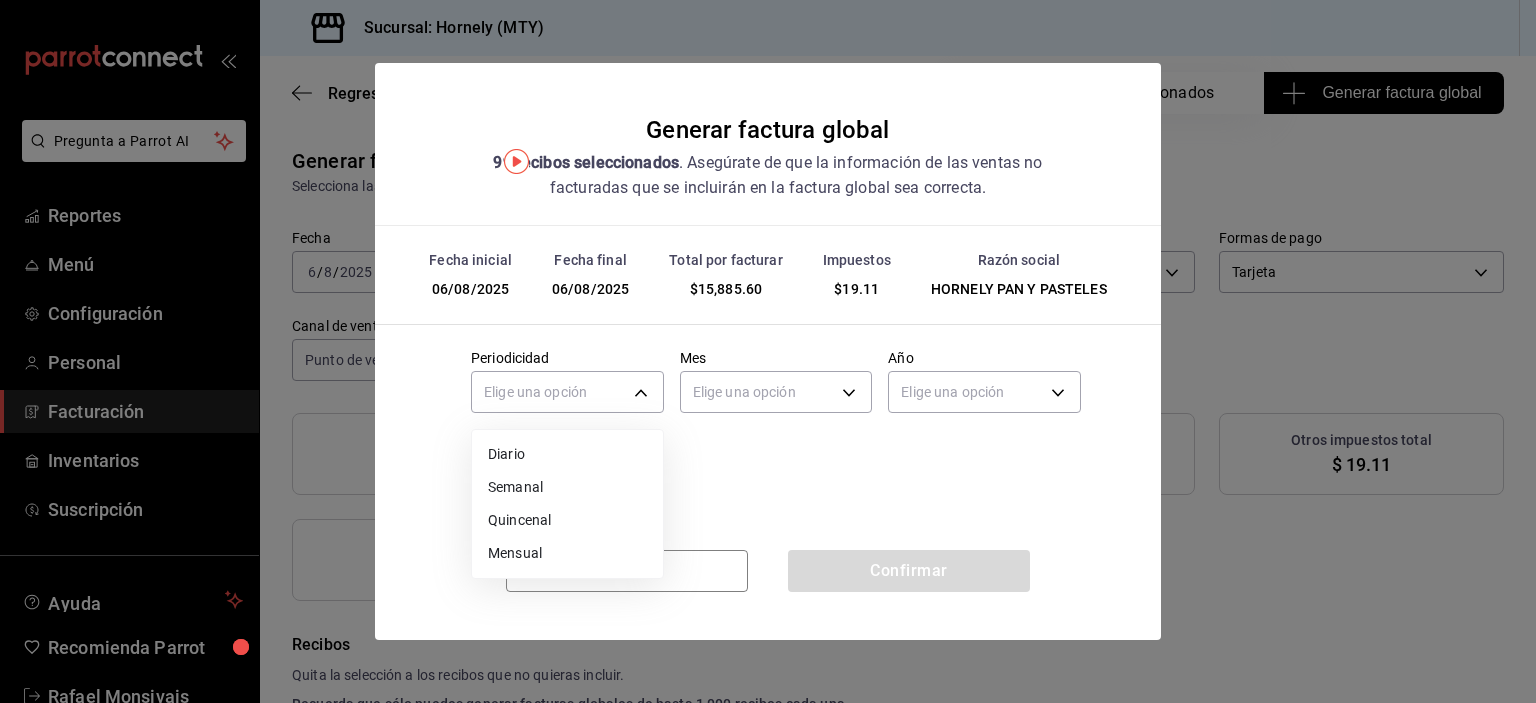 click on "Diario" at bounding box center (567, 454) 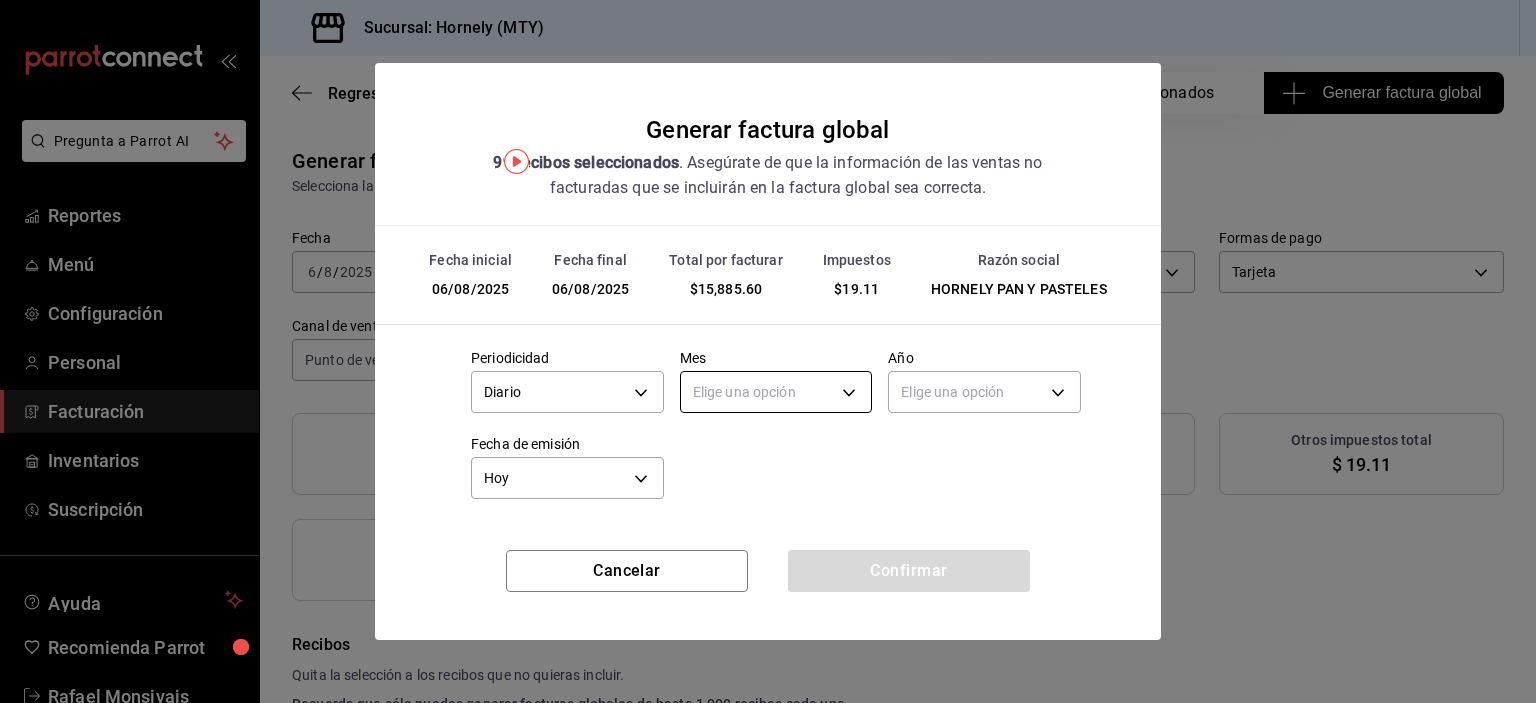 click on "Pregunta a Parrot AI Reportes   Menú   Configuración   Personal   Facturación   Inventarios   Suscripción   Ayuda Recomienda Parrot   [FULL_NAME]   Sugerir nueva función   Sucursal: Hornely ([CITY]) Regresar [NUMBER] Recibos seleccionados Generar factura global Generar factura global Selecciona las ordenes que tus clientes no facturaron para emitir tu factural global. Fecha [DATE] [DATE] - [DATE] [DATE] Hora inicio [TIME] Hora inicio Hora fin [TIME] Hora fin Razón social HORNELY PAN Y PASTELES [UUID] Formas de pago Tarjeta CARD Canal de venta Punto de venta PARROT Marcas Ver todas [UUID] Ingresos totales $ [AMOUNT] Descuentos totales $ [AMOUNT] IVA Total $ [AMOUNT] Otros impuestos total $ [AMOUNT] Total por facturar $ [AMOUNT] Recibos Quita la selección a los recibos que no quieras incluir. Recuerda que sólo puedes generar facturas globales de hasta 1,000 recibos cada una. Fecha # de recibo Tipo de pago Subtotal Descuentos IVA Total" at bounding box center [768, 351] 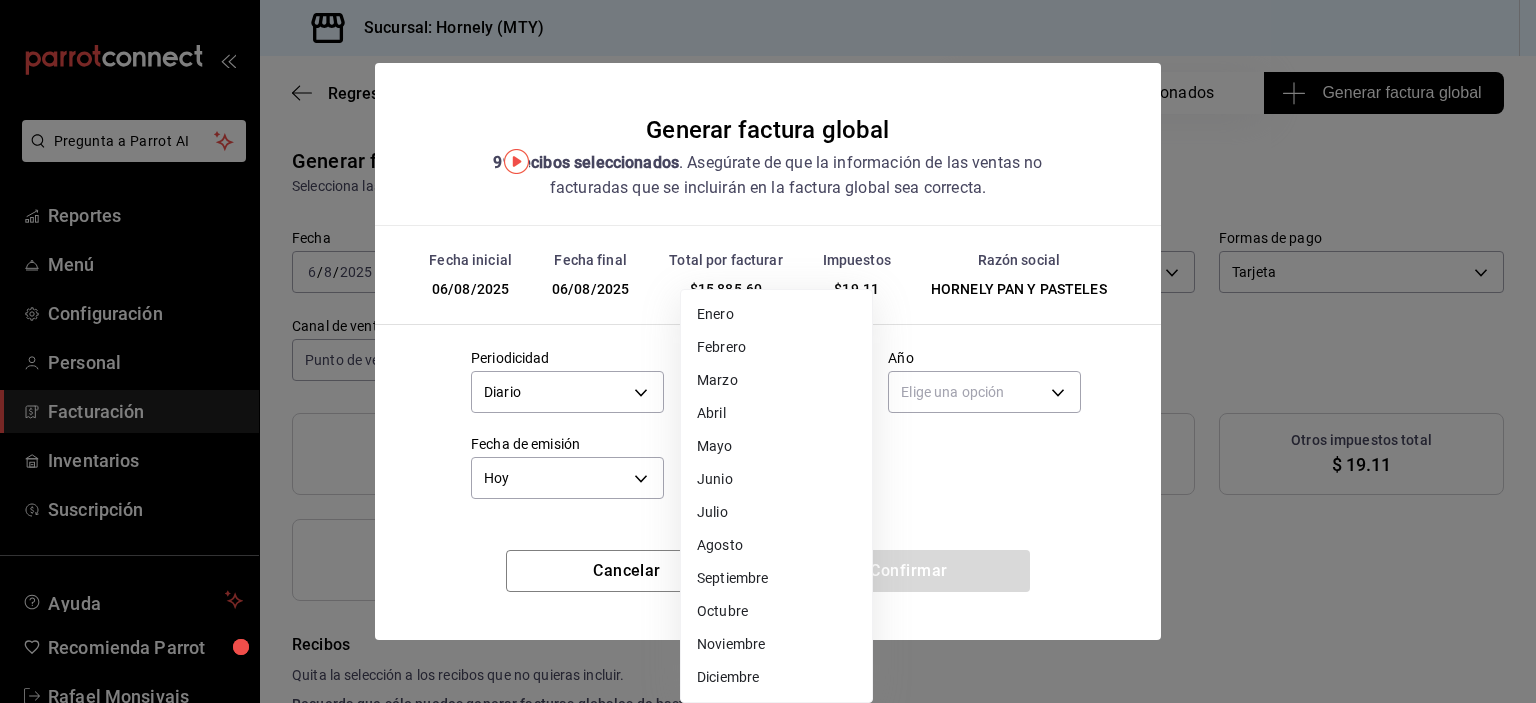 click on "Agosto" at bounding box center (776, 545) 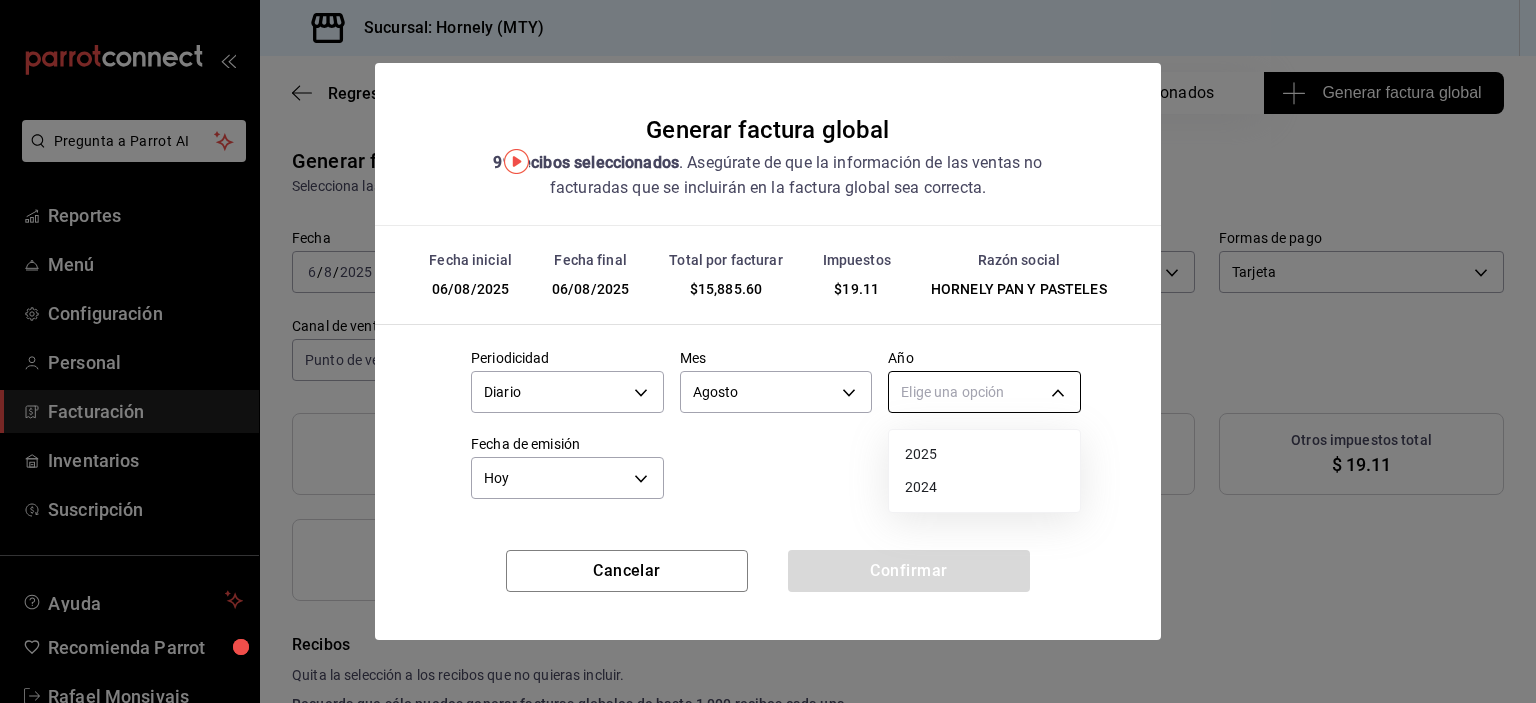 click on "Pregunta a Parrot AI Reportes   Menú   Configuración   Personal   Facturación   Inventarios   Suscripción   Ayuda Recomienda Parrot   [FULL_NAME]   Sugerir nueva función   Sucursal: Hornely ([CITY]) Regresar [NUMBER] Recibos seleccionados Generar factura global Generar factura global Selecciona las ordenes que tus clientes no facturaron para emitir tu factural global. Fecha [DATE] [DATE] - [DATE] [DATE] Hora inicio [TIME] Hora inicio Hora fin [TIME] Hora fin Razón social HORNELY PAN Y PASTELES [UUID] Formas de pago Tarjeta CARD Canal de venta Punto de venta PARROT Marcas Ver todas [UUID] Ingresos totales $ [AMOUNT] Descuentos totales $ [AMOUNT] IVA Total $ [AMOUNT] Otros impuestos total $ [AMOUNT] Total por facturar $ [AMOUNT] Recibos Quita la selección a los recibos que no quieras incluir. Recuerda que sólo puedes generar facturas globales de hasta 1,000 recibos cada una. Fecha # de recibo Tipo de pago Subtotal Descuentos IVA Total" at bounding box center (768, 351) 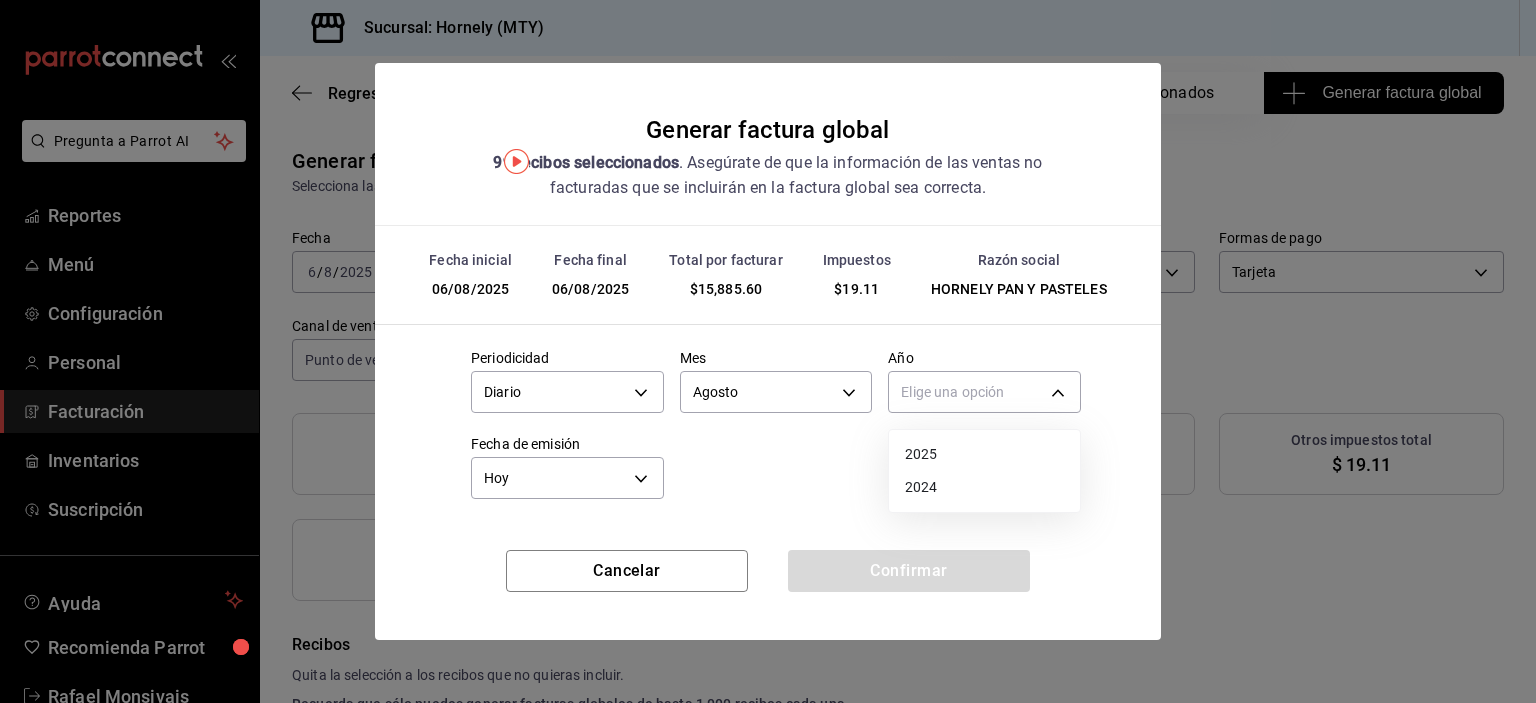 click on "2025" at bounding box center [984, 454] 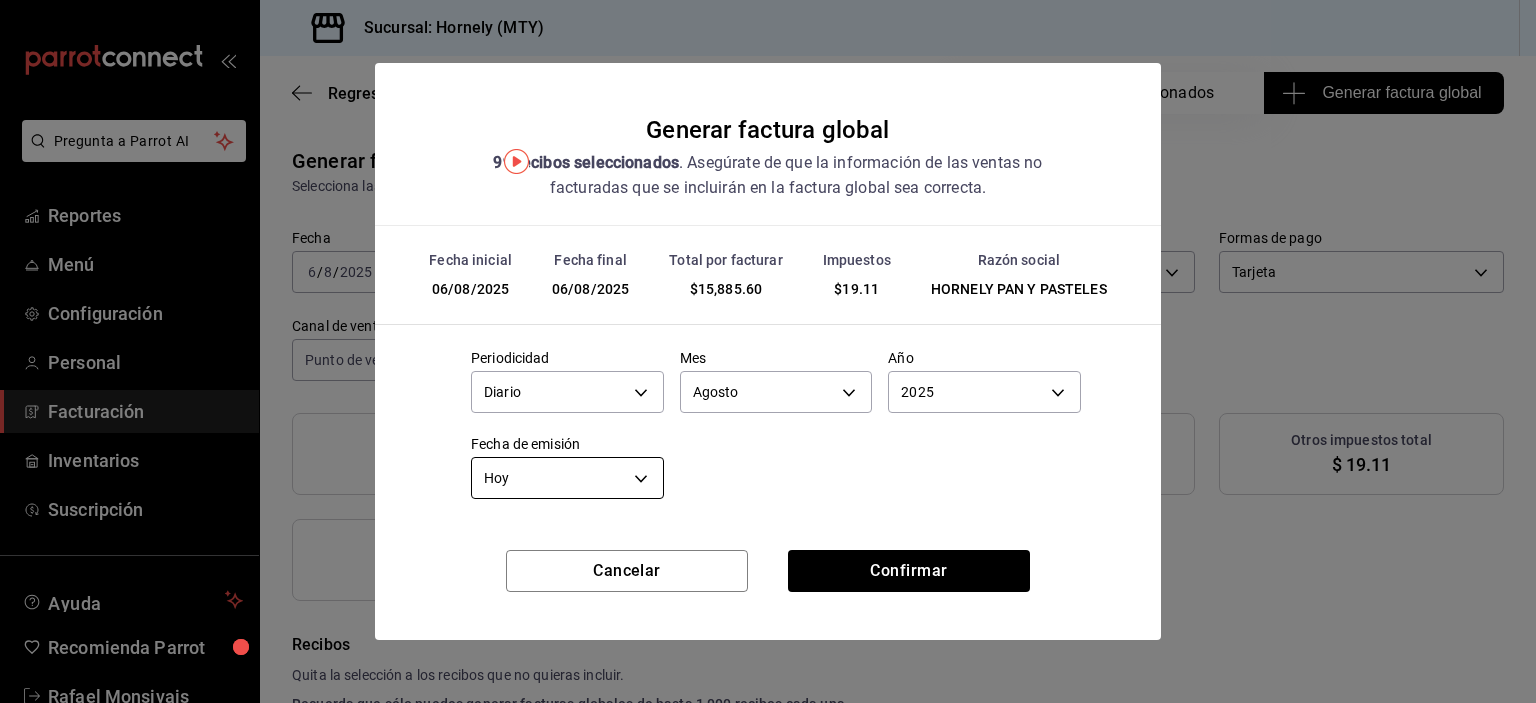 click on "Pregunta a Parrot AI Reportes   Menú   Configuración   Personal   Facturación   Inventarios   Suscripción   Ayuda Recomienda Parrot   [FULL_NAME]   Sugerir nueva función   Sucursal: Hornely ([CITY]) Regresar [NUMBER] Recibos seleccionados Generar factura global Generar factura global Selecciona las ordenes que tus clientes no facturaron para emitir tu factural global. Fecha [DATE] [DATE] - [DATE] [DATE] Hora inicio [TIME] Hora inicio Hora fin [TIME] Hora fin Razón social HORNELY PAN Y PASTELES [UUID] Formas de pago Tarjeta CARD Canal de venta Punto de venta PARROT Marcas Ver todas [UUID] Ingresos totales $ [AMOUNT] Descuentos totales $ [AMOUNT] IVA Total $ [AMOUNT] Otros impuestos total $ [AMOUNT] Total por facturar $ [AMOUNT] Recibos Quita la selección a los recibos que no quieras incluir. Recuerda que sólo puedes generar facturas globales de hasta 1,000 recibos cada una. Fecha # de recibo Tipo de pago Subtotal Descuentos IVA Total" at bounding box center [768, 351] 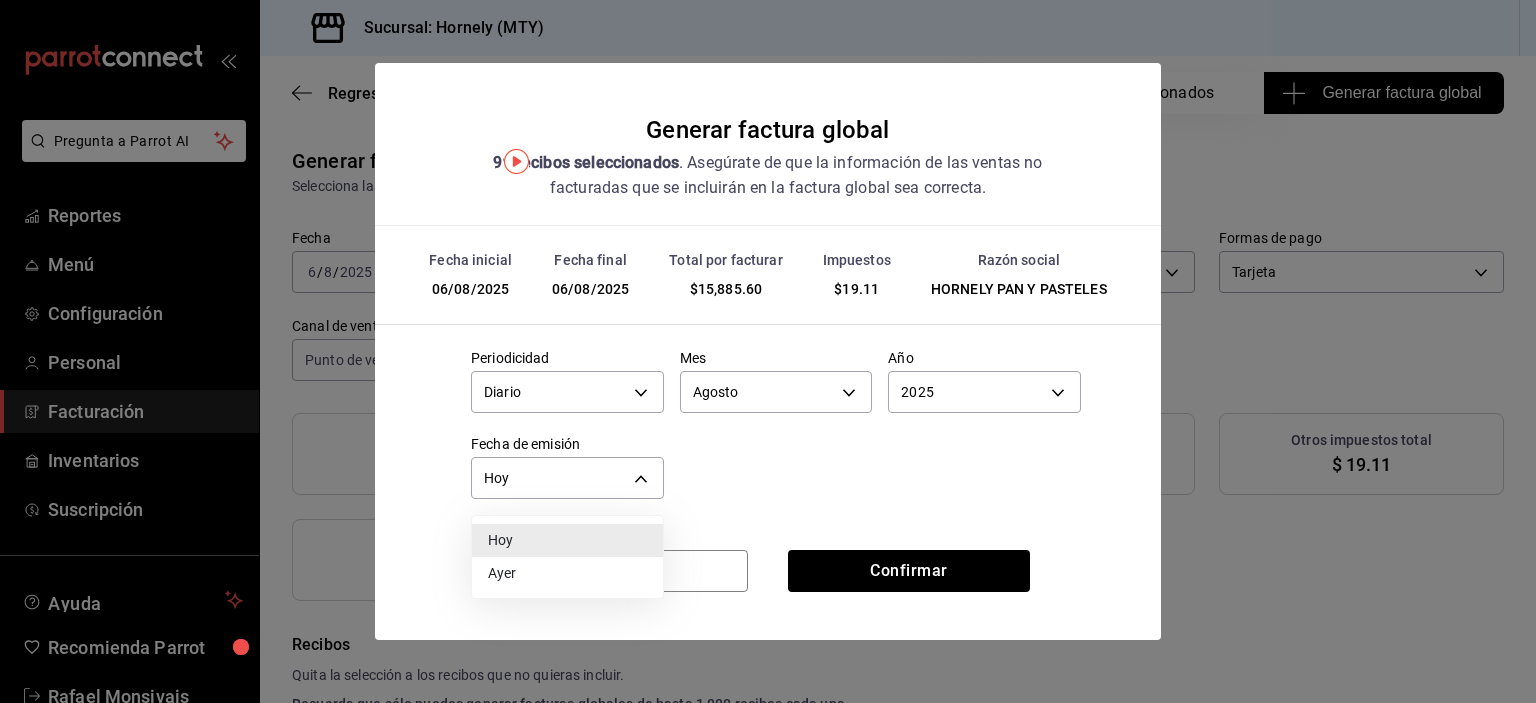 click on "Hoy" at bounding box center [567, 540] 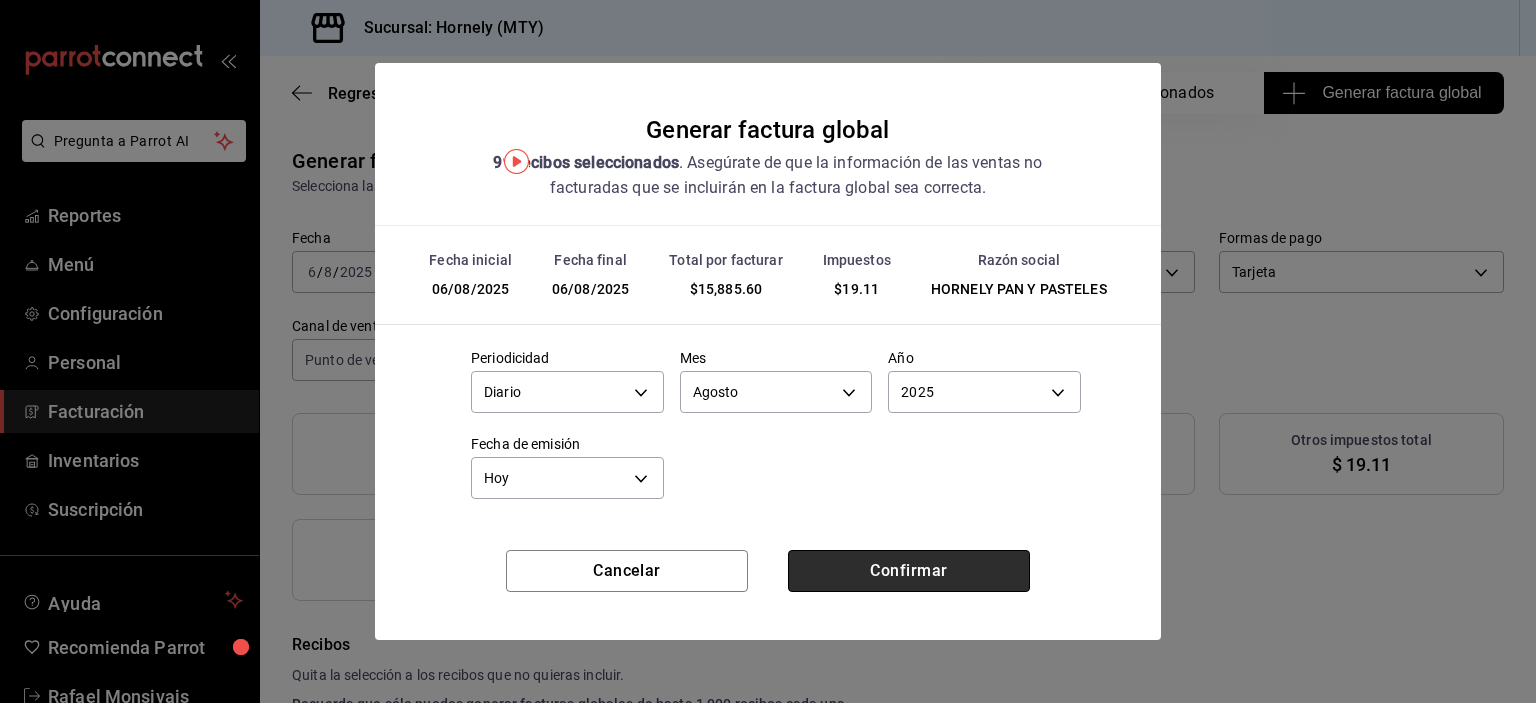 click on "Confirmar" at bounding box center [909, 571] 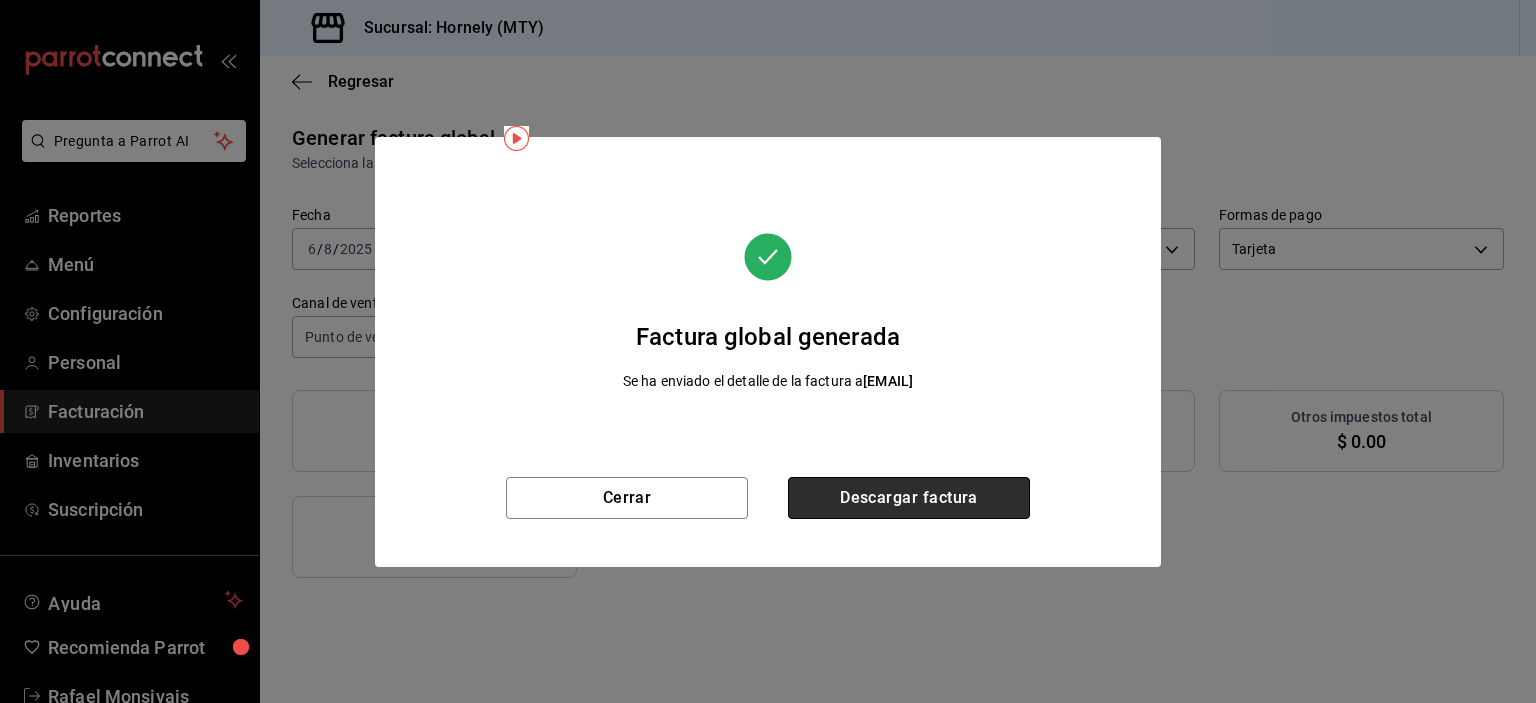 click on "Descargar factura" at bounding box center (909, 498) 